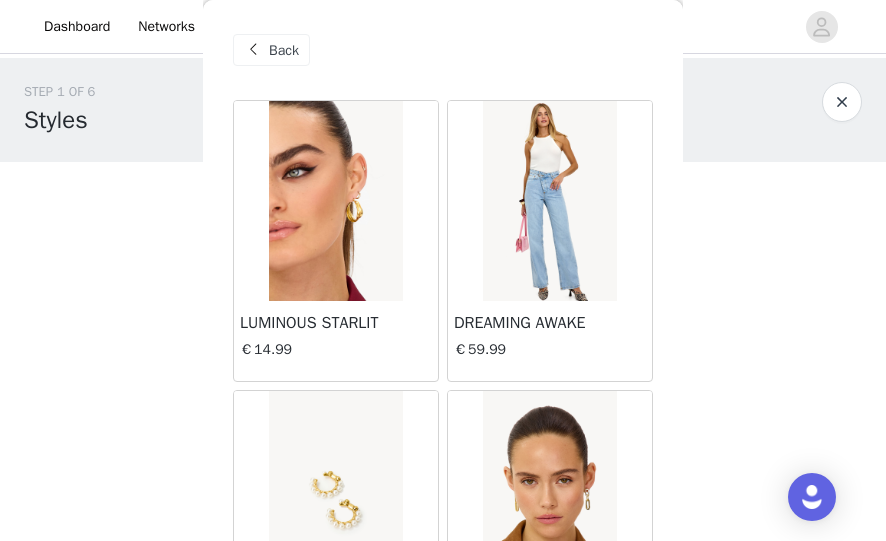 scroll, scrollTop: 0, scrollLeft: 0, axis: both 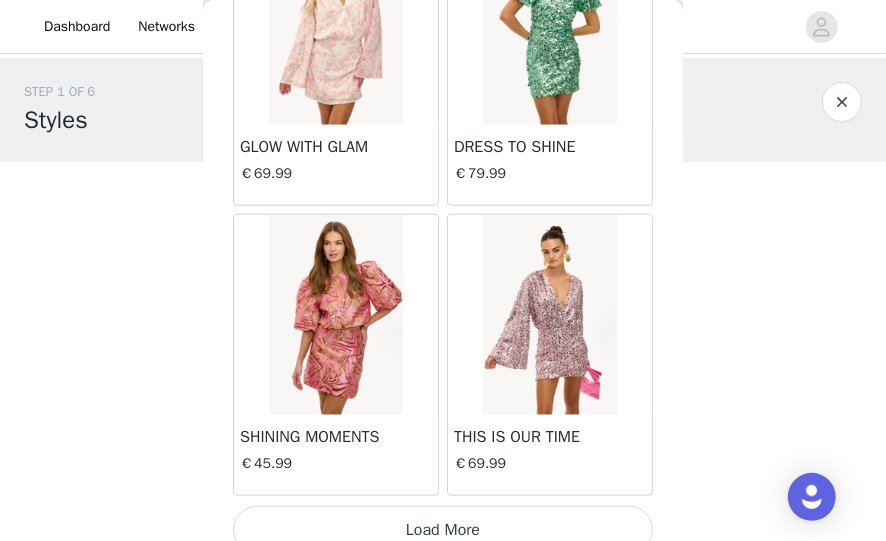 click on "Load More" at bounding box center (443, 530) 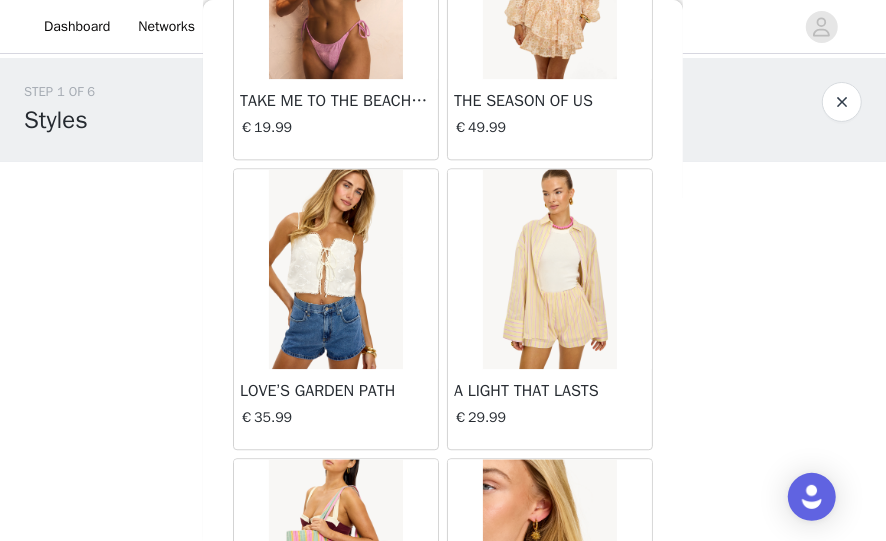 scroll, scrollTop: 15391, scrollLeft: 0, axis: vertical 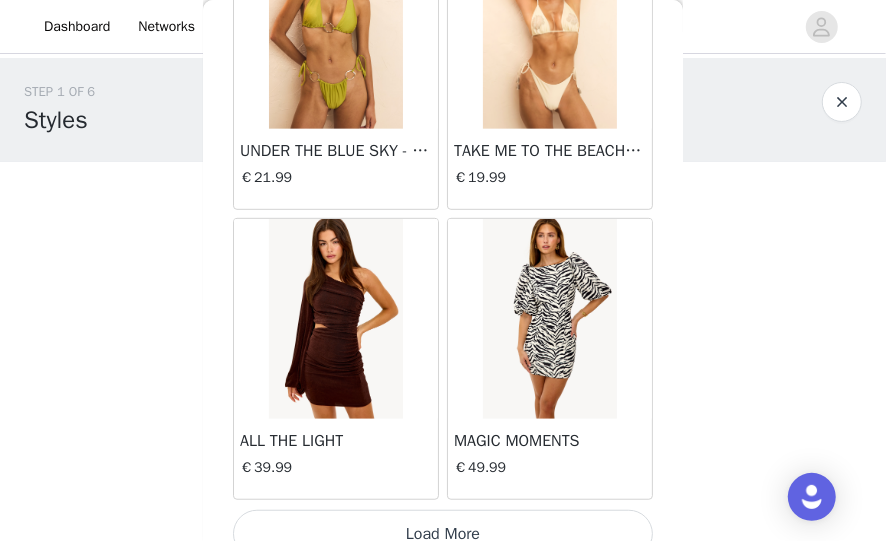 click on "Load More" at bounding box center (443, 534) 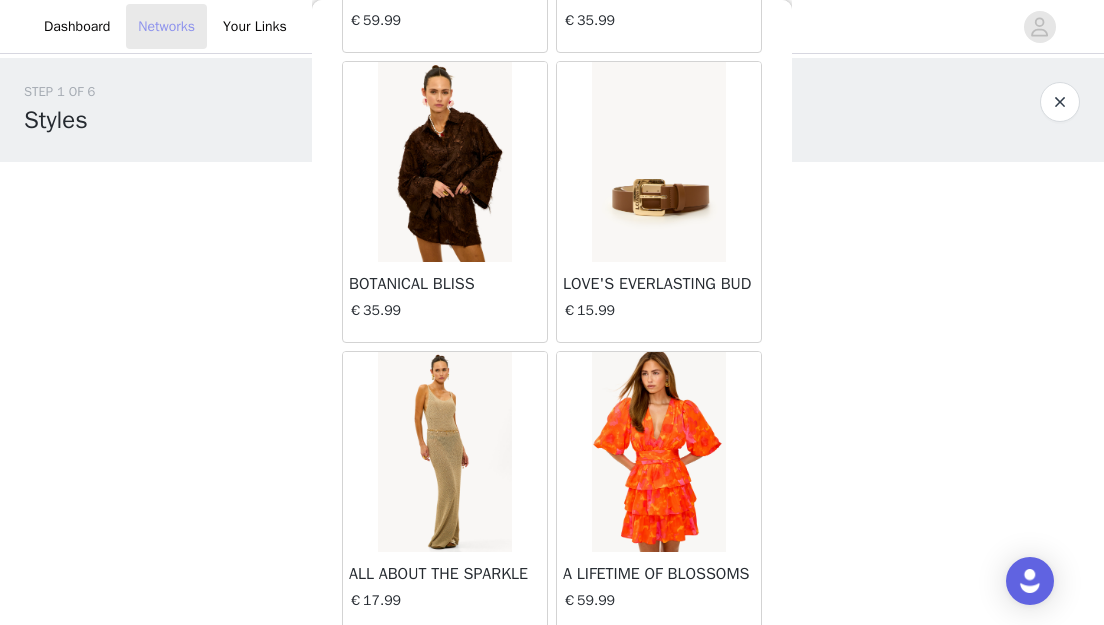 scroll, scrollTop: 19803, scrollLeft: 0, axis: vertical 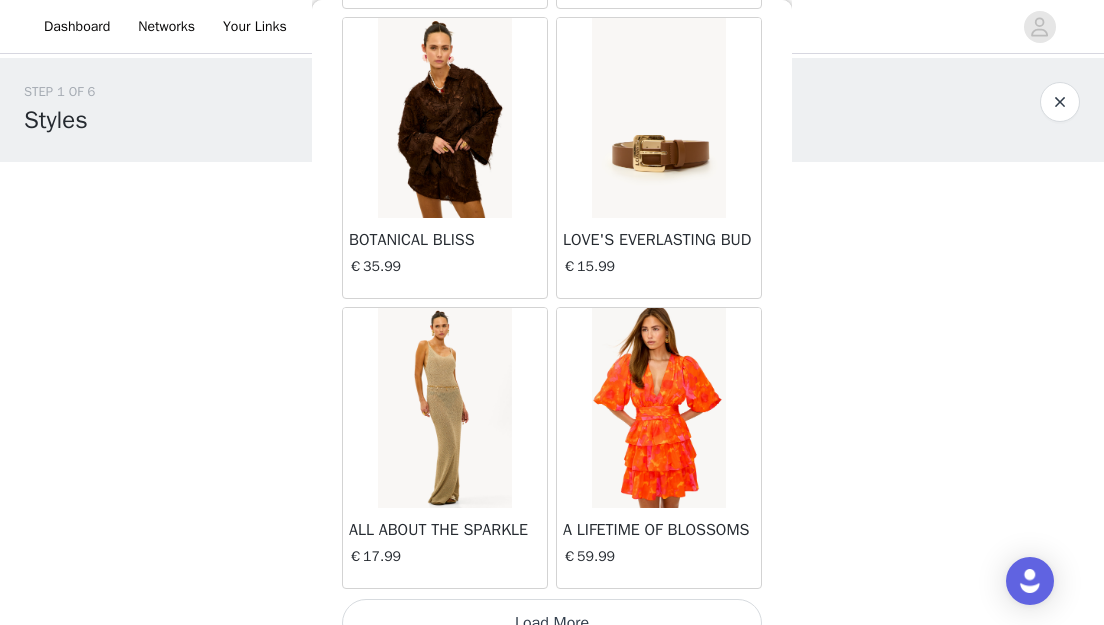 click on "Load More" at bounding box center (552, 623) 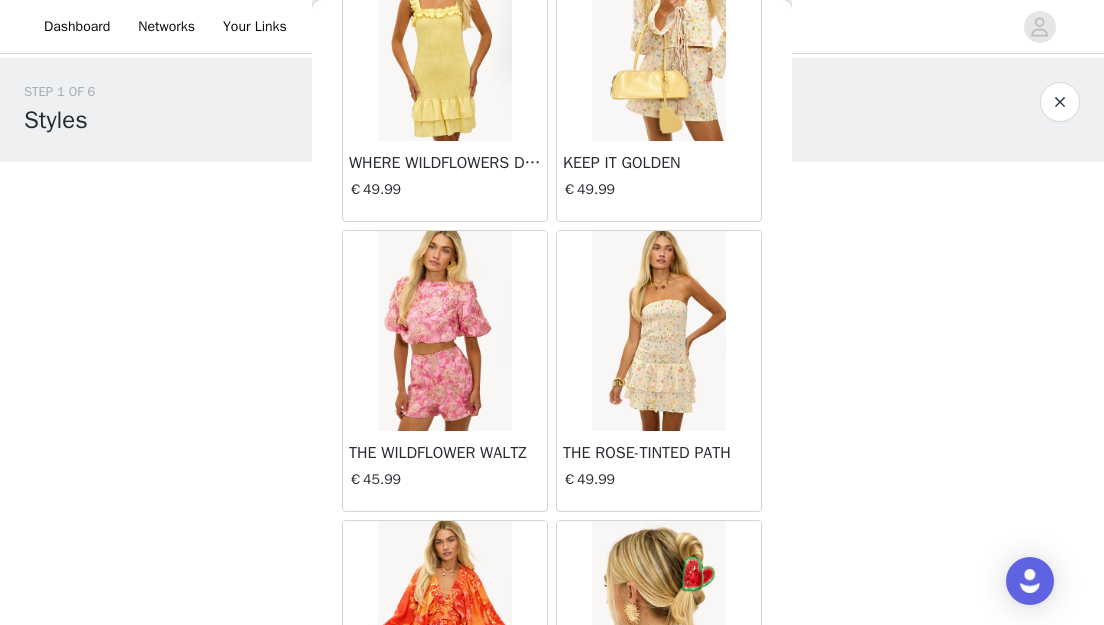 scroll, scrollTop: 22698, scrollLeft: 0, axis: vertical 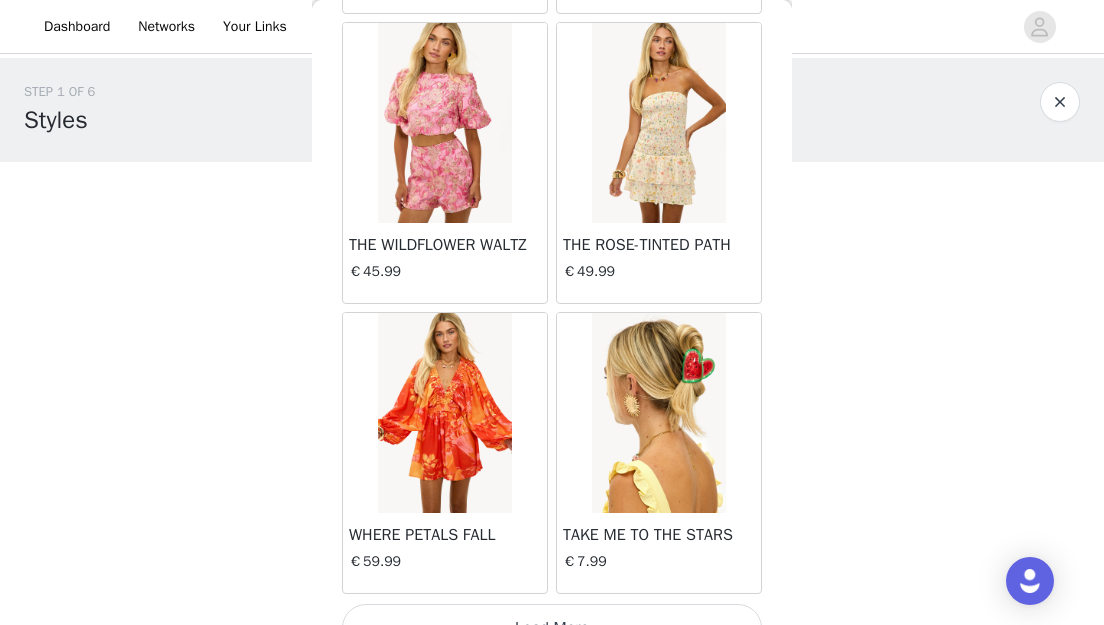 click on "Load More" at bounding box center (552, 628) 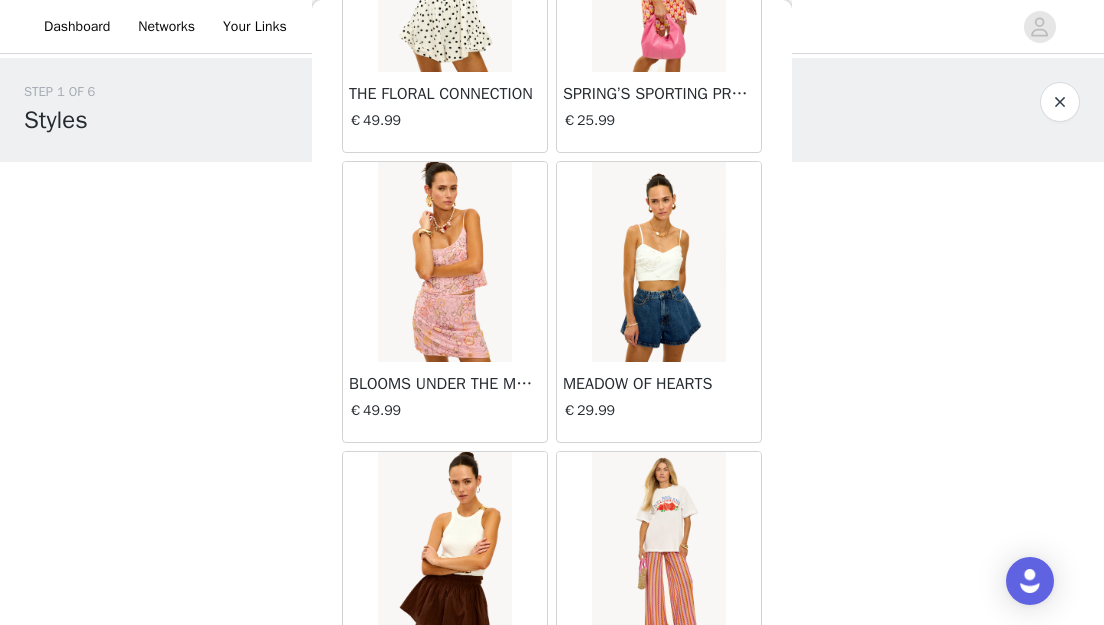 scroll, scrollTop: 25593, scrollLeft: 0, axis: vertical 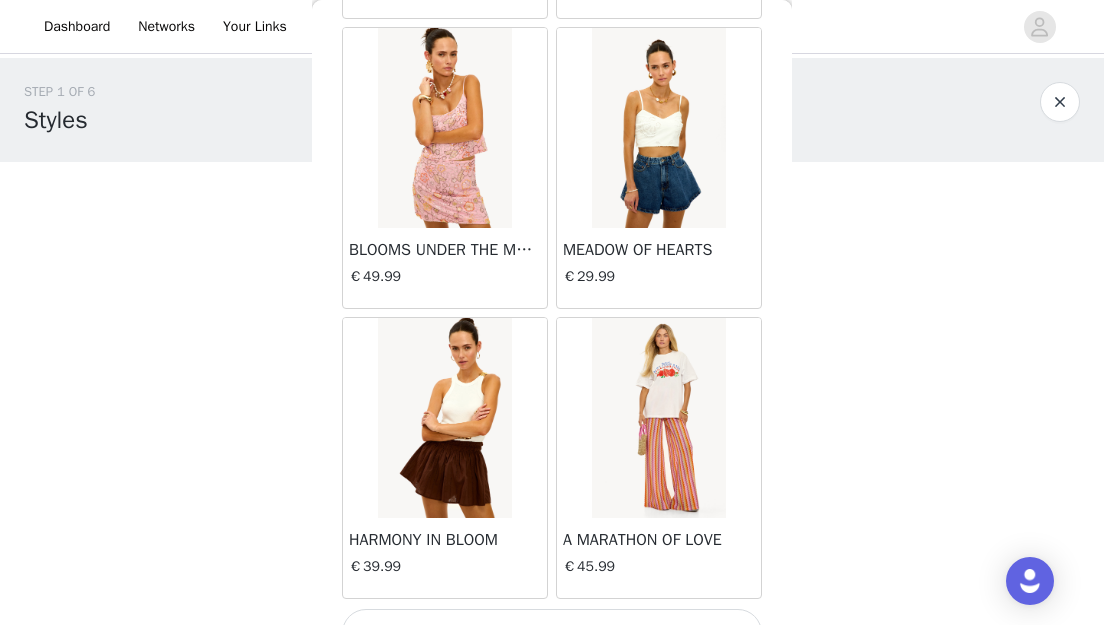 click on "Load More" at bounding box center [552, 633] 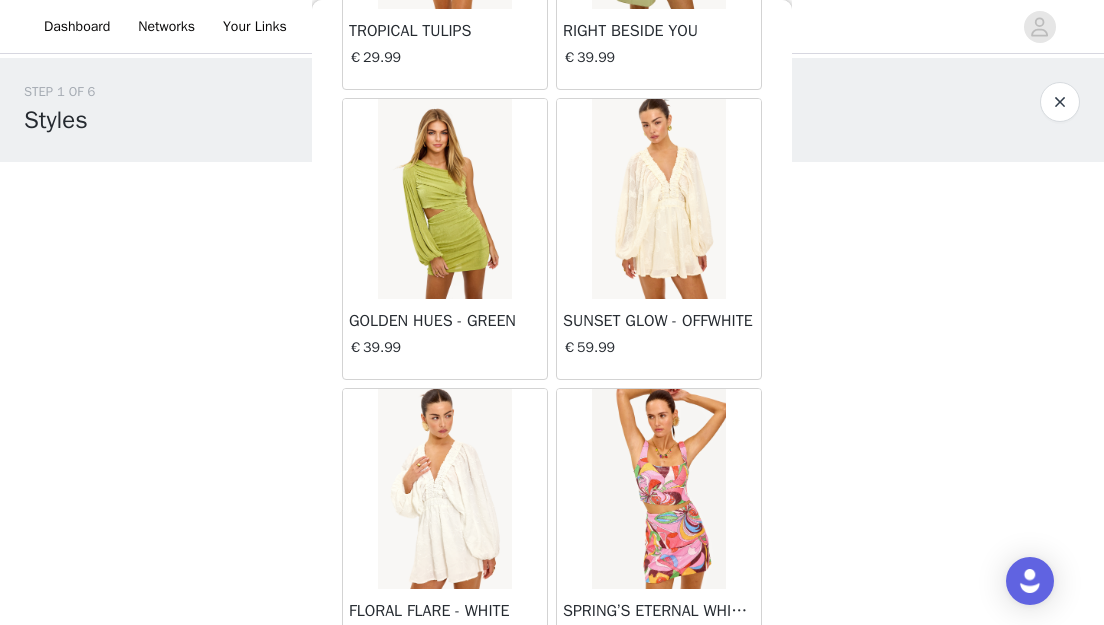 scroll, scrollTop: 28489, scrollLeft: 0, axis: vertical 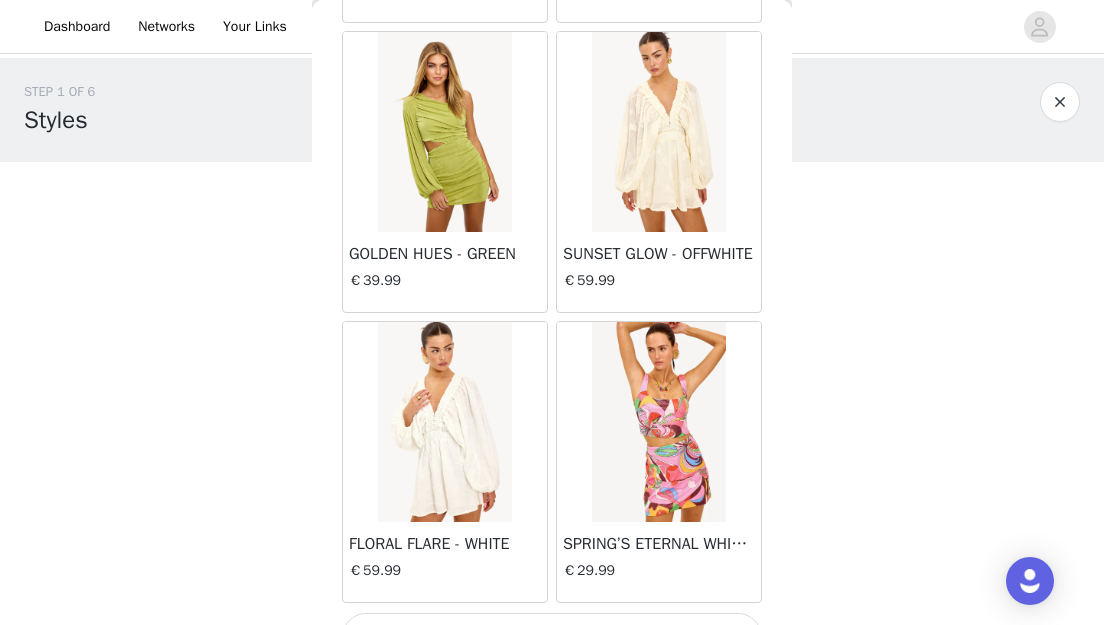 click on "Load More" at bounding box center [552, 637] 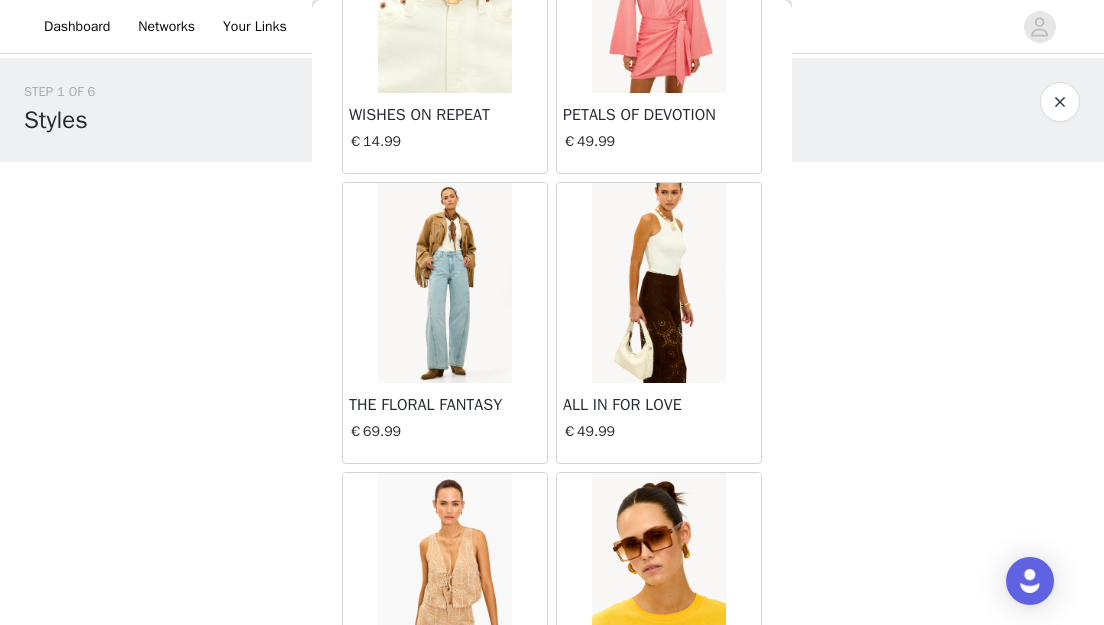 scroll, scrollTop: 31384, scrollLeft: 0, axis: vertical 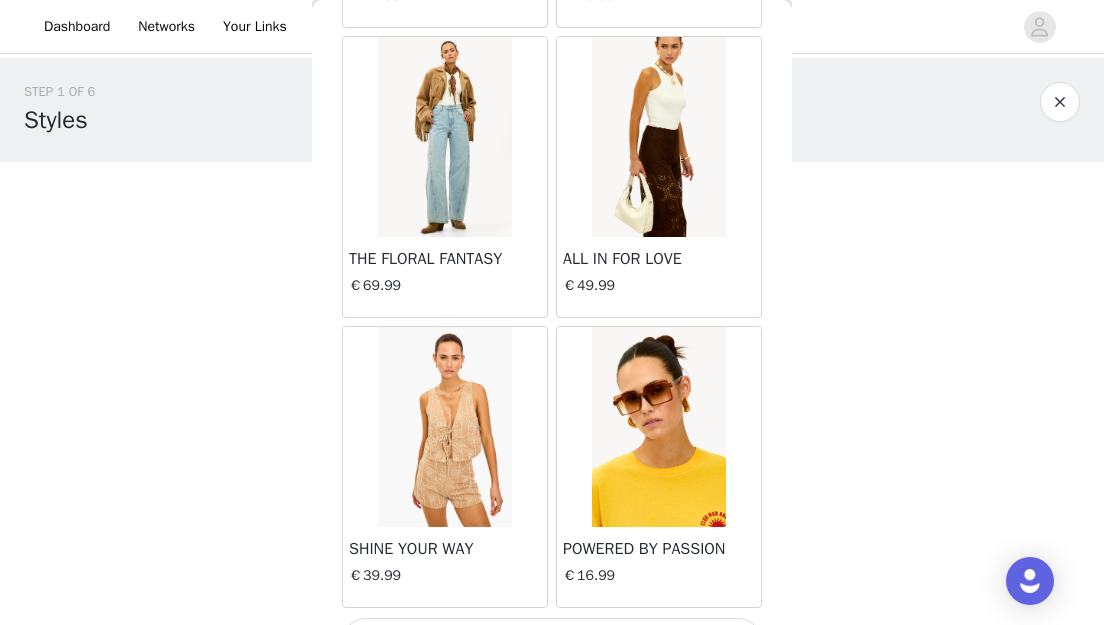 click on "Load More" at bounding box center [552, 642] 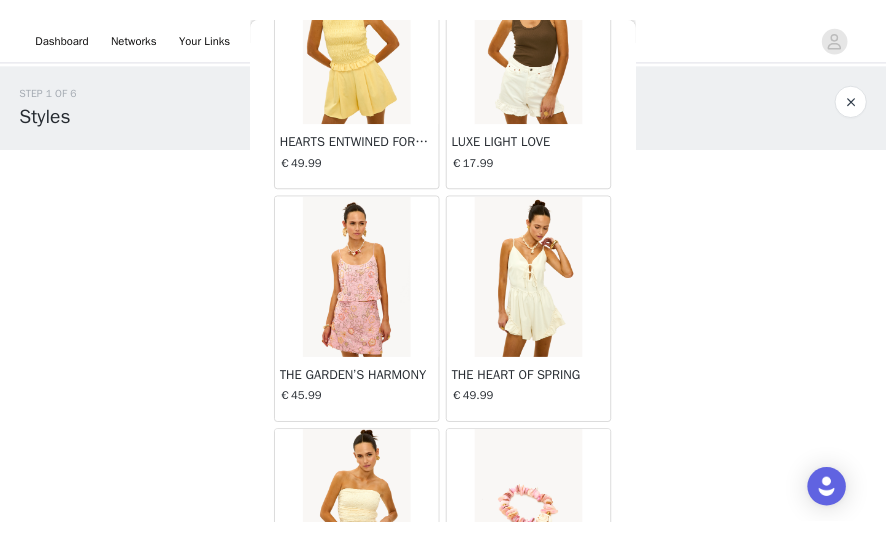 scroll, scrollTop: 33938, scrollLeft: 0, axis: vertical 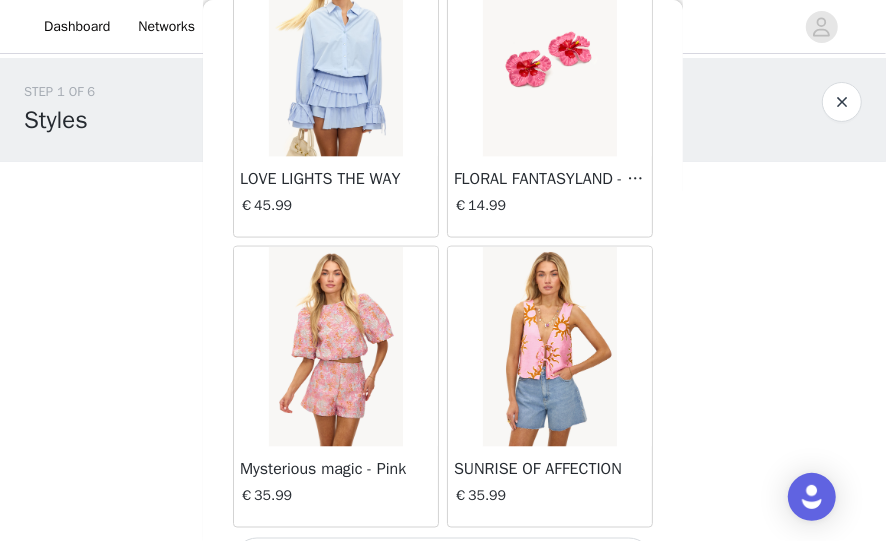 click on "Load More" at bounding box center [443, 562] 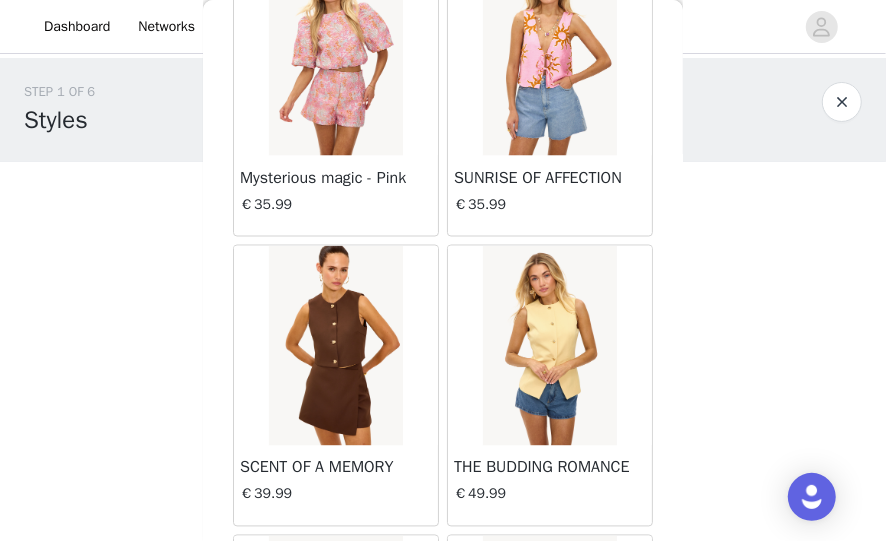 scroll, scrollTop: 34656, scrollLeft: 0, axis: vertical 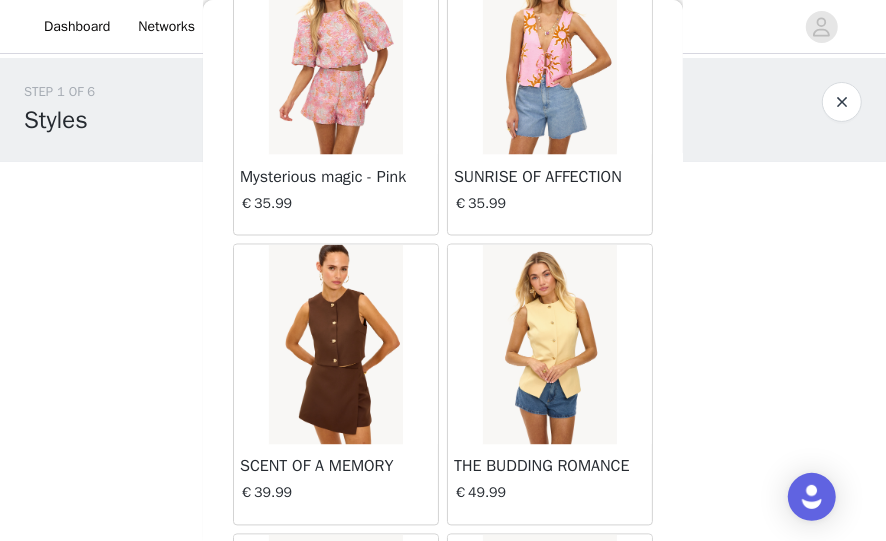 click at bounding box center [335, 345] 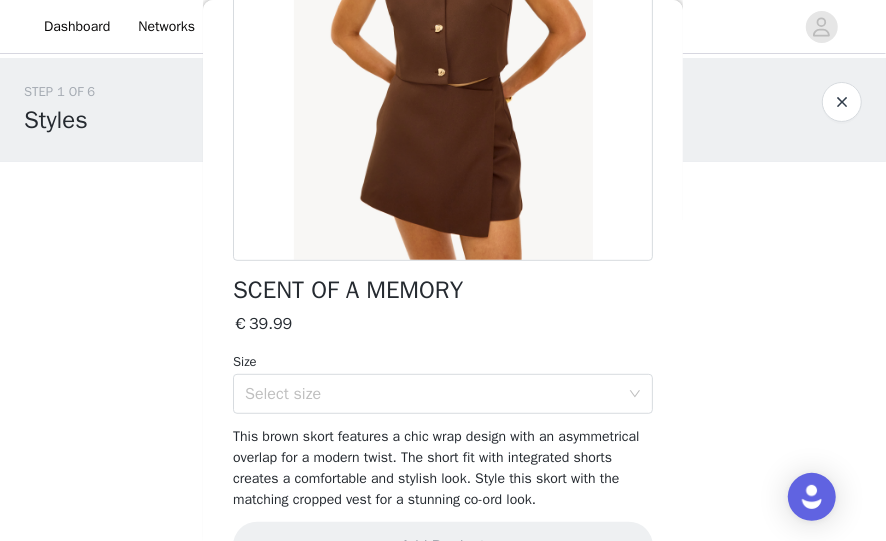 scroll, scrollTop: 363, scrollLeft: 0, axis: vertical 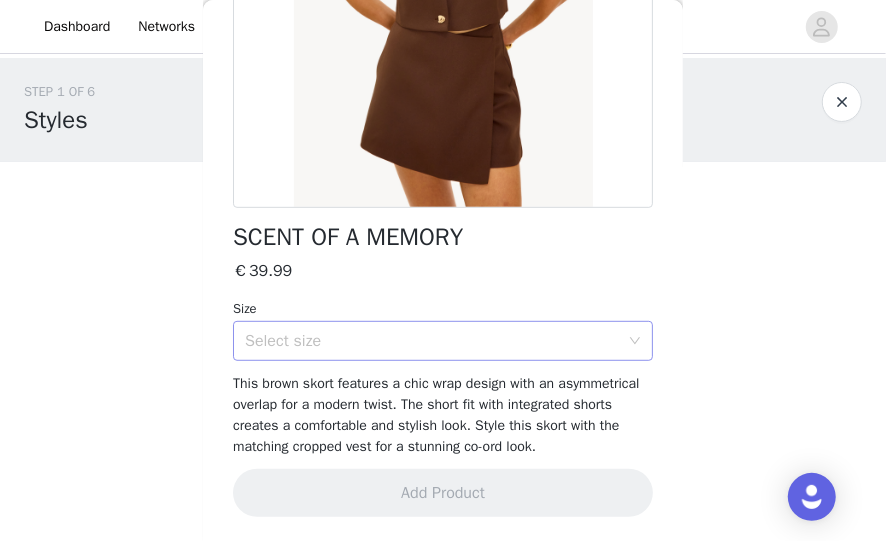 click on "Select size" at bounding box center [432, 341] 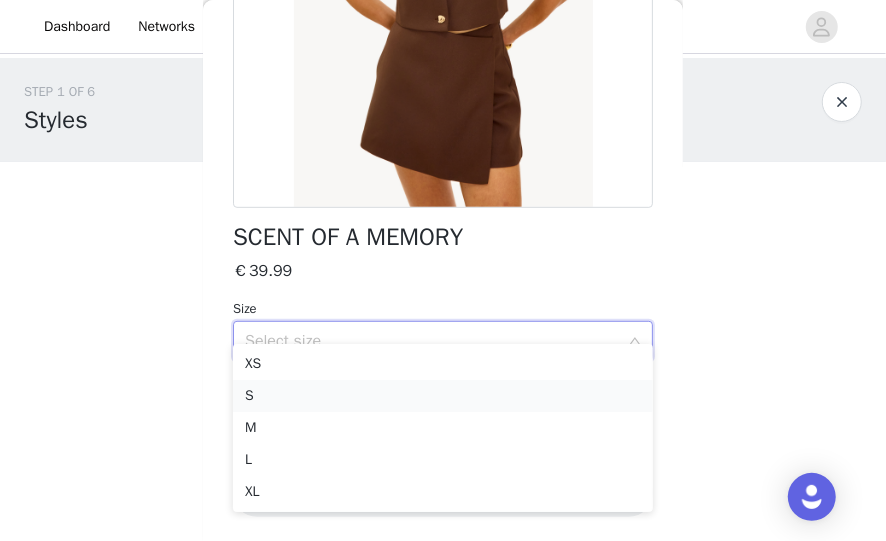 click on "S" at bounding box center [443, 396] 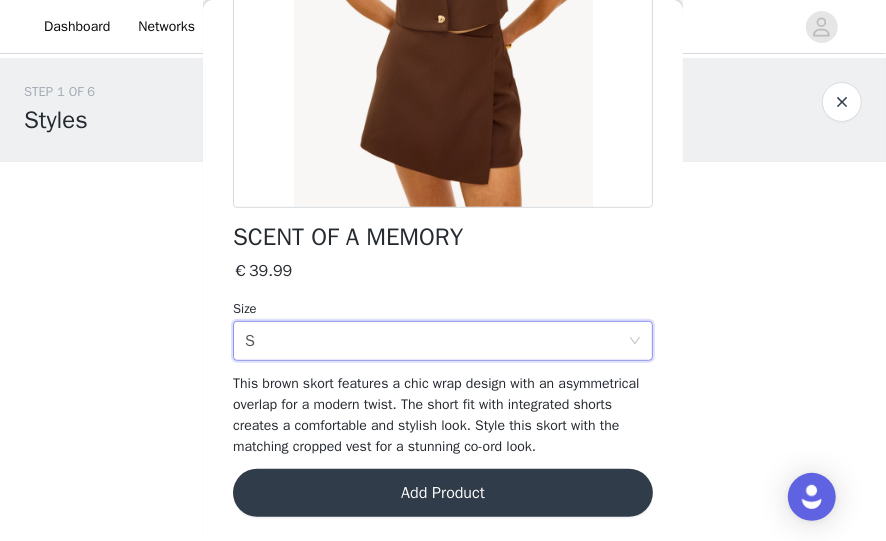 click on "Add Product" at bounding box center [443, 493] 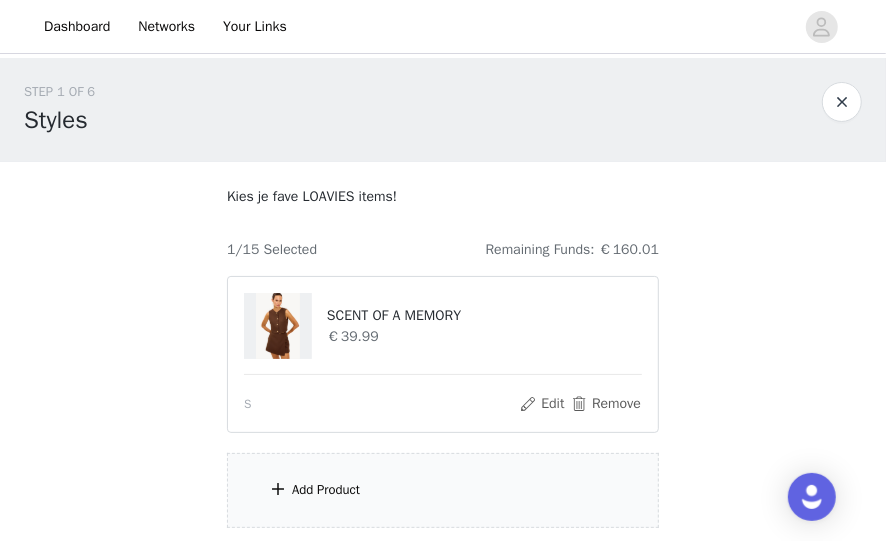 click on "Add Product" at bounding box center [443, 490] 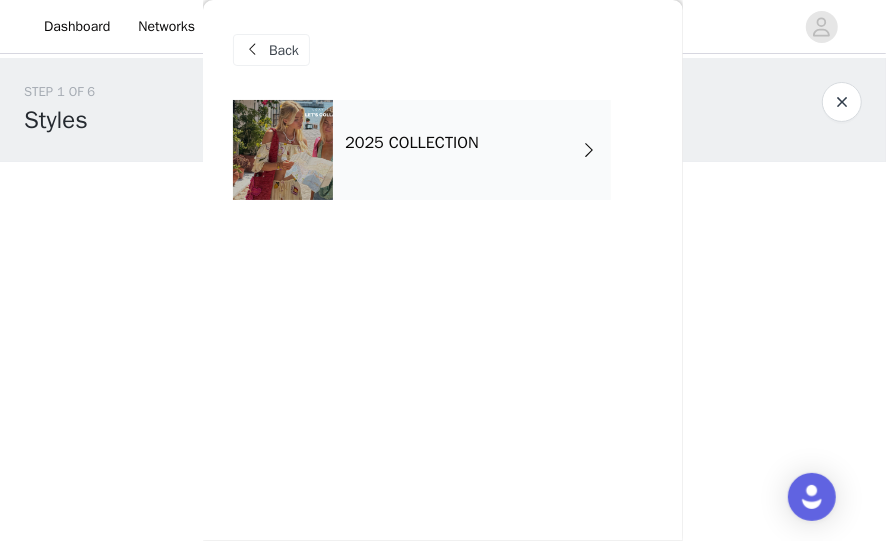 click on "2025 COLLECTION" at bounding box center [472, 150] 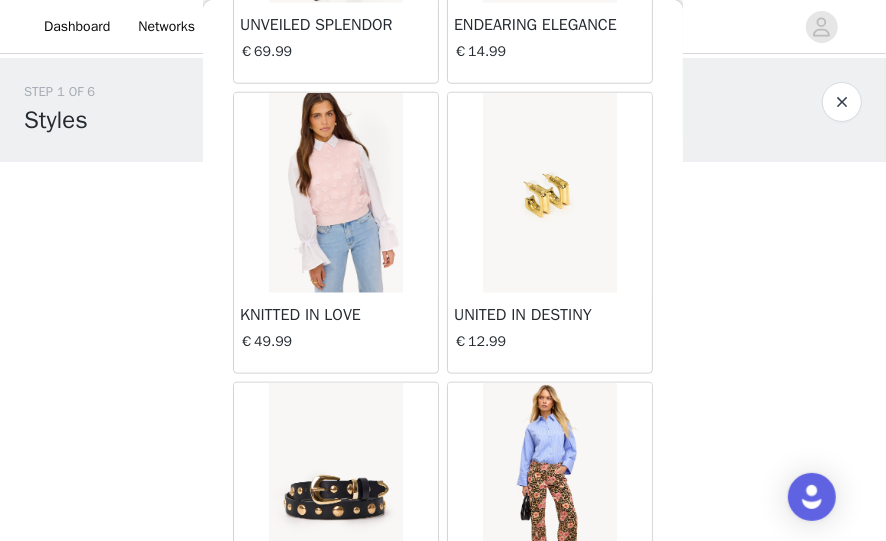 scroll, scrollTop: 2515, scrollLeft: 0, axis: vertical 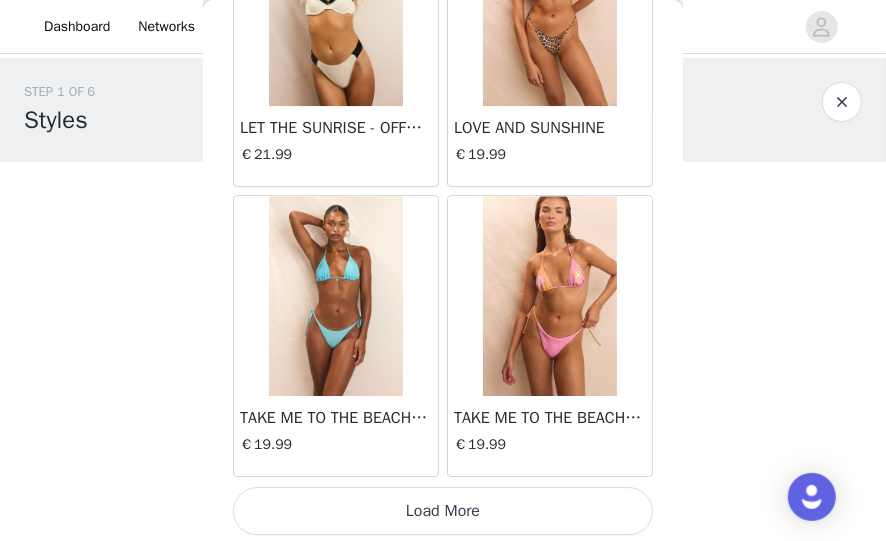 click on "Load More" at bounding box center (443, 511) 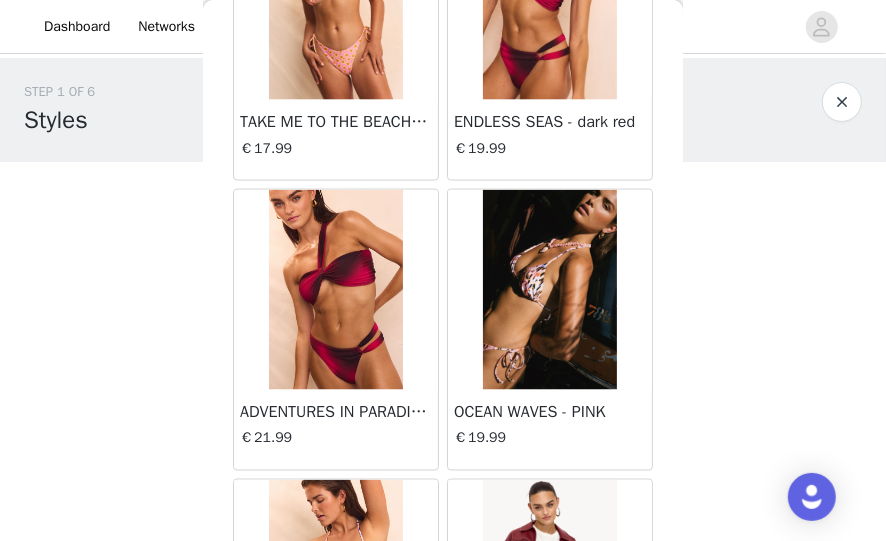 scroll, scrollTop: 5410, scrollLeft: 0, axis: vertical 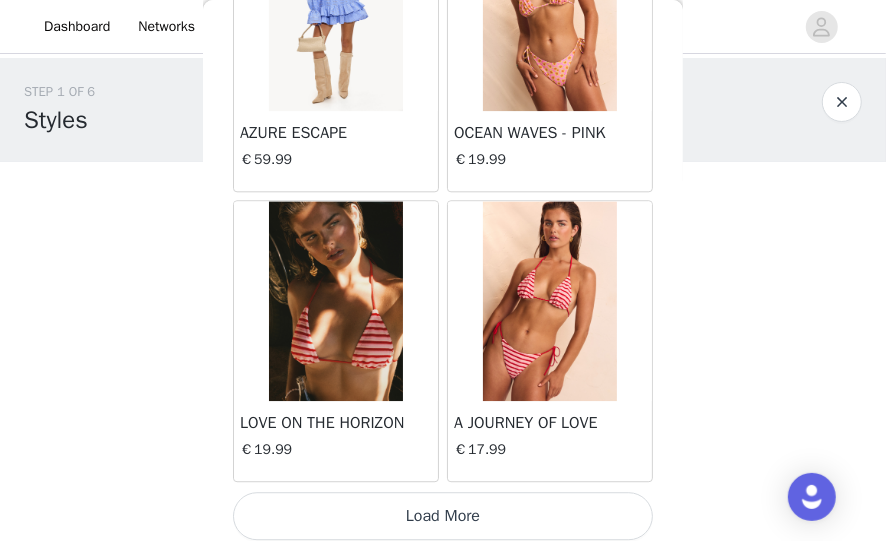click on "Load More" at bounding box center (443, 516) 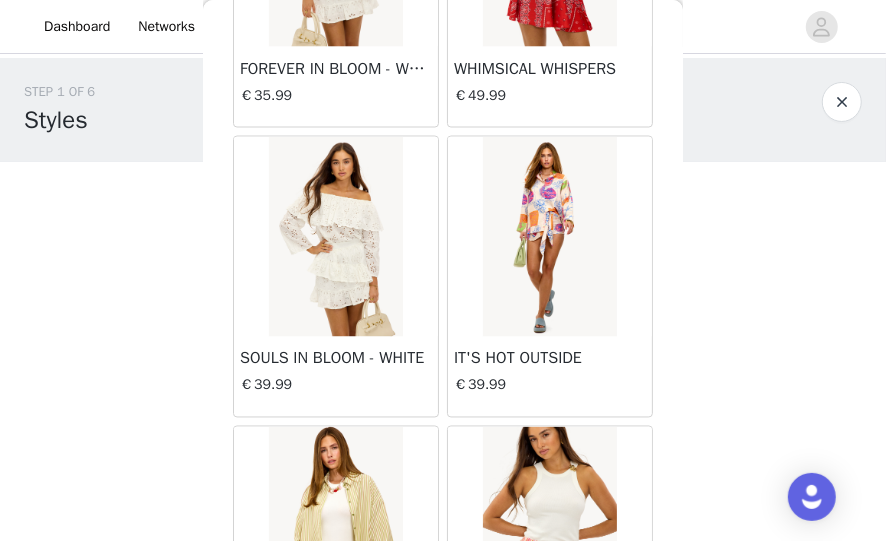 scroll, scrollTop: 8306, scrollLeft: 0, axis: vertical 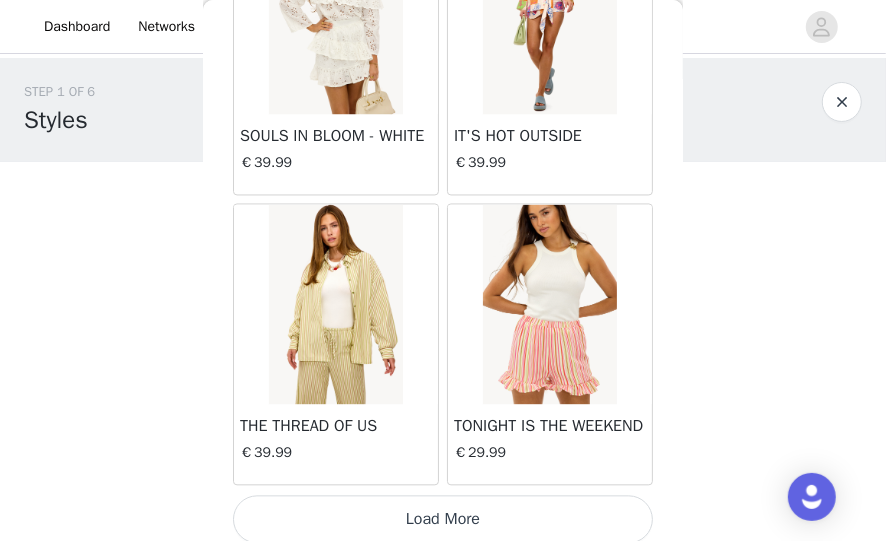 click on "Load More" at bounding box center (443, 520) 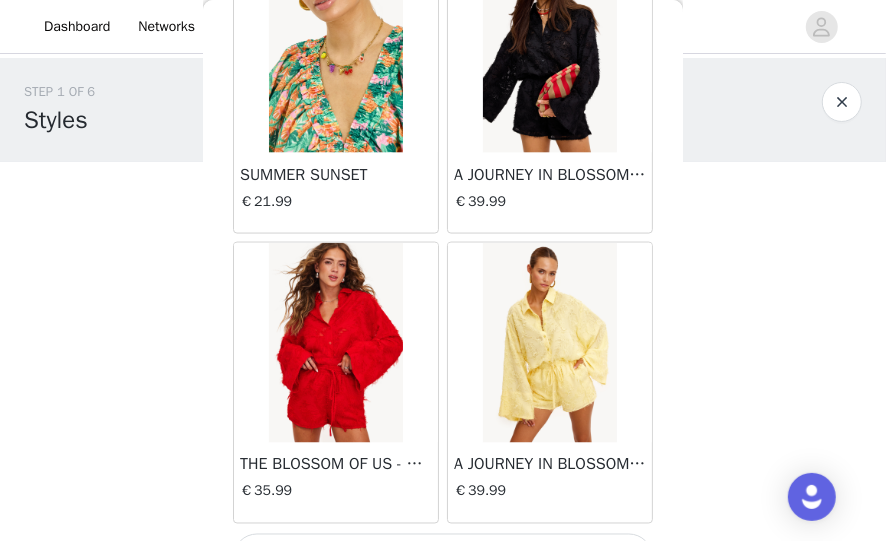 scroll, scrollTop: 11201, scrollLeft: 0, axis: vertical 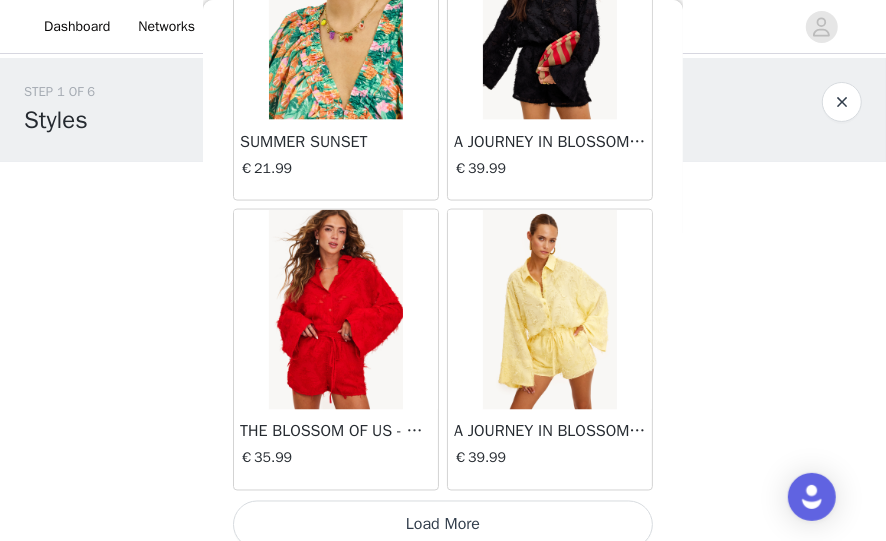 click on "Load More" at bounding box center [443, 525] 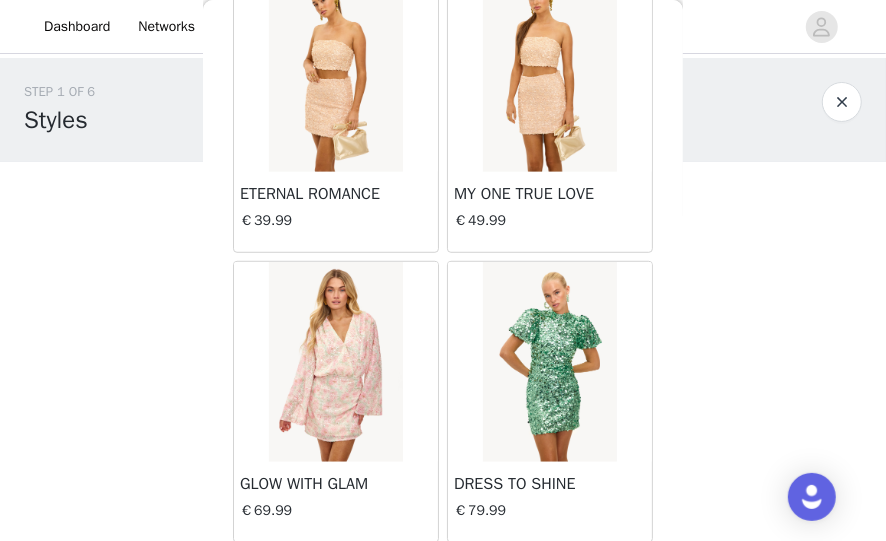 scroll, scrollTop: 14096, scrollLeft: 0, axis: vertical 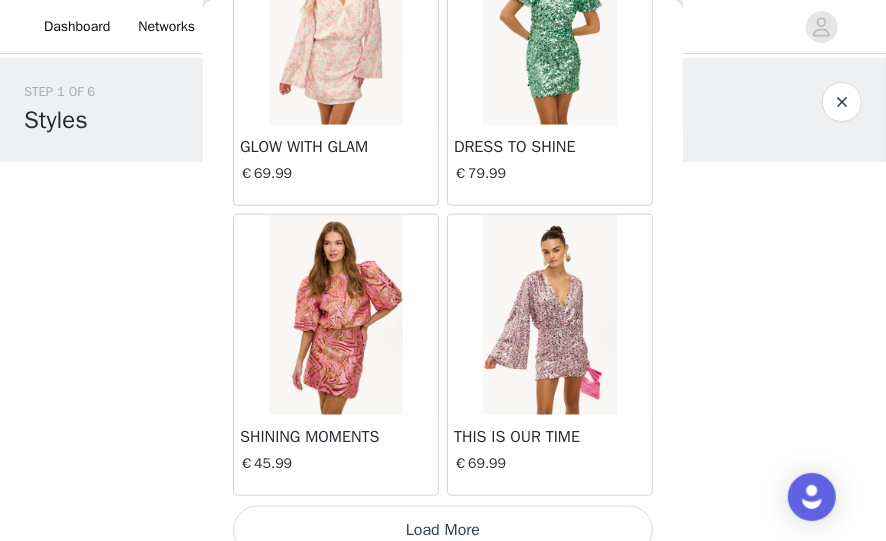 click on "Load More" at bounding box center [443, 530] 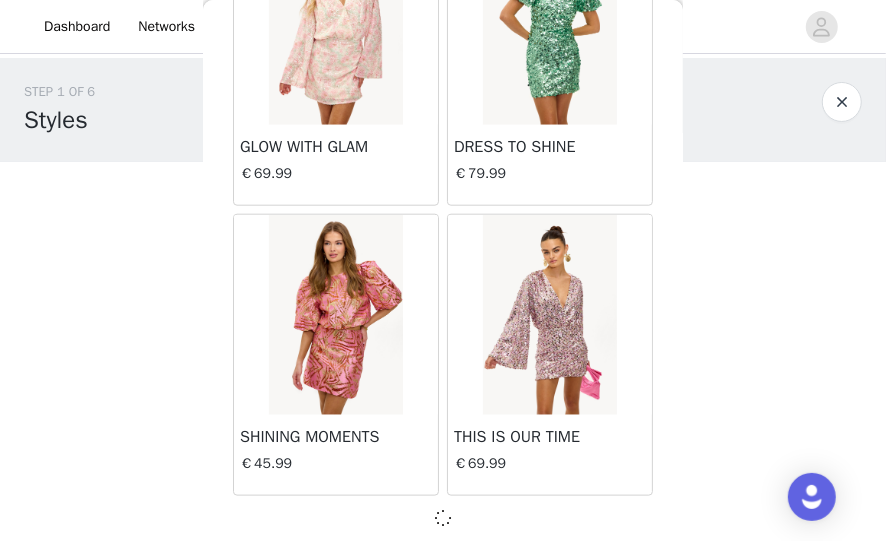 scroll, scrollTop: 14087, scrollLeft: 0, axis: vertical 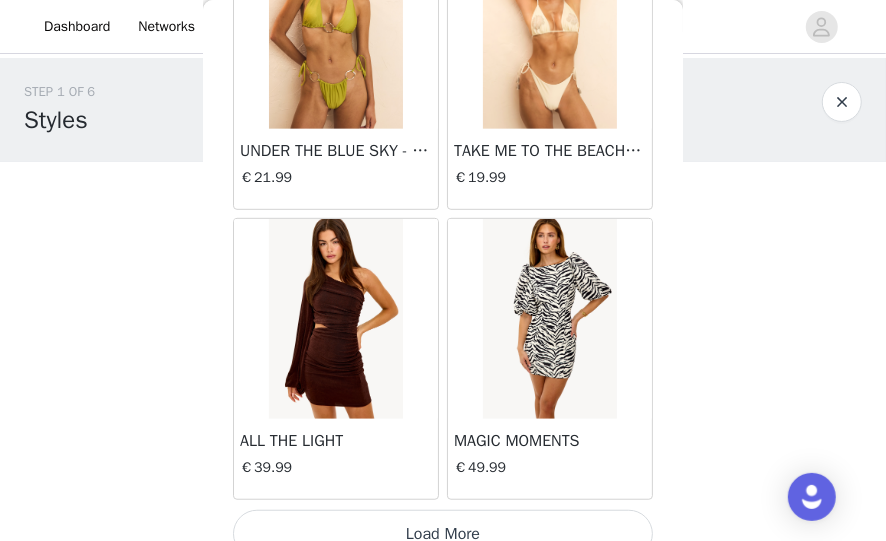 click on "Load More" at bounding box center (443, 534) 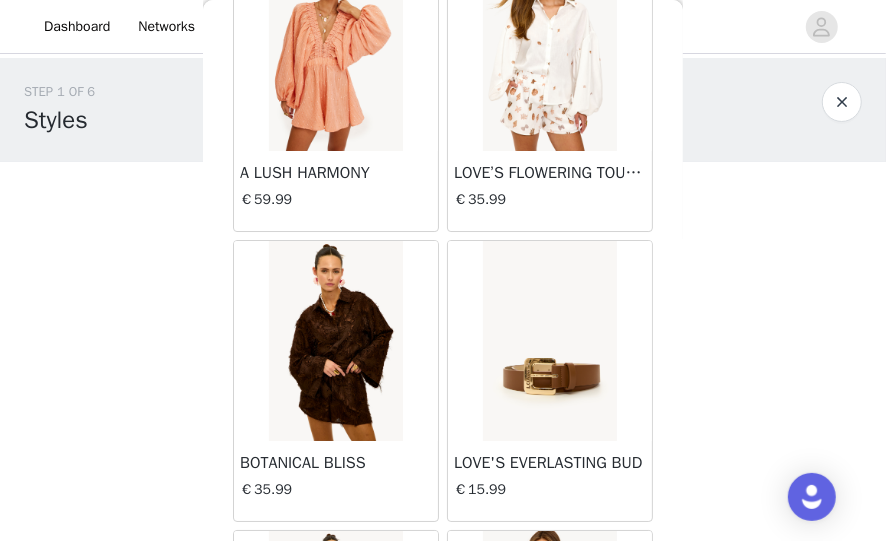scroll, scrollTop: 19887, scrollLeft: 0, axis: vertical 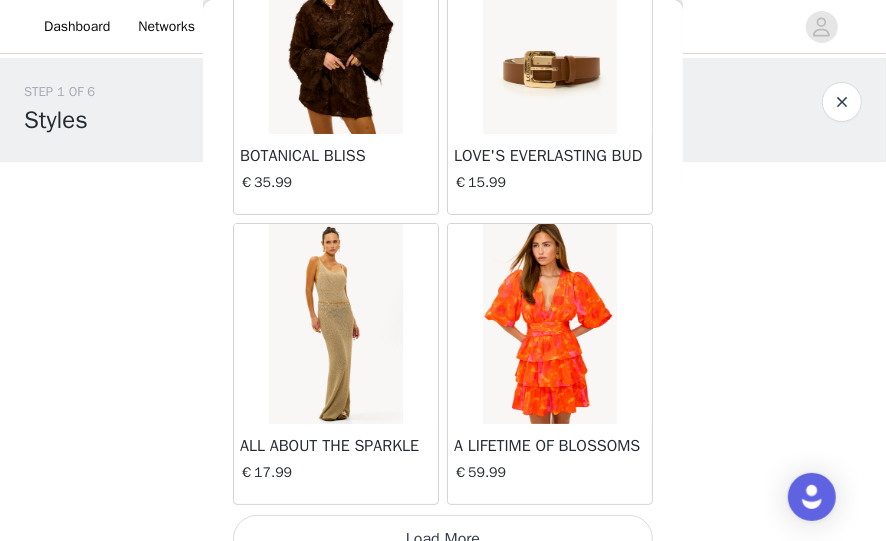 click on "Load More" at bounding box center [443, 539] 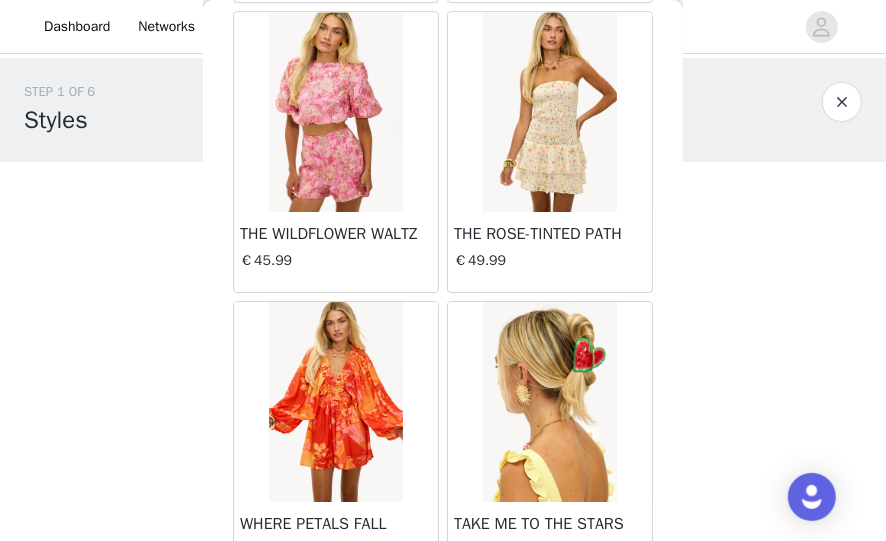 scroll, scrollTop: 22782, scrollLeft: 0, axis: vertical 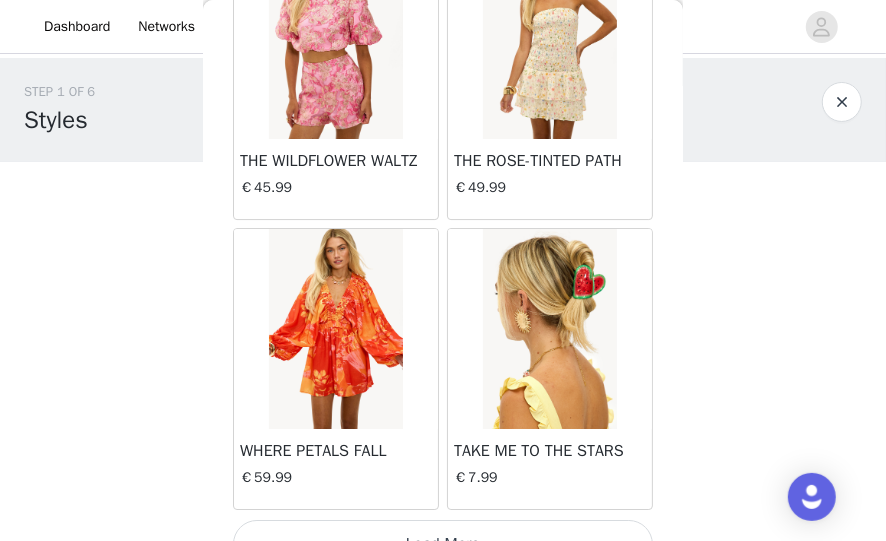 click on "Load More" at bounding box center [443, 544] 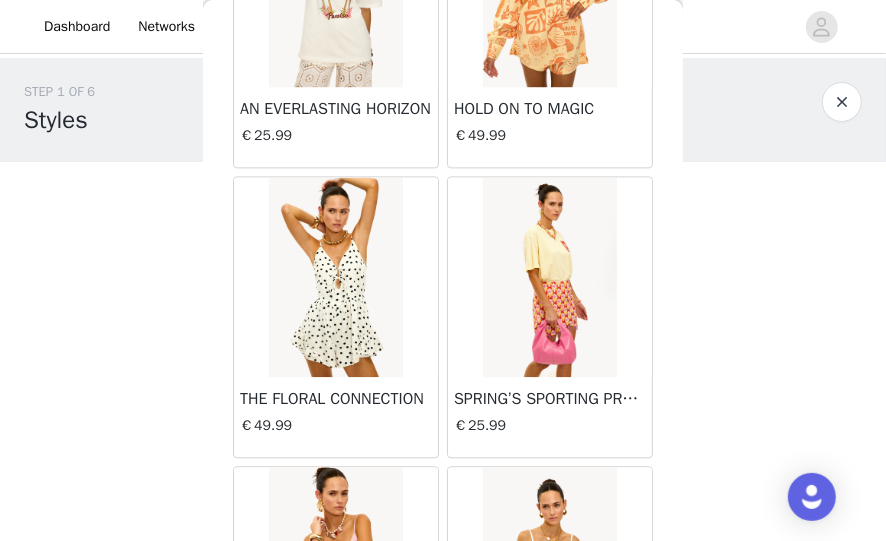scroll, scrollTop: 25678, scrollLeft: 0, axis: vertical 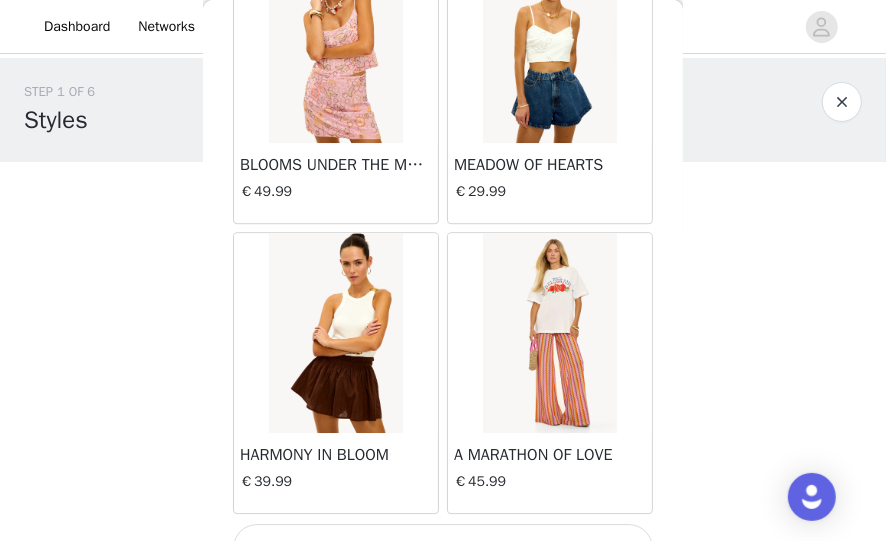 click on "Load More" at bounding box center [443, 548] 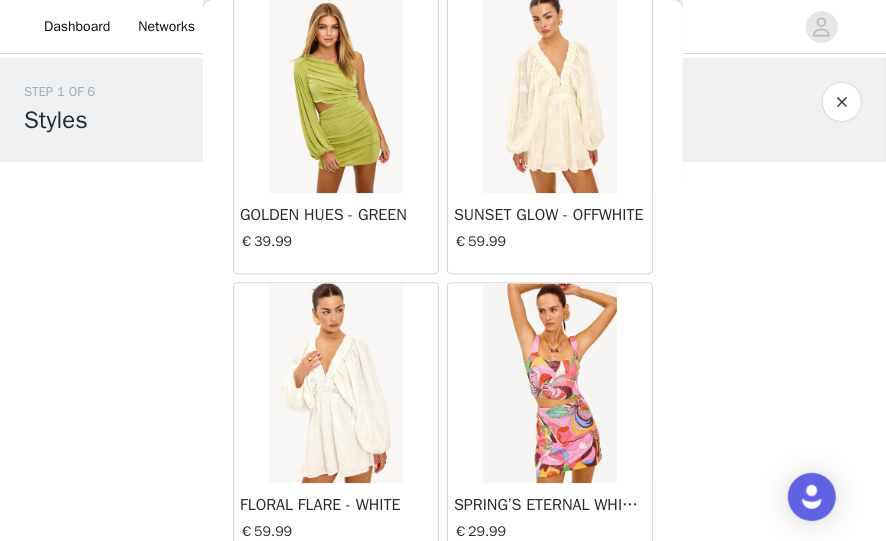 scroll, scrollTop: 28573, scrollLeft: 0, axis: vertical 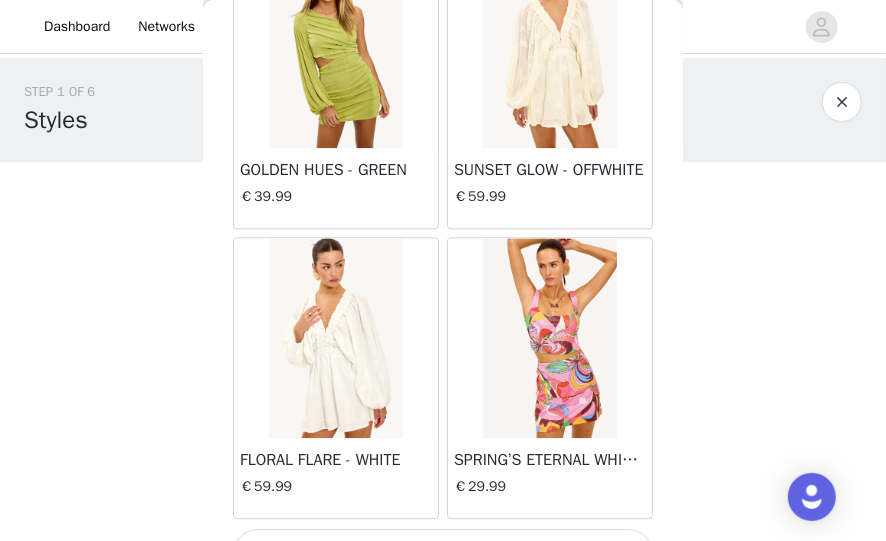 click on "Load More" at bounding box center [443, 553] 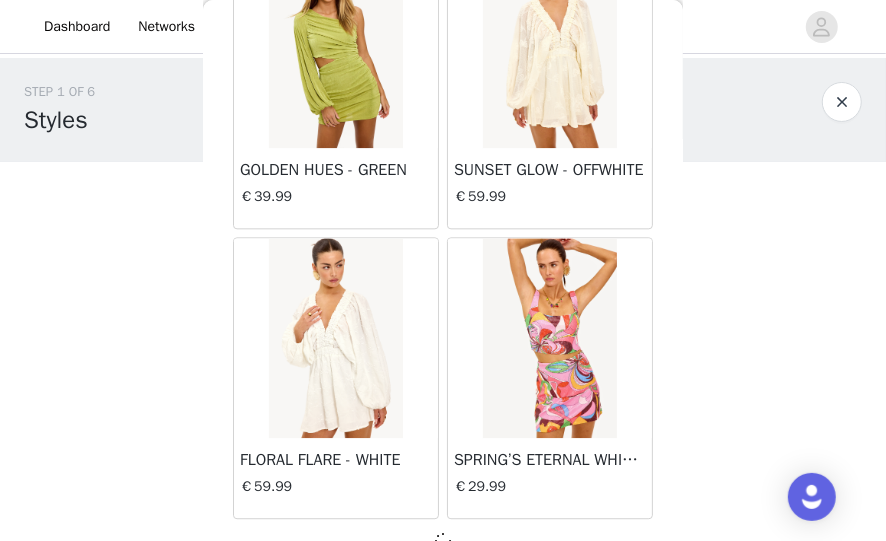 scroll, scrollTop: 28564, scrollLeft: 0, axis: vertical 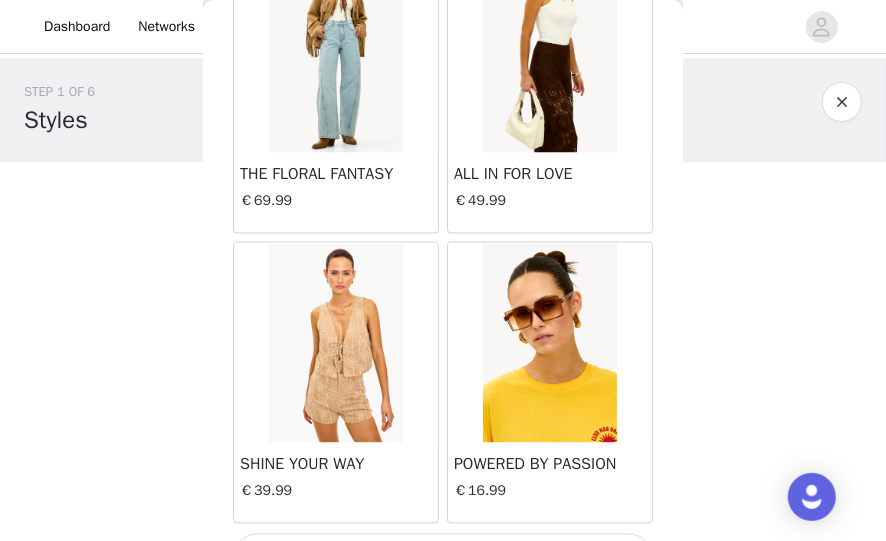 click on "Load More" at bounding box center (443, 558) 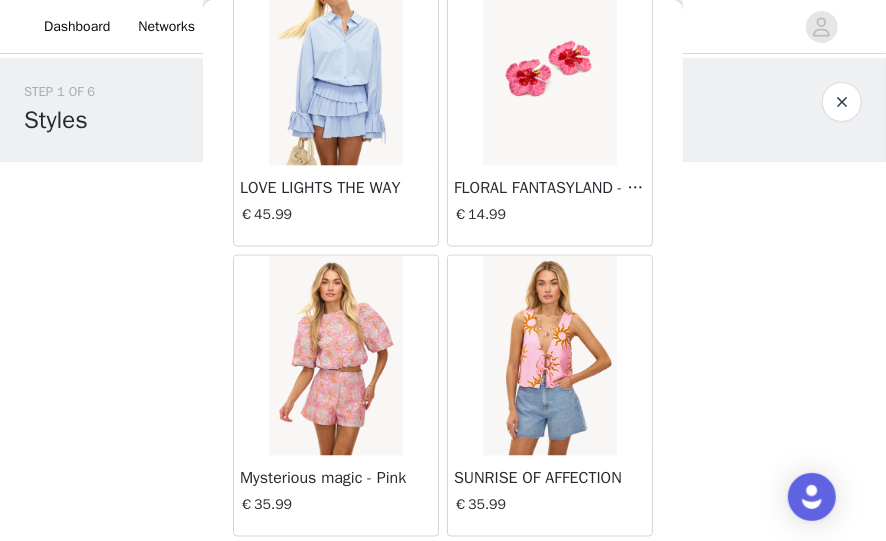 scroll, scrollTop: 34364, scrollLeft: 0, axis: vertical 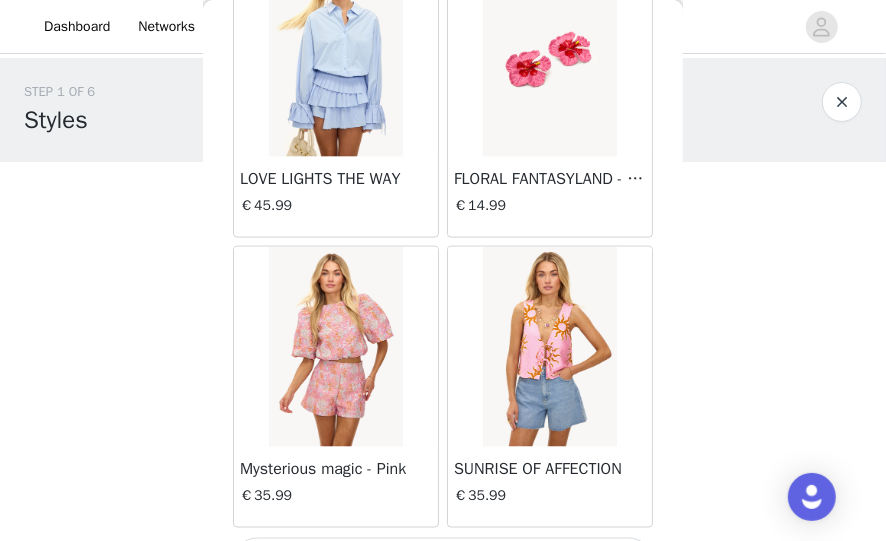 click on "Load More" at bounding box center [443, 562] 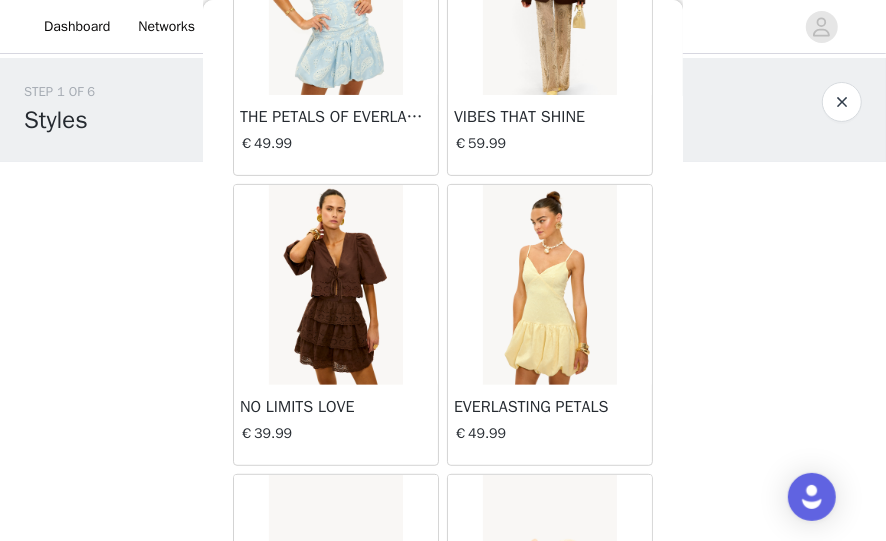 scroll, scrollTop: 37259, scrollLeft: 0, axis: vertical 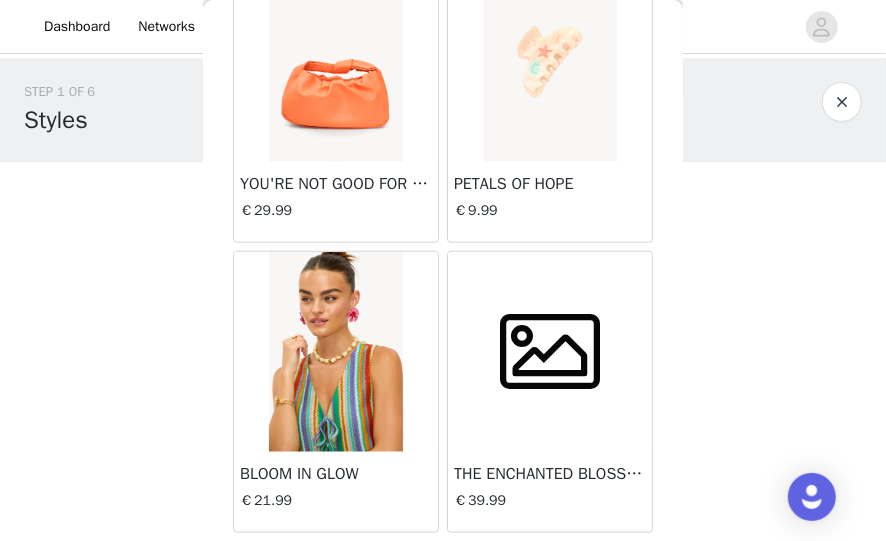 click on "Load More" at bounding box center (443, 567) 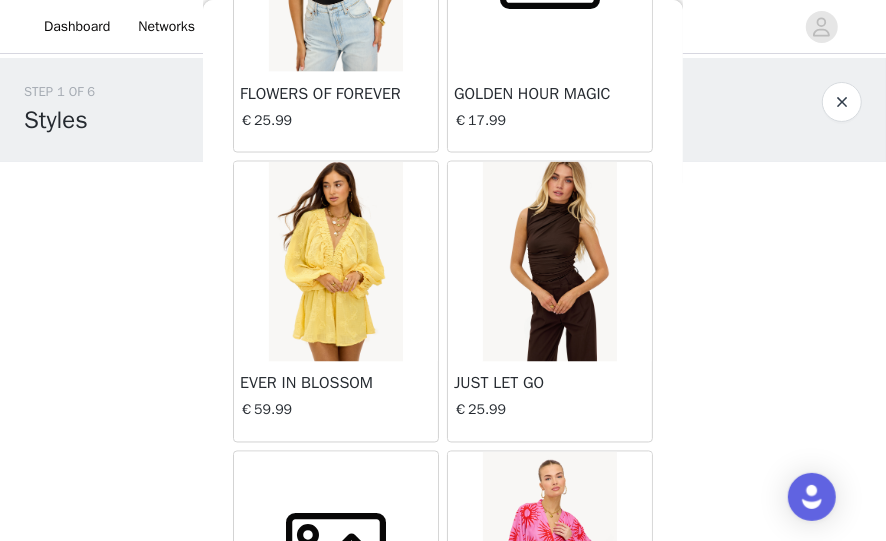 scroll, scrollTop: 37953, scrollLeft: 0, axis: vertical 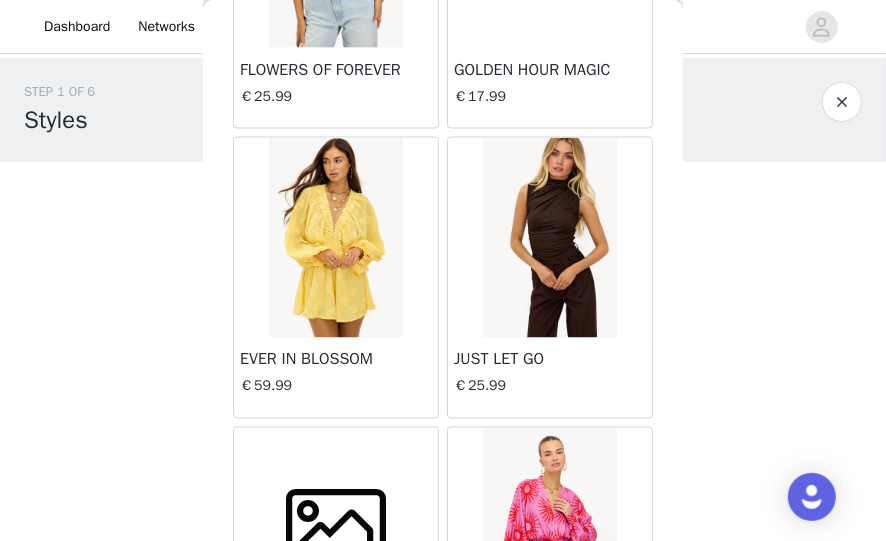 click at bounding box center [549, 238] 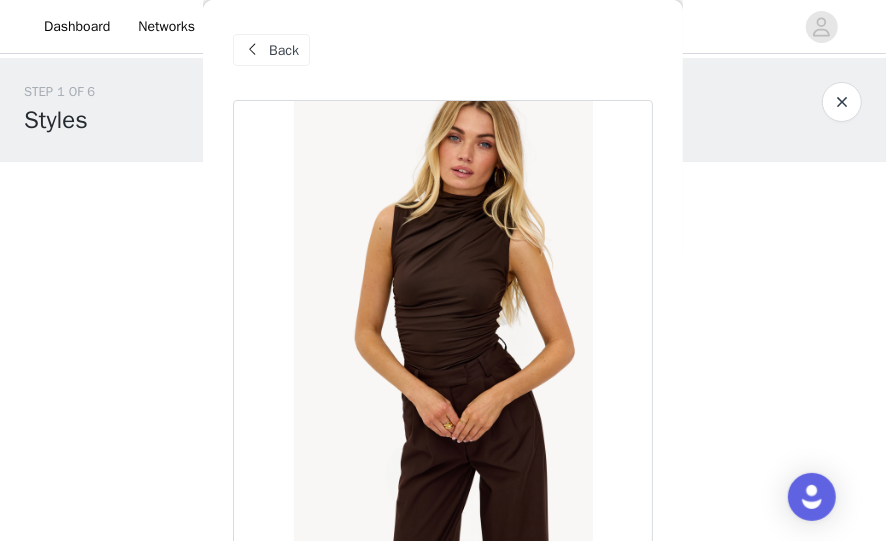 scroll, scrollTop: 342, scrollLeft: 0, axis: vertical 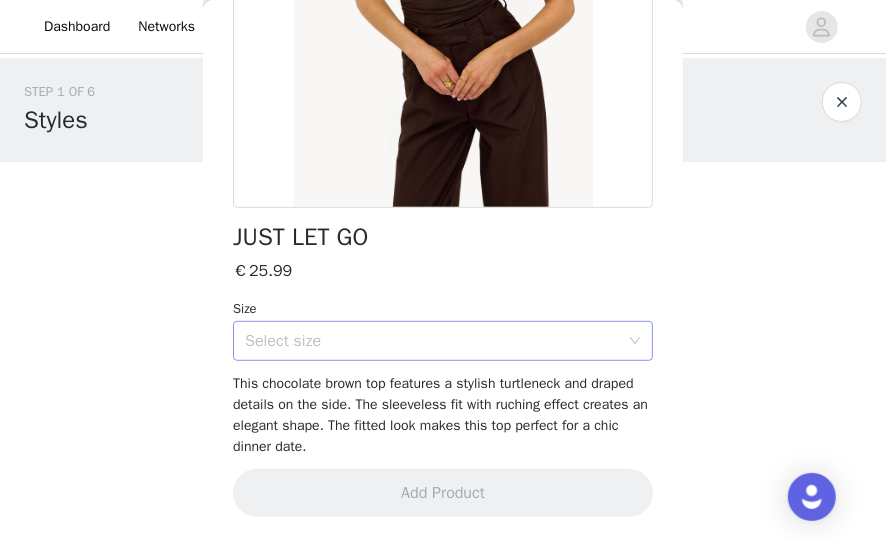 click on "Select size" at bounding box center (436, 341) 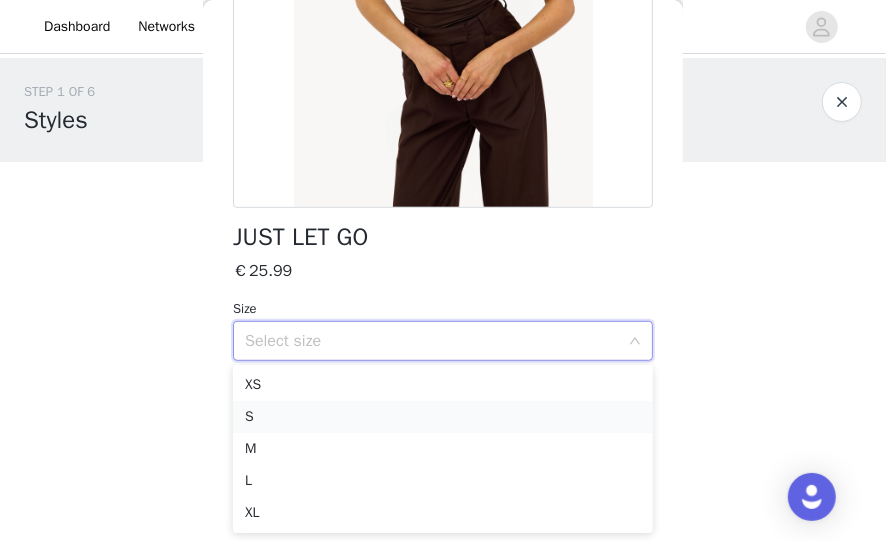 click on "S" at bounding box center (443, 417) 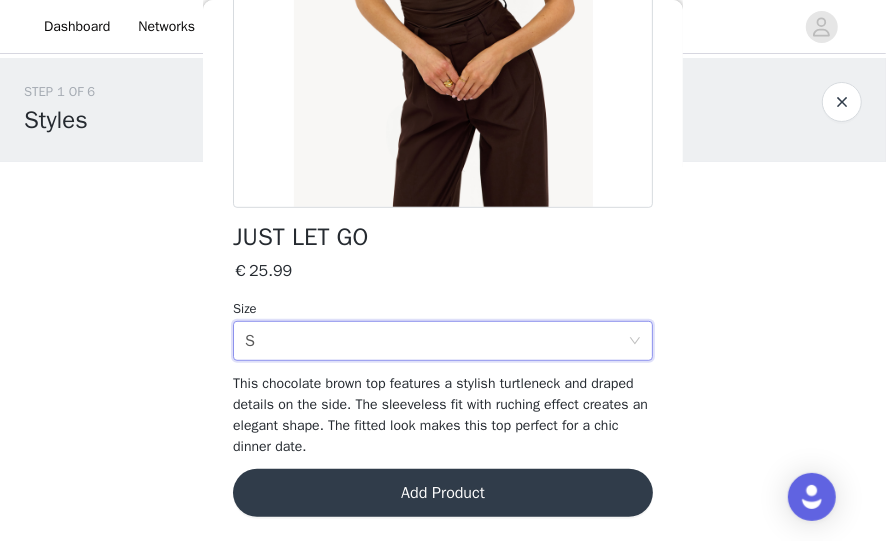 click on "Add Product" at bounding box center (443, 493) 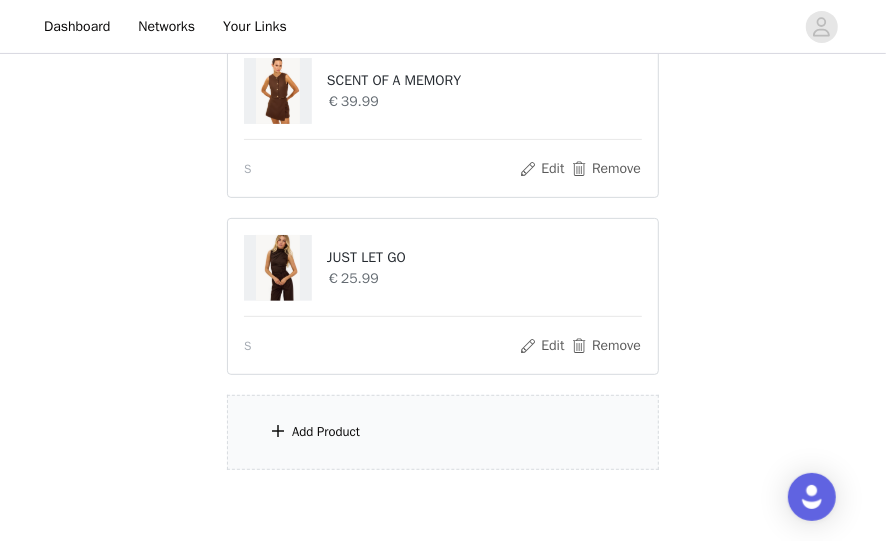 scroll, scrollTop: 269, scrollLeft: 0, axis: vertical 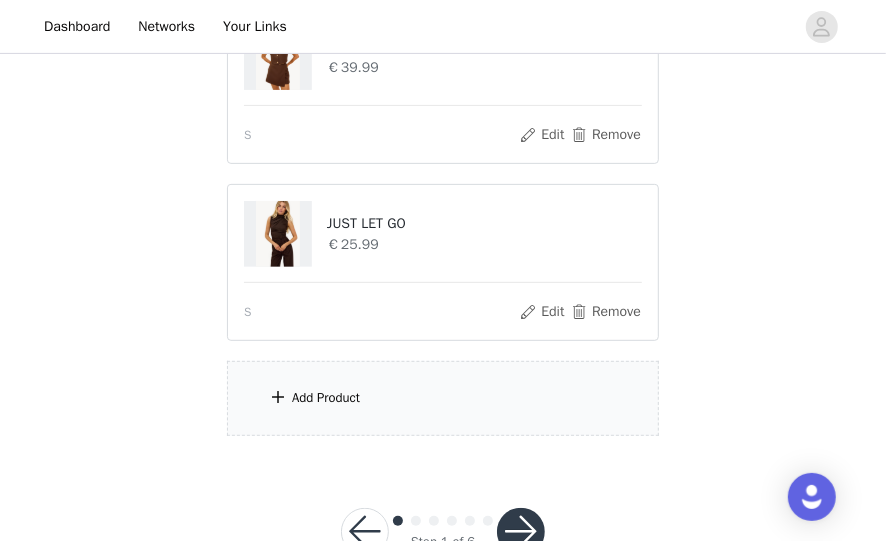 click on "Add Product" at bounding box center [443, 398] 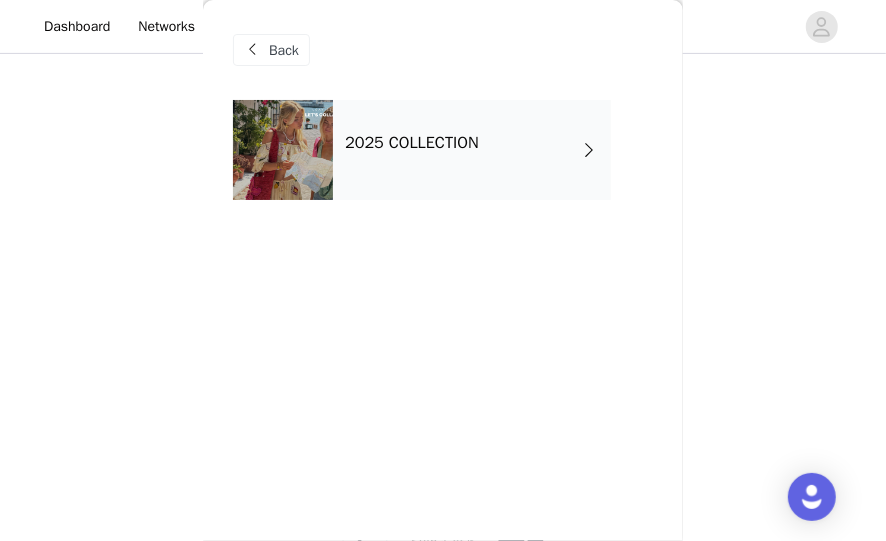 click on "2025 COLLECTION" at bounding box center [472, 150] 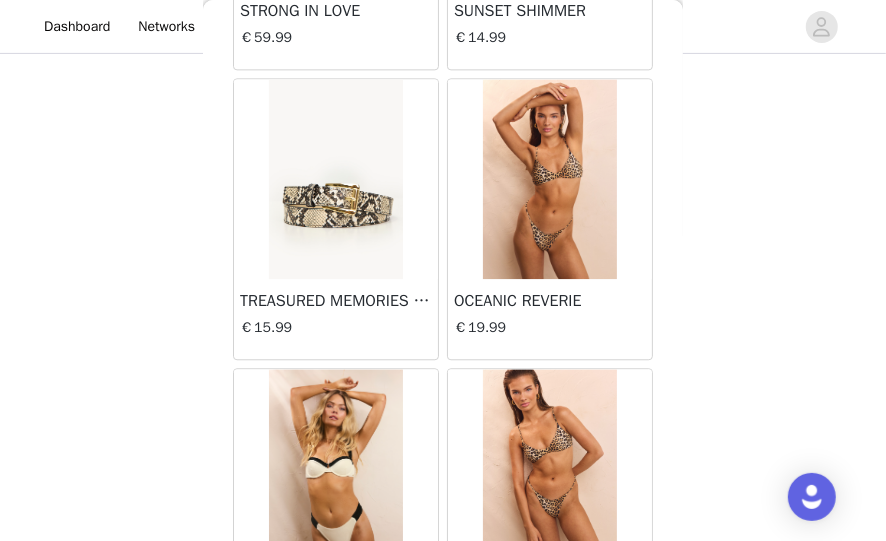 scroll, scrollTop: 2515, scrollLeft: 0, axis: vertical 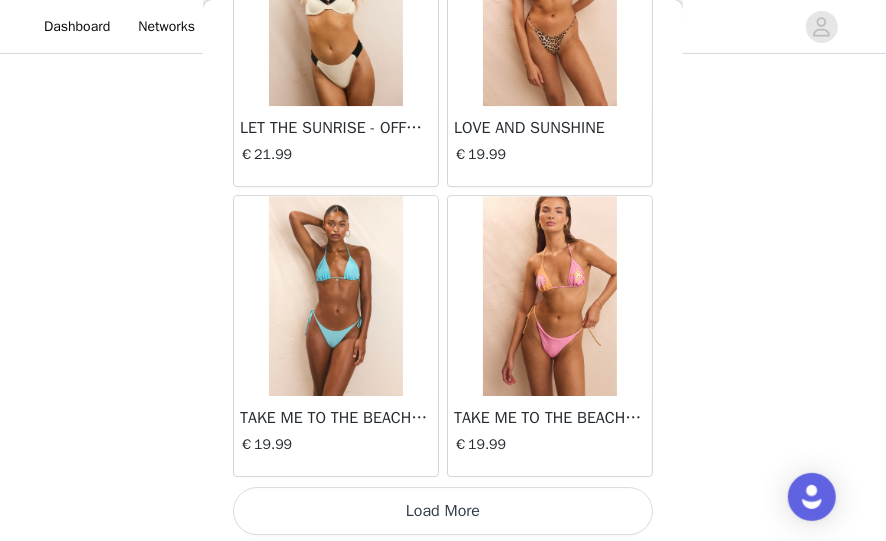 click on "Load More" at bounding box center [443, 511] 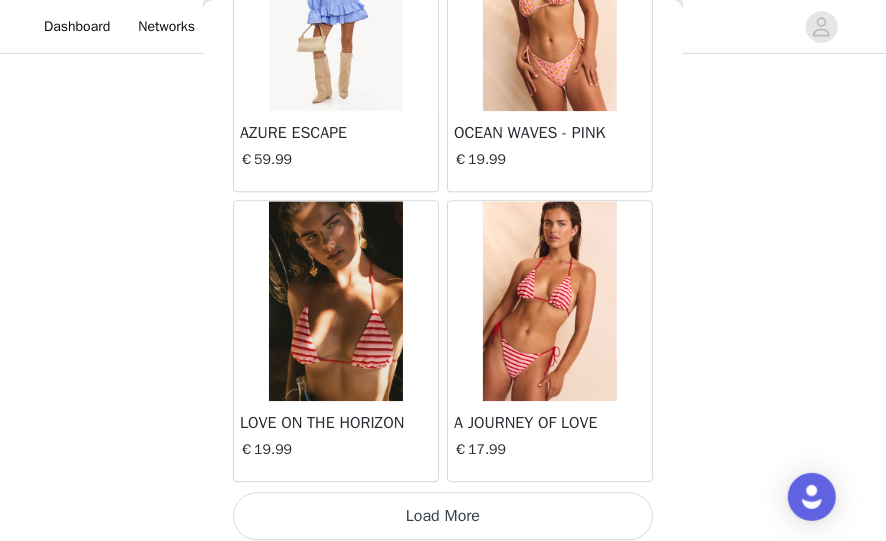 click on "Load More" at bounding box center [443, 516] 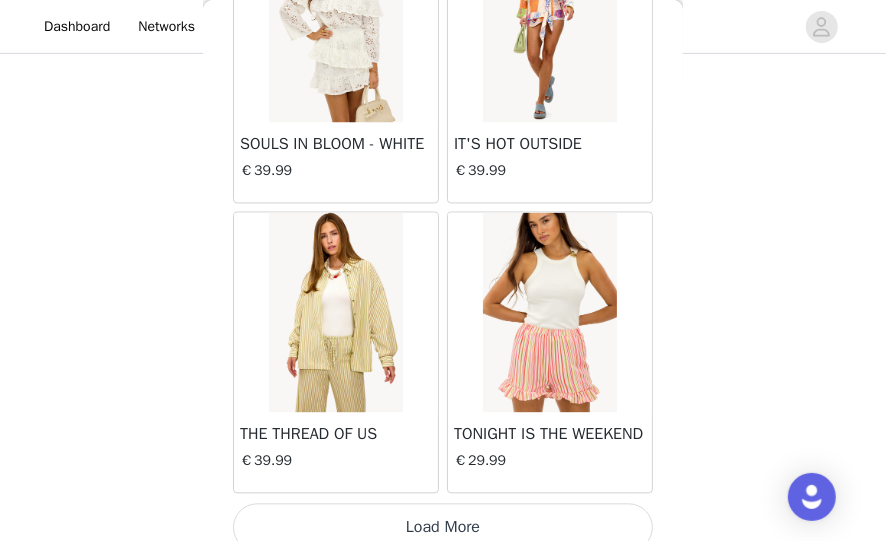 scroll, scrollTop: 8298, scrollLeft: 0, axis: vertical 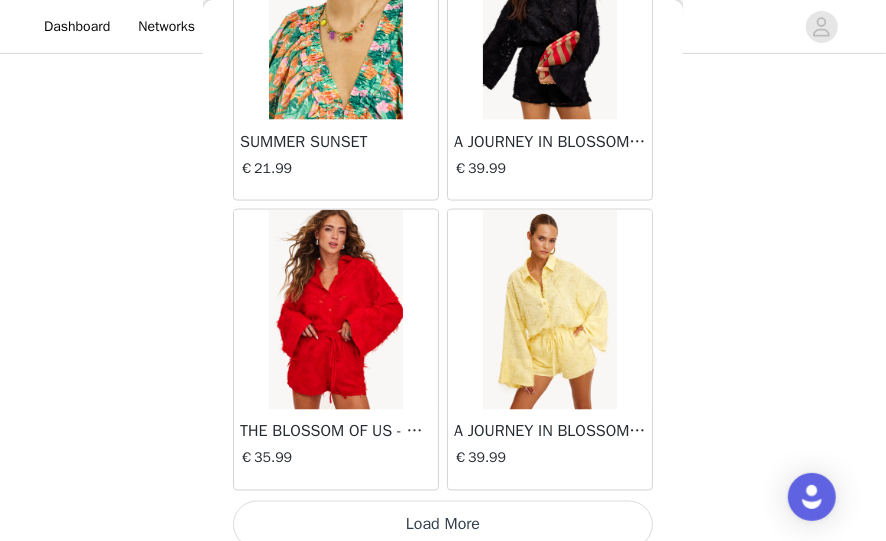 click on "Load More" at bounding box center (443, 525) 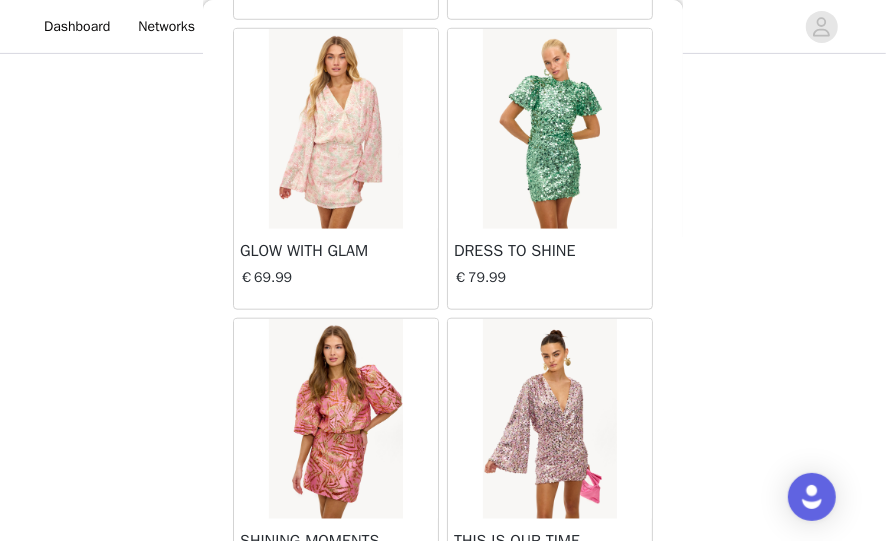 scroll, scrollTop: 14096, scrollLeft: 0, axis: vertical 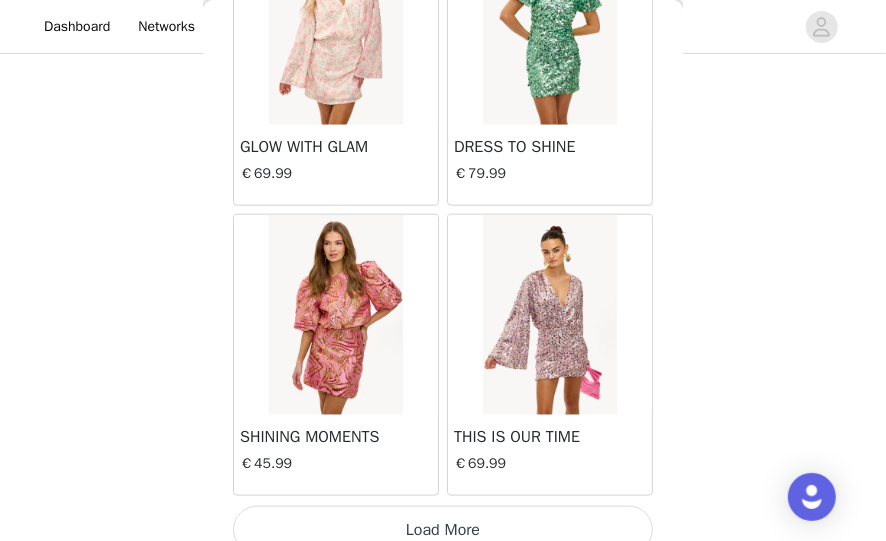click on "Load More" at bounding box center [443, 530] 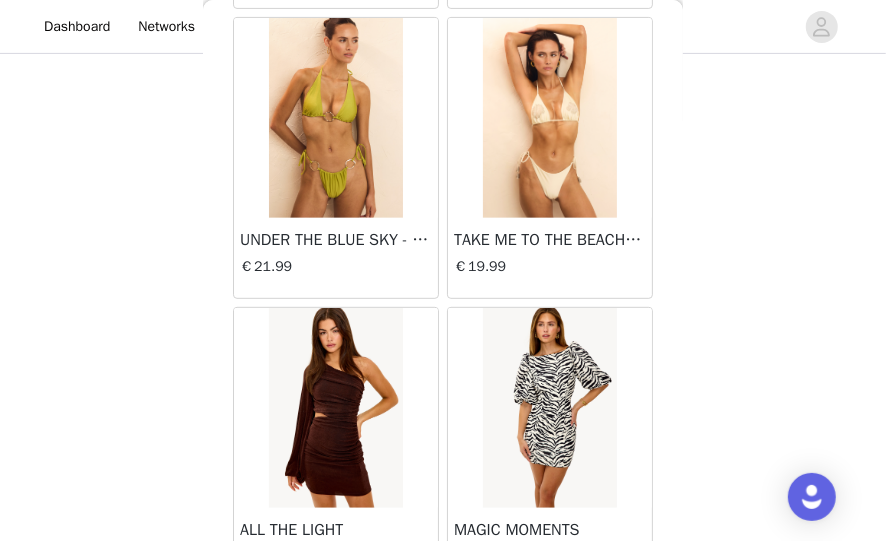 scroll, scrollTop: 16992, scrollLeft: 0, axis: vertical 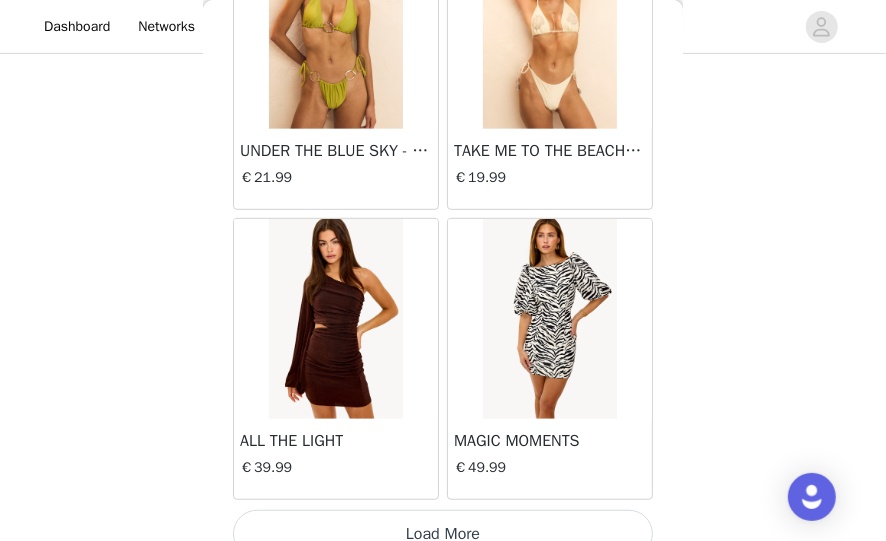 click on "Load More" at bounding box center [443, 534] 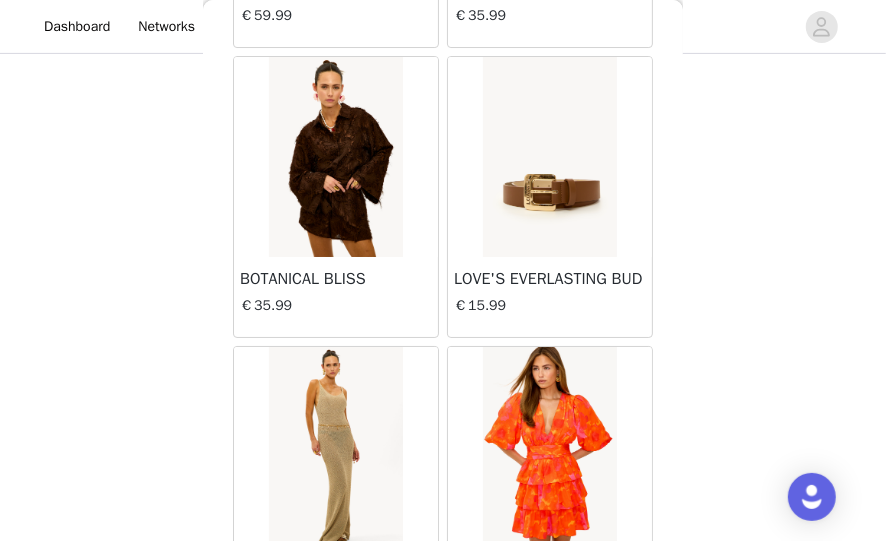 scroll, scrollTop: 19887, scrollLeft: 0, axis: vertical 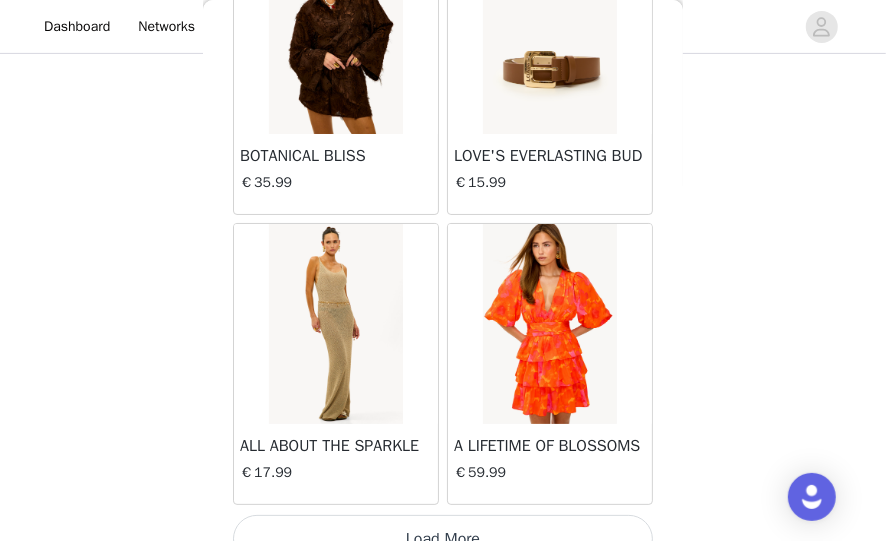 click on "Load More" at bounding box center [443, 539] 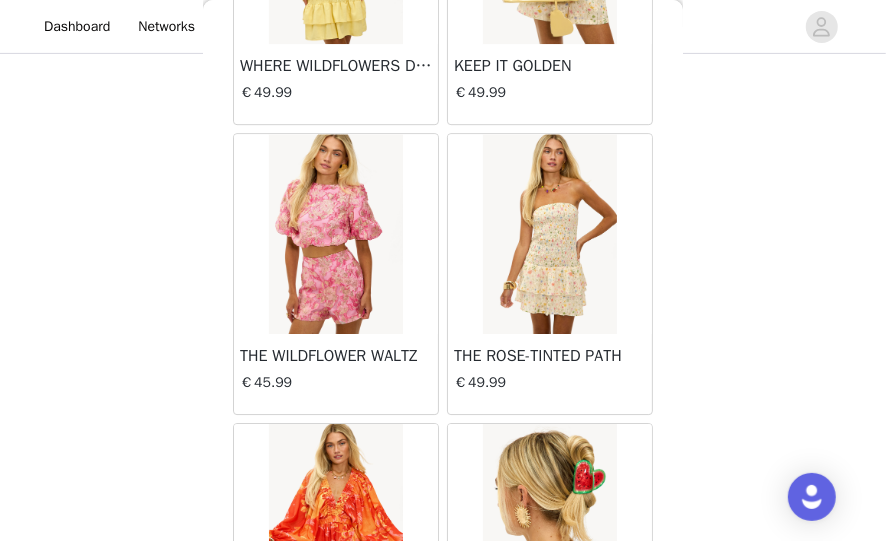 scroll, scrollTop: 22782, scrollLeft: 0, axis: vertical 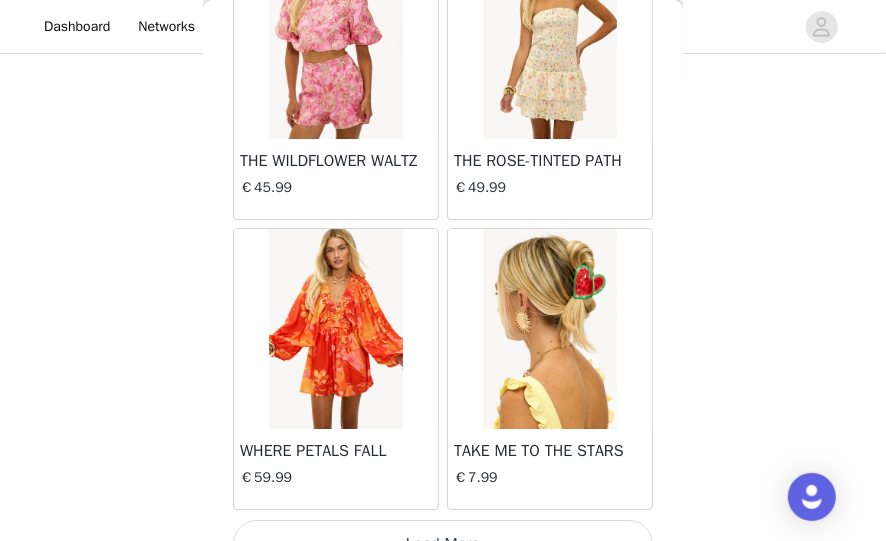 click on "Load More" at bounding box center (443, 544) 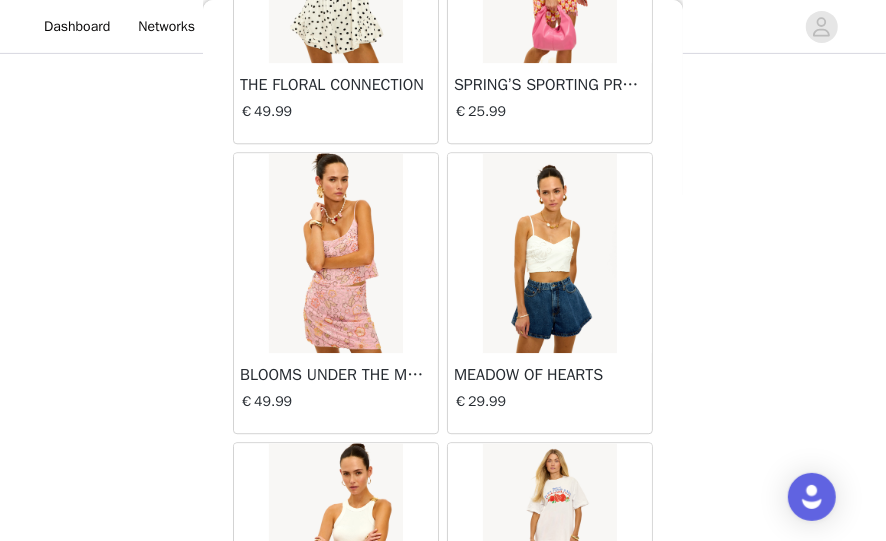 scroll, scrollTop: 25678, scrollLeft: 0, axis: vertical 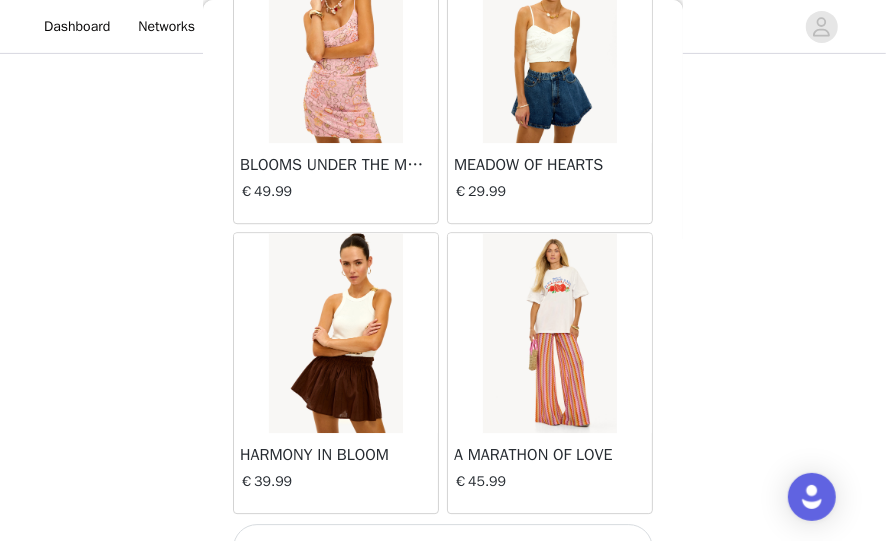click on "Load More" at bounding box center [443, 548] 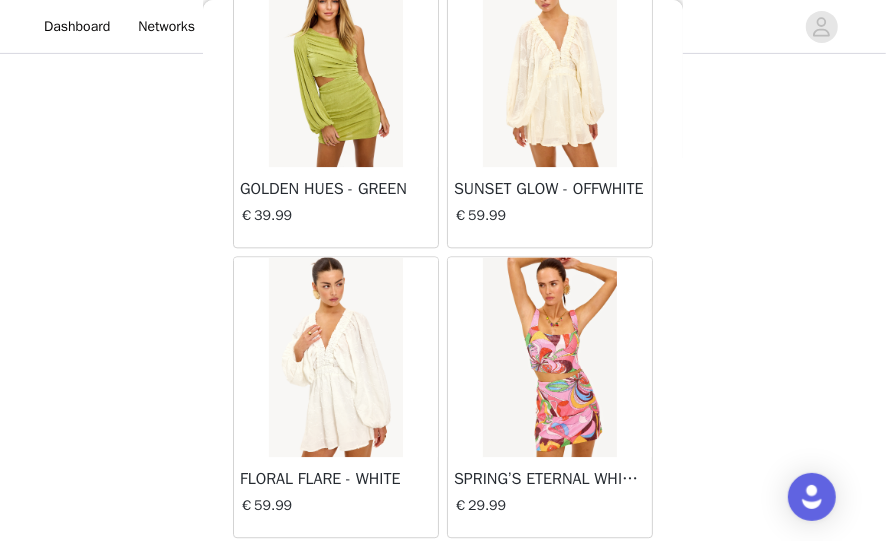 scroll, scrollTop: 28573, scrollLeft: 0, axis: vertical 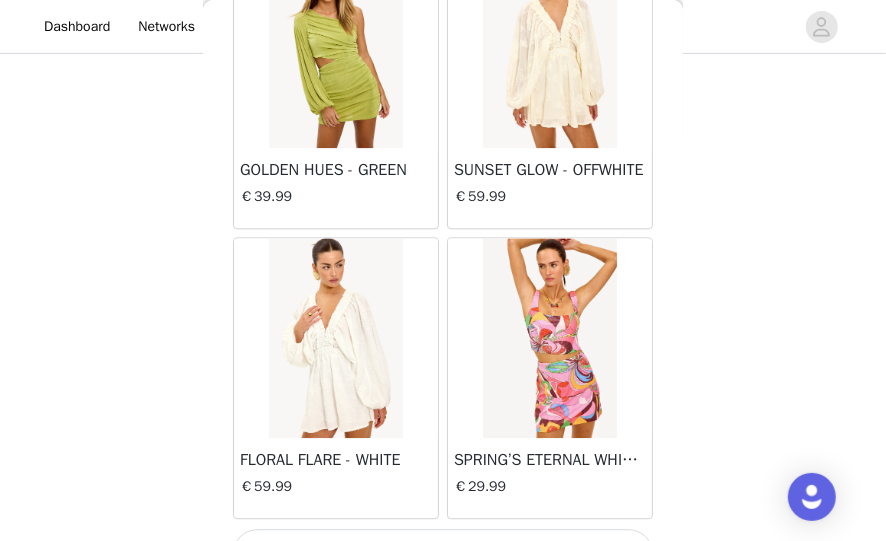 click on "Load More" at bounding box center [443, 553] 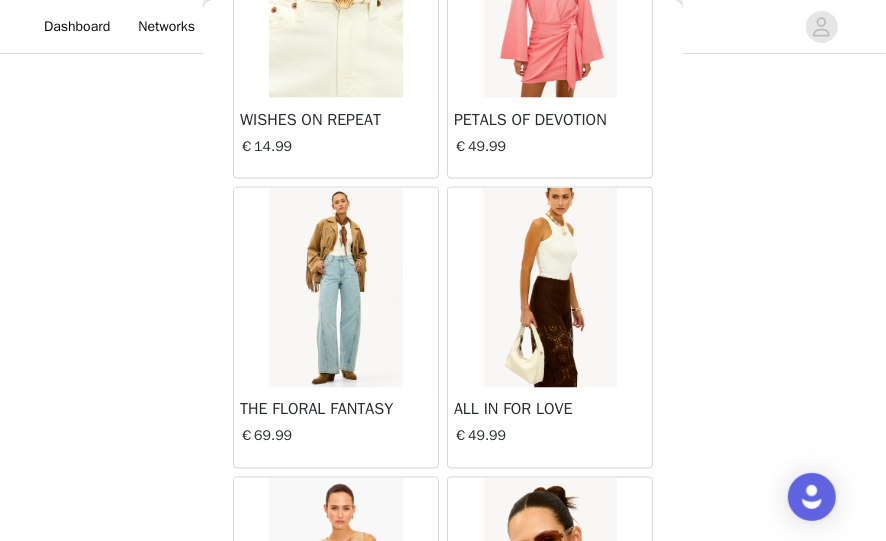 scroll, scrollTop: 31468, scrollLeft: 0, axis: vertical 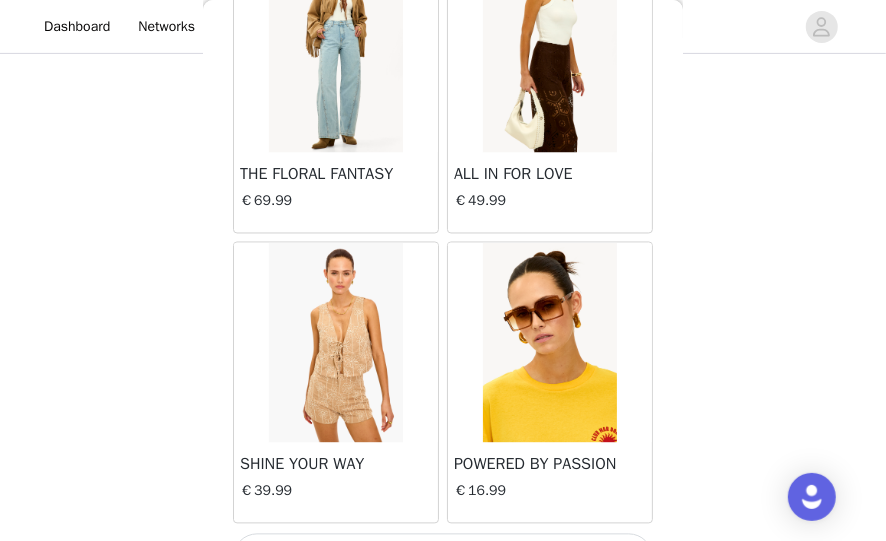click on "Load More" at bounding box center (443, 558) 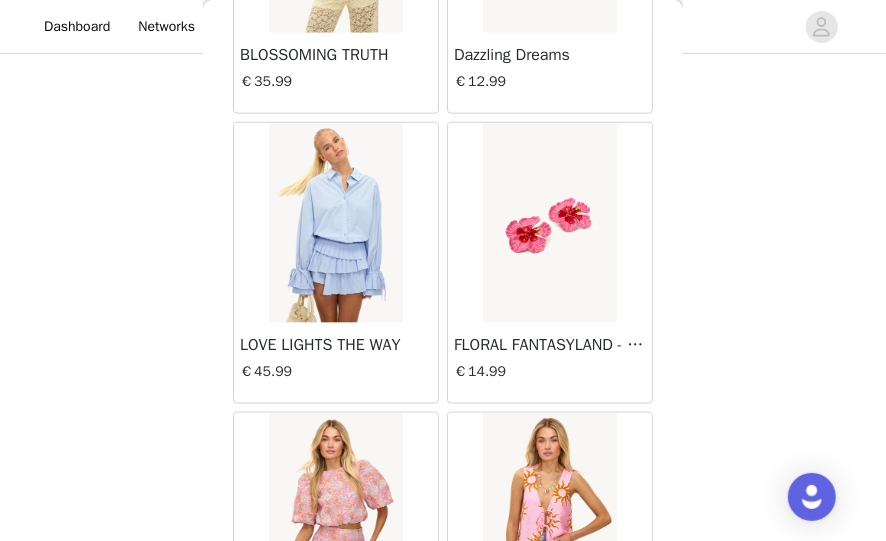 scroll, scrollTop: 34364, scrollLeft: 0, axis: vertical 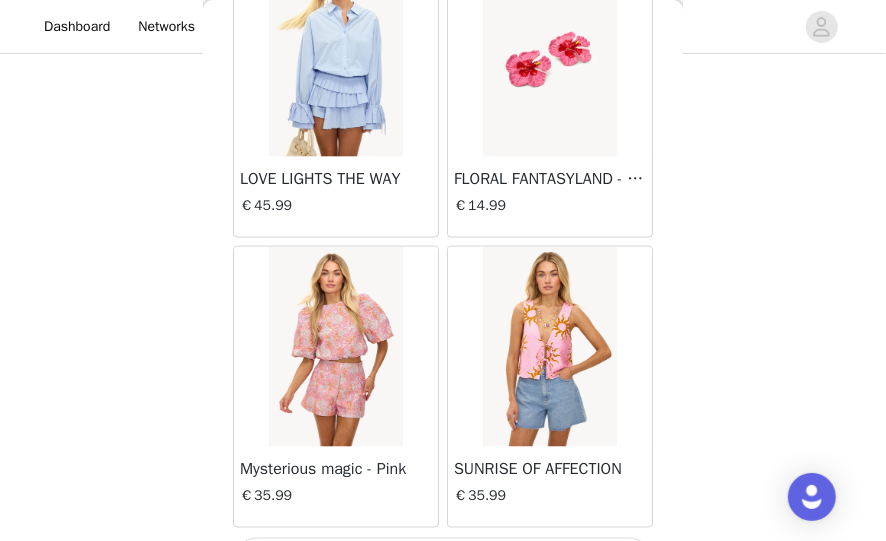 click on "Load More" at bounding box center [443, 562] 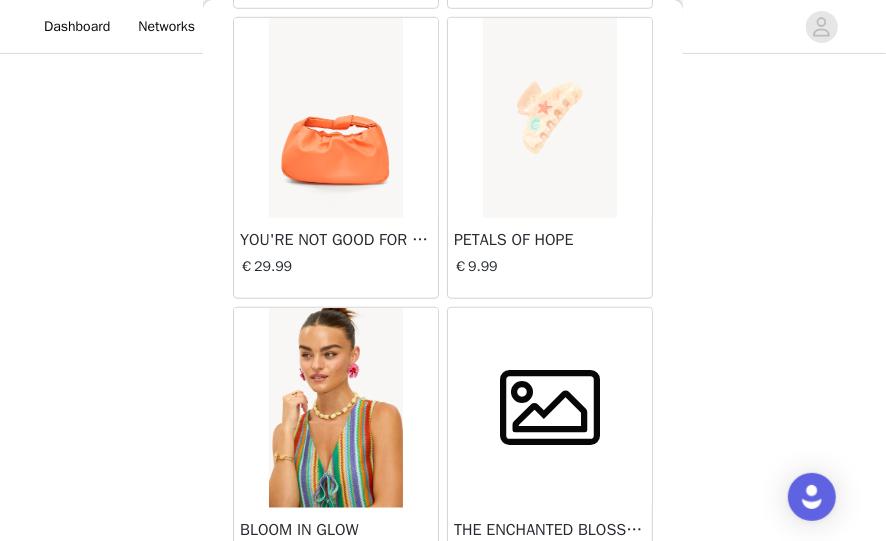 scroll, scrollTop: 37259, scrollLeft: 0, axis: vertical 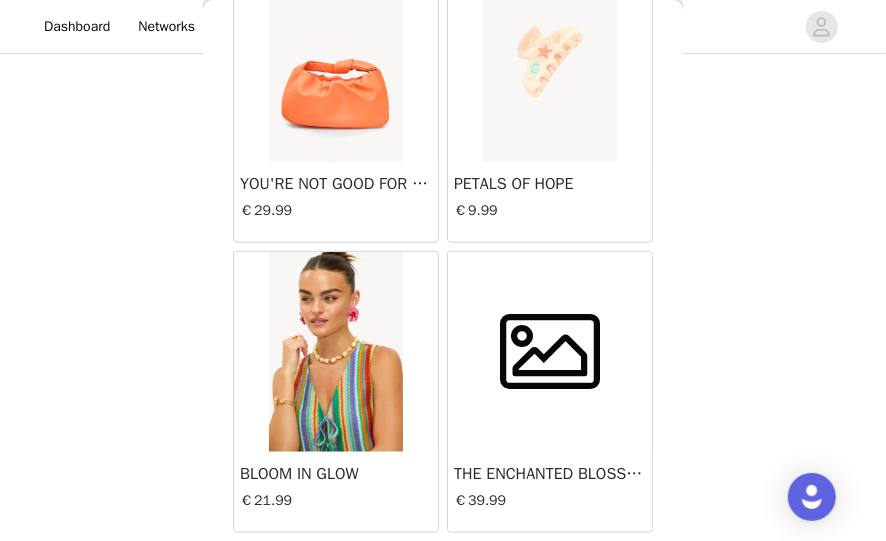 click on "Load More" at bounding box center (443, 567) 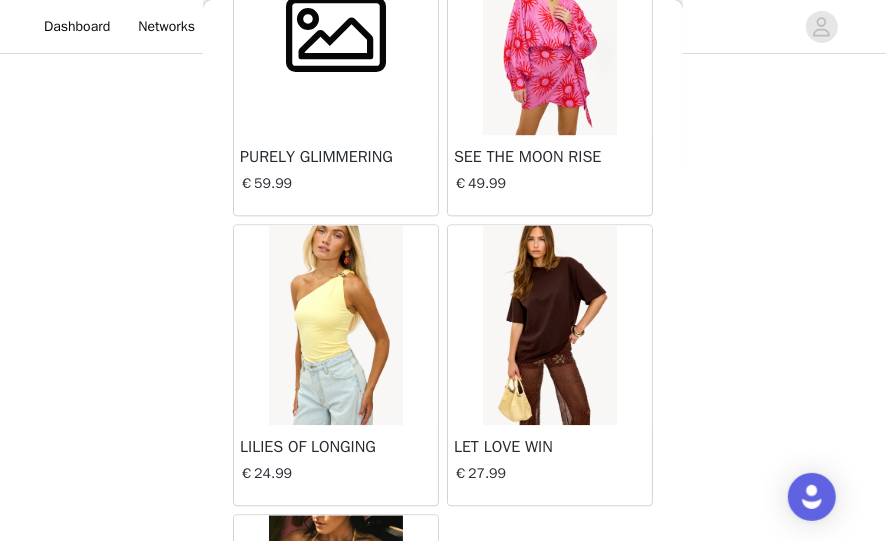 scroll, scrollTop: 38643, scrollLeft: 0, axis: vertical 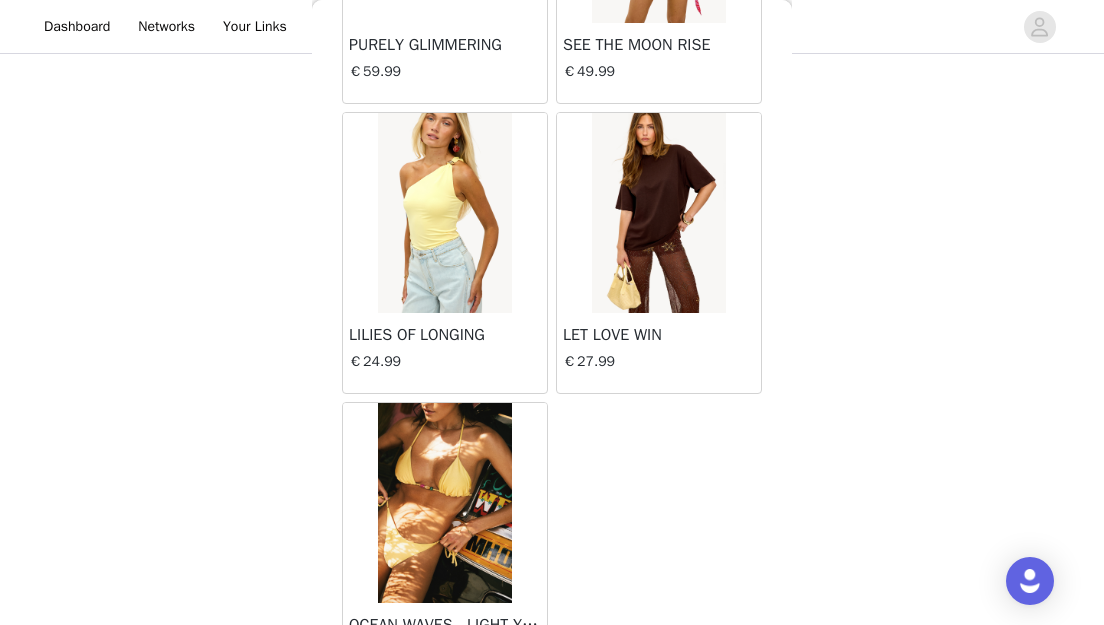 click at bounding box center (444, 213) 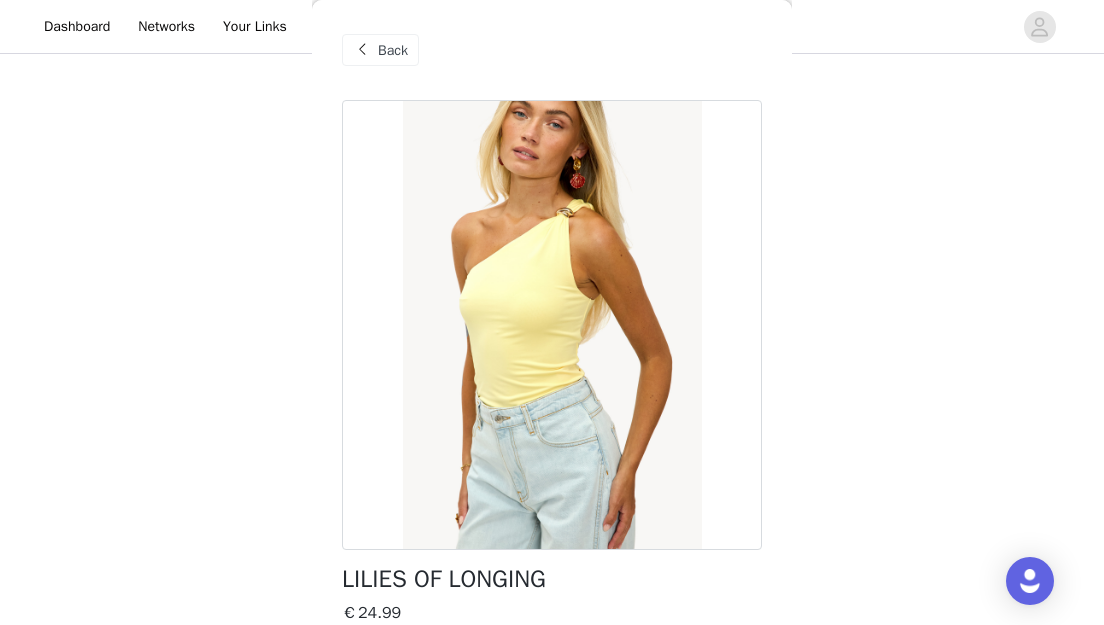 scroll, scrollTop: 300, scrollLeft: 0, axis: vertical 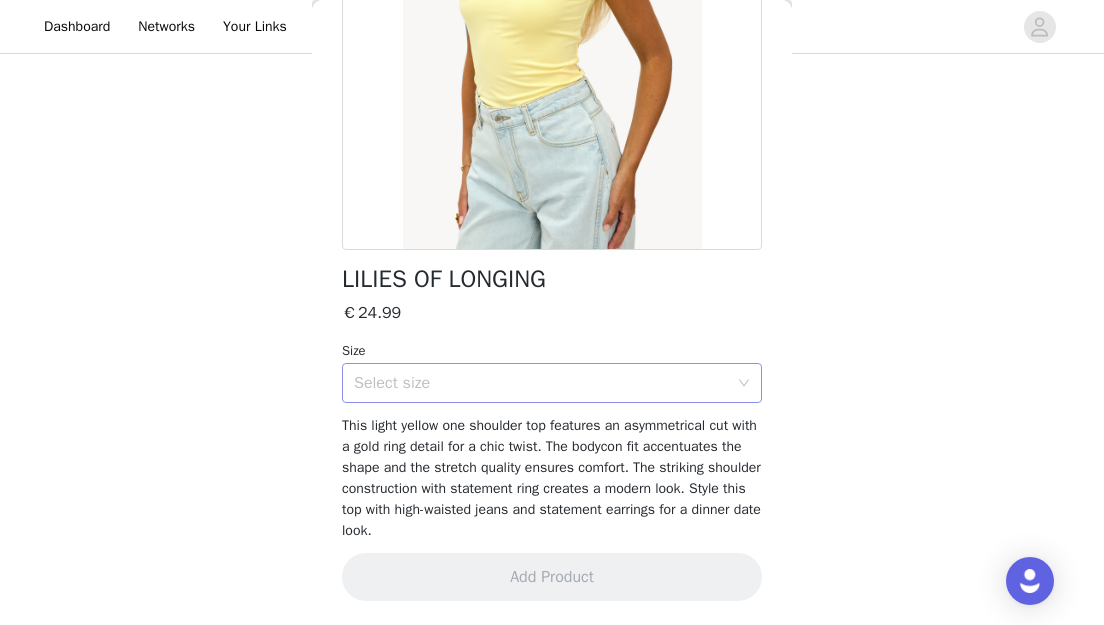 click on "Select size" at bounding box center (541, 383) 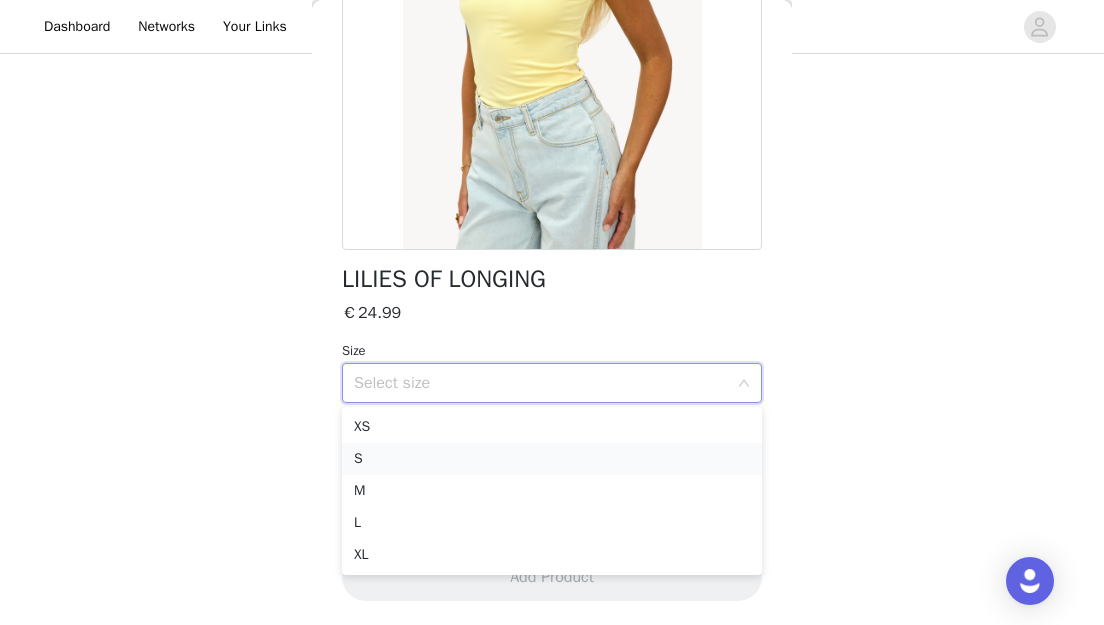 click on "S" at bounding box center [552, 459] 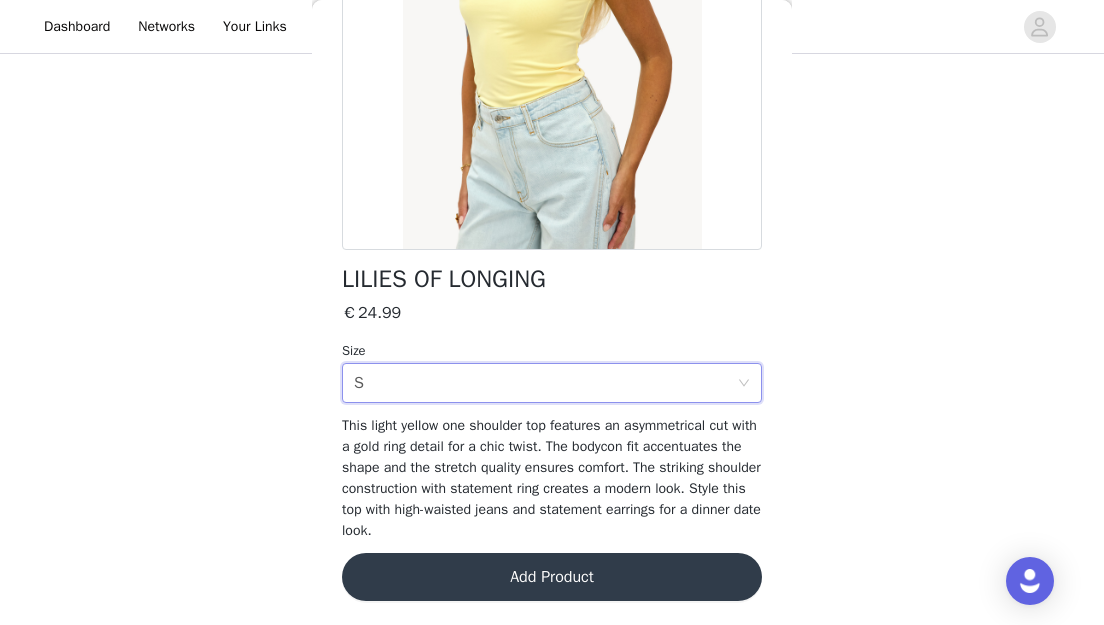 click on "Add Product" at bounding box center (552, 577) 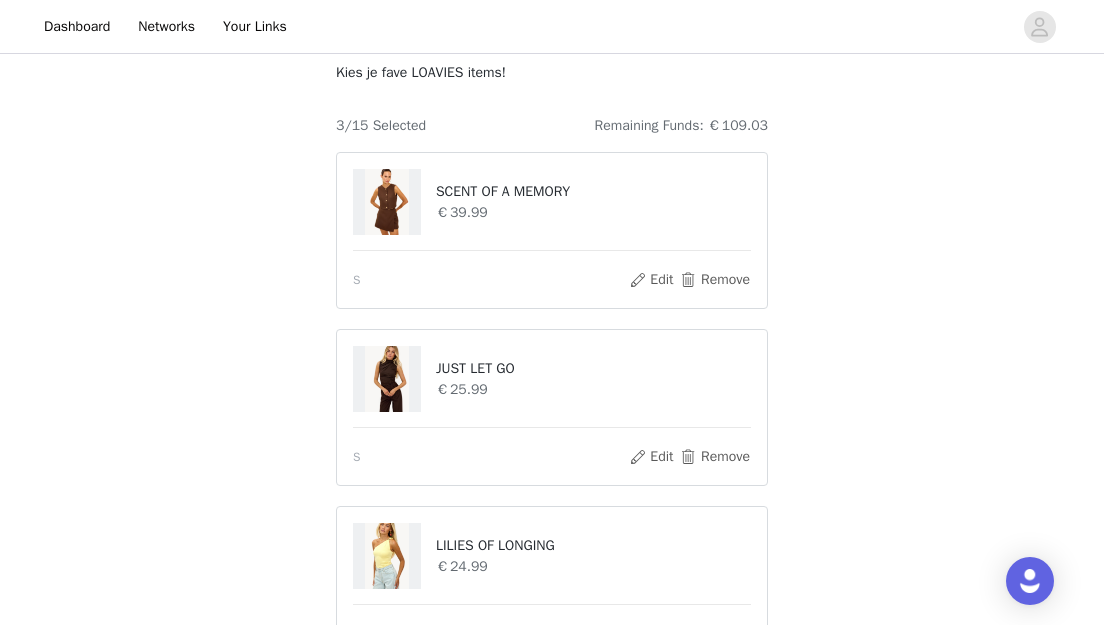 scroll, scrollTop: 423, scrollLeft: 0, axis: vertical 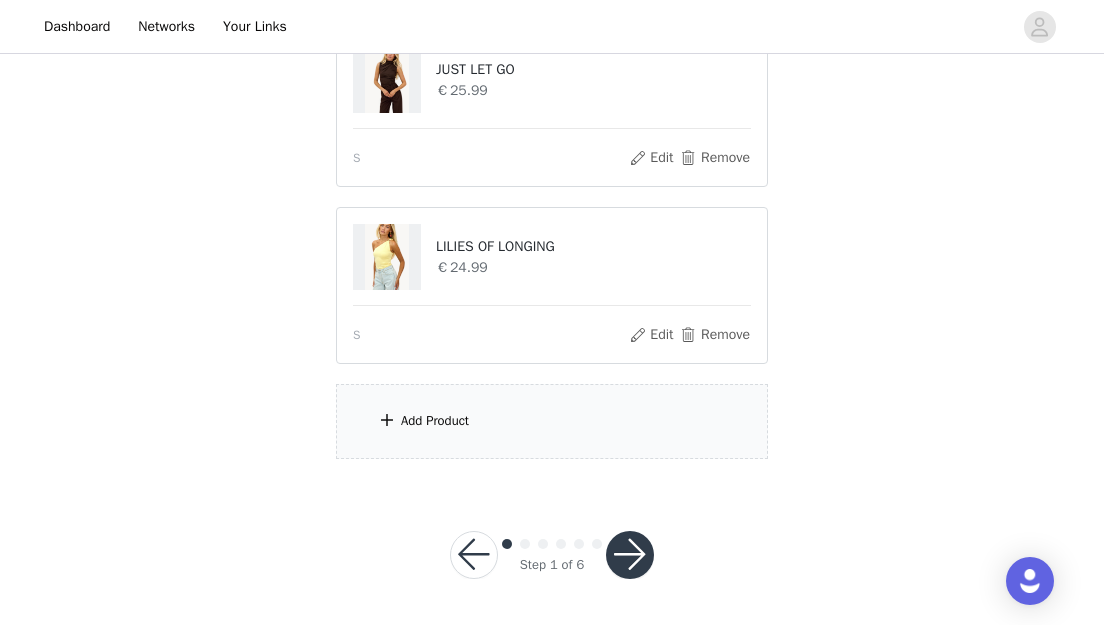 click on "Add Product" at bounding box center [552, 421] 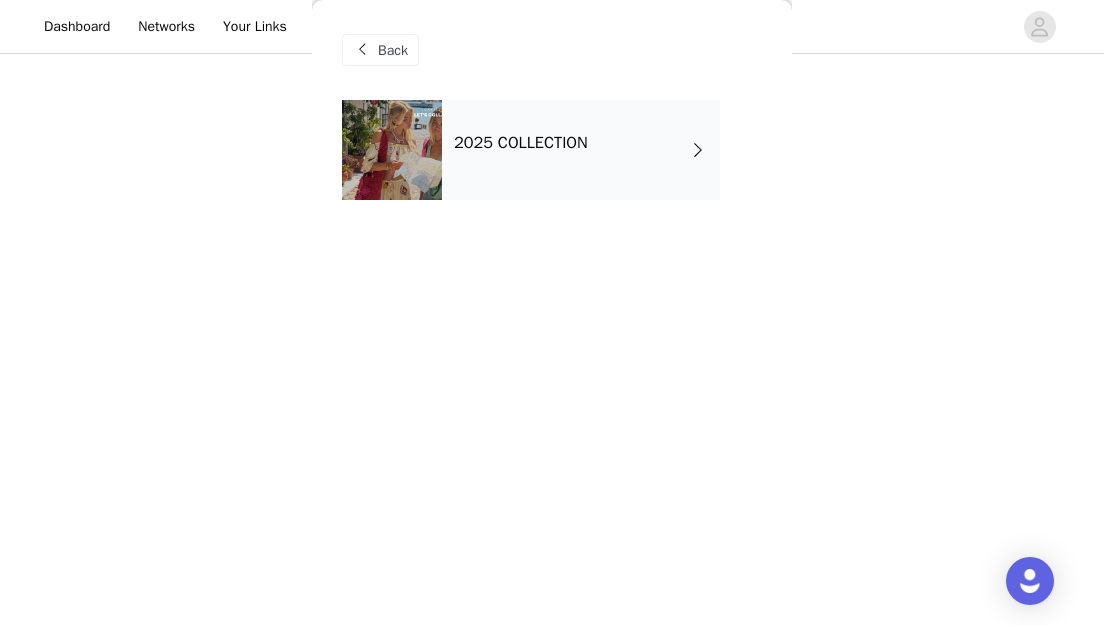 click on "2025 COLLECTION" at bounding box center (581, 150) 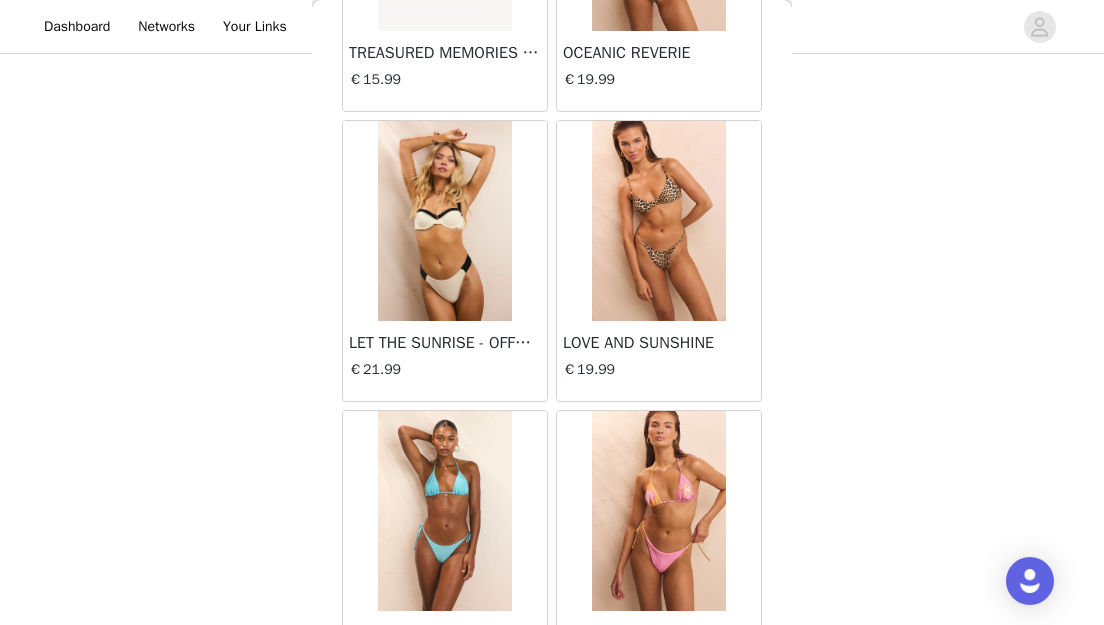 scroll, scrollTop: 2430, scrollLeft: 0, axis: vertical 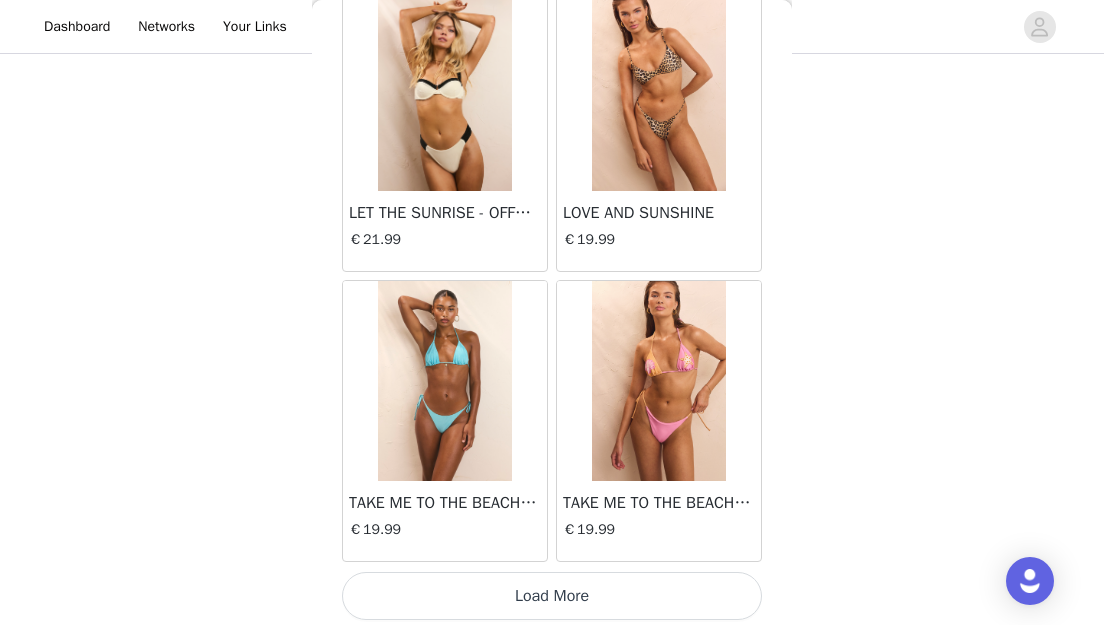 click on "LUMINOUS STARLIT   €14.99       DREAMING AWAKE   €59.99       DAZZLE YOUR WORLD   €14.99       DAZZLE IN STYLE   €17.99       UNVEILED SPLENDOR   €69.99       ENDEARING ELEGANCE   €14.99       KNITTED IN LOVE   €49.99       UNITED IN DESTINY   €12.99       HOME IS WHERE YOU ARE   €15.99       STILL BLOOMING   €59.99       SWEET ROMANCE   €49.99       MEMORY OF US   €59.99       STRONG IN LOVE   €59.99       SUNSET SHIMMER   €14.99       TREASURED MEMORIES FOREVER   €15.99       OCEANIC REVERIE   €19.99       LET THE SUNRISE - OFFWHITE   €21.99       LOVE AND SUNSHINE   €19.99       TAKE ME TO THE BEACH - TURQUOISE   €19.99       TAKE ME TO THE BEACH - PINK   €19.99     Load More" at bounding box center [552, -852] 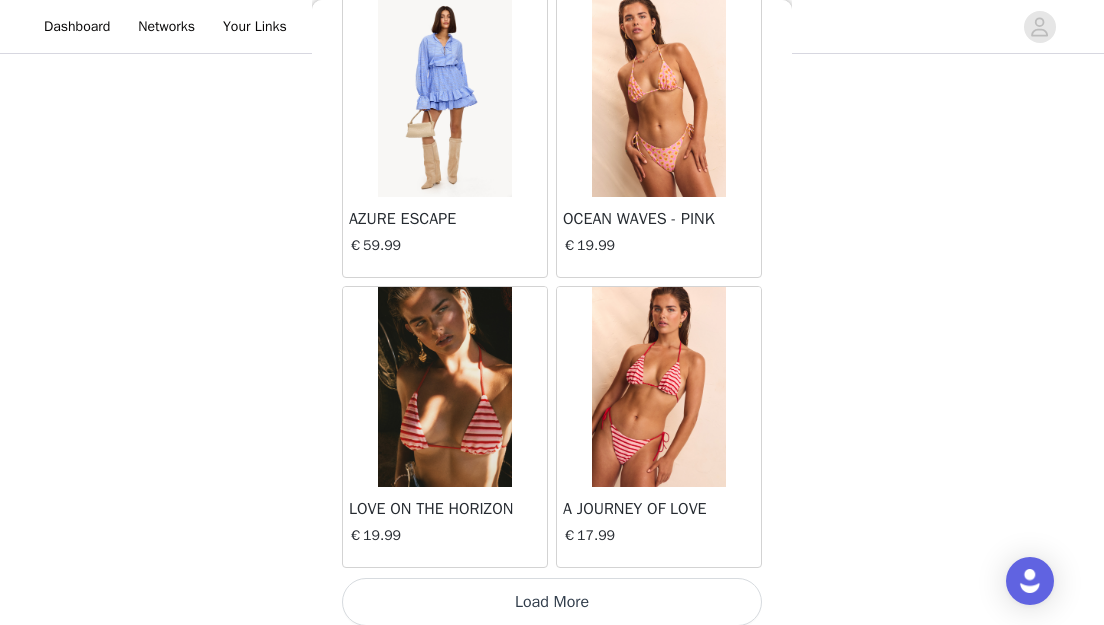 scroll, scrollTop: 5326, scrollLeft: 0, axis: vertical 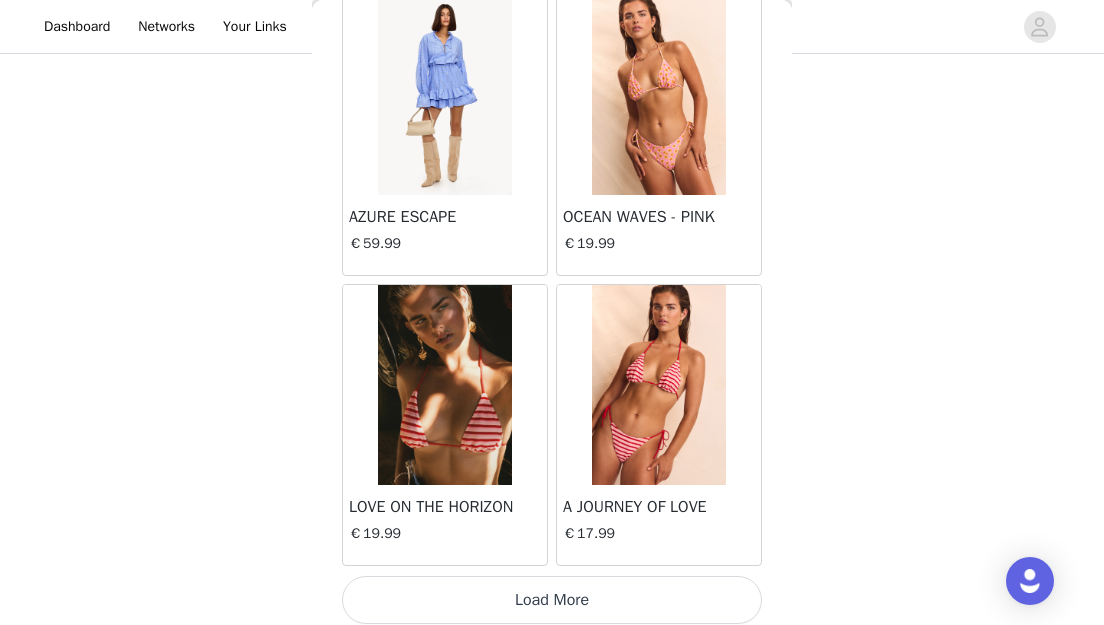 click on "Load More" at bounding box center [552, 600] 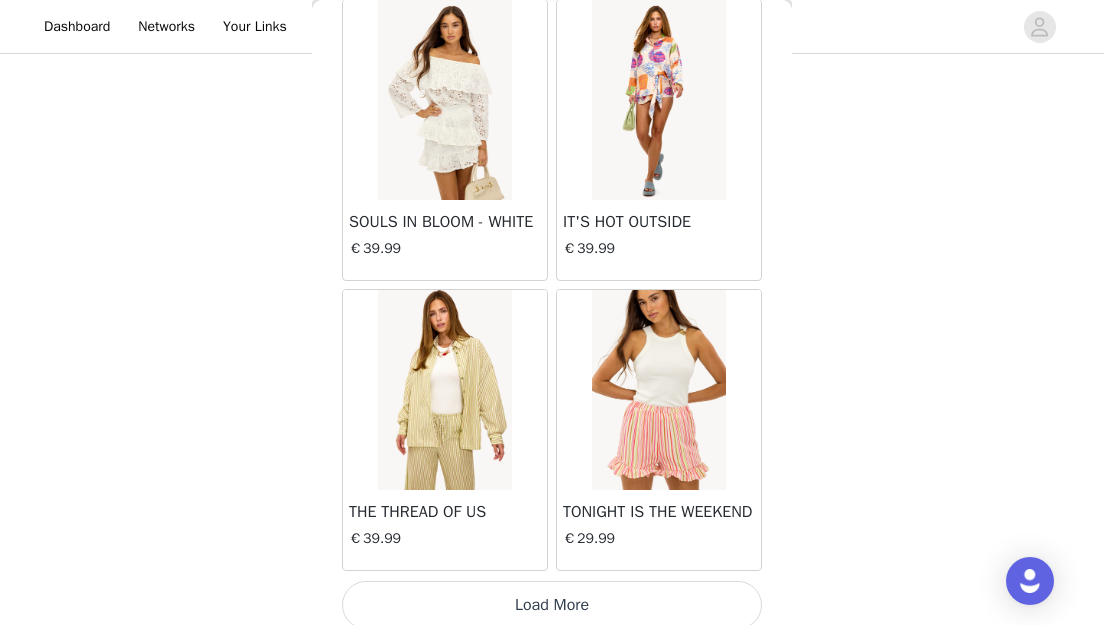 scroll, scrollTop: 8221, scrollLeft: 0, axis: vertical 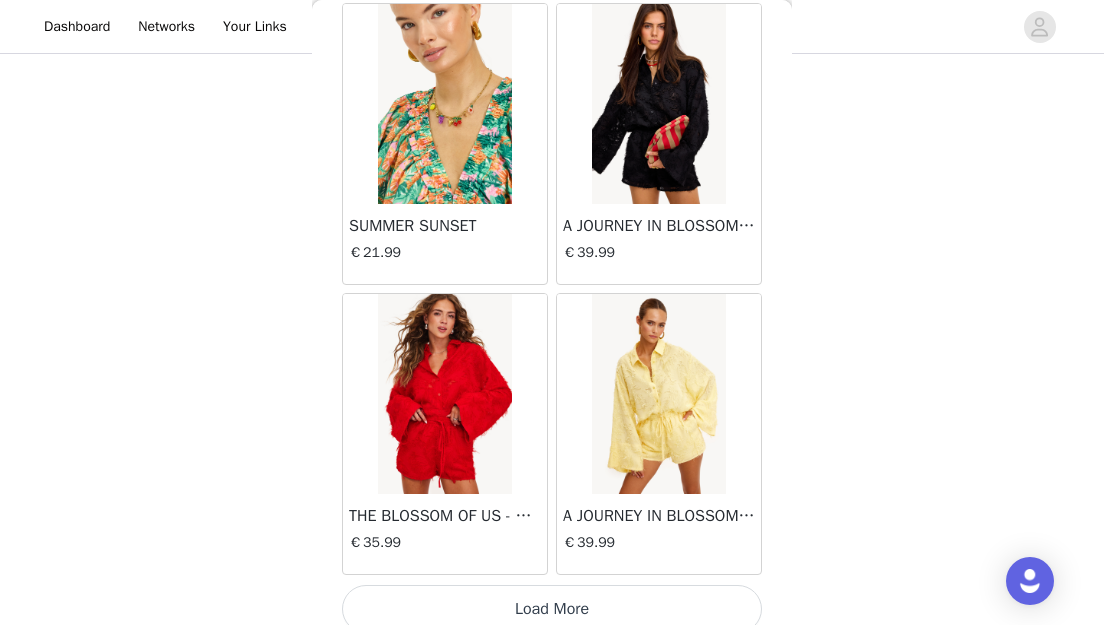 click on "Load More" at bounding box center (552, 609) 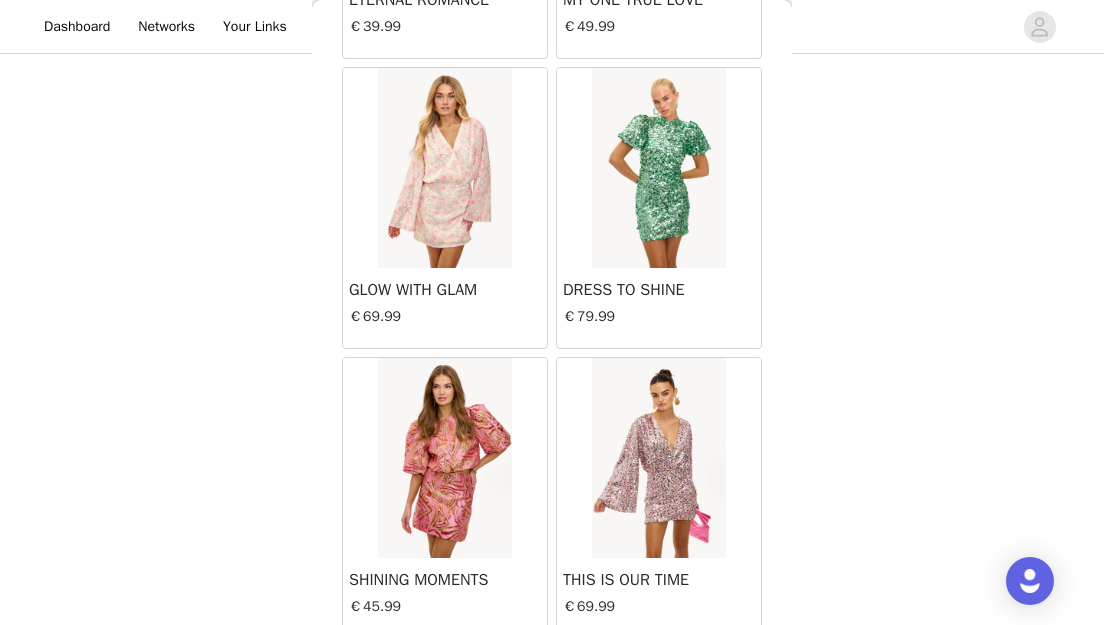 scroll, scrollTop: 14012, scrollLeft: 0, axis: vertical 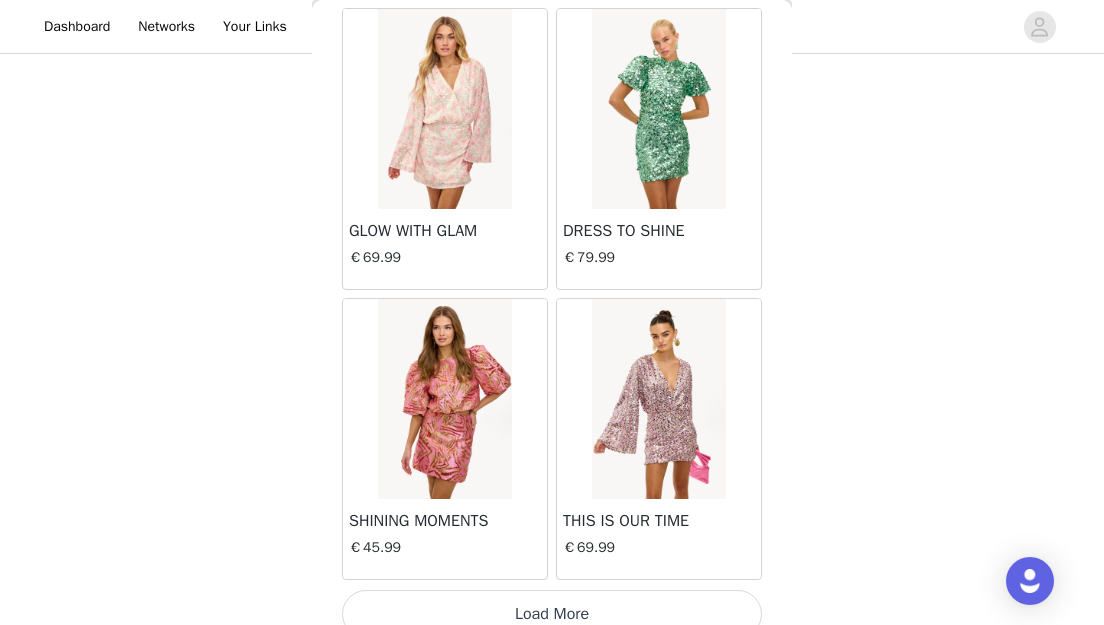 click on "Load More" at bounding box center (552, 614) 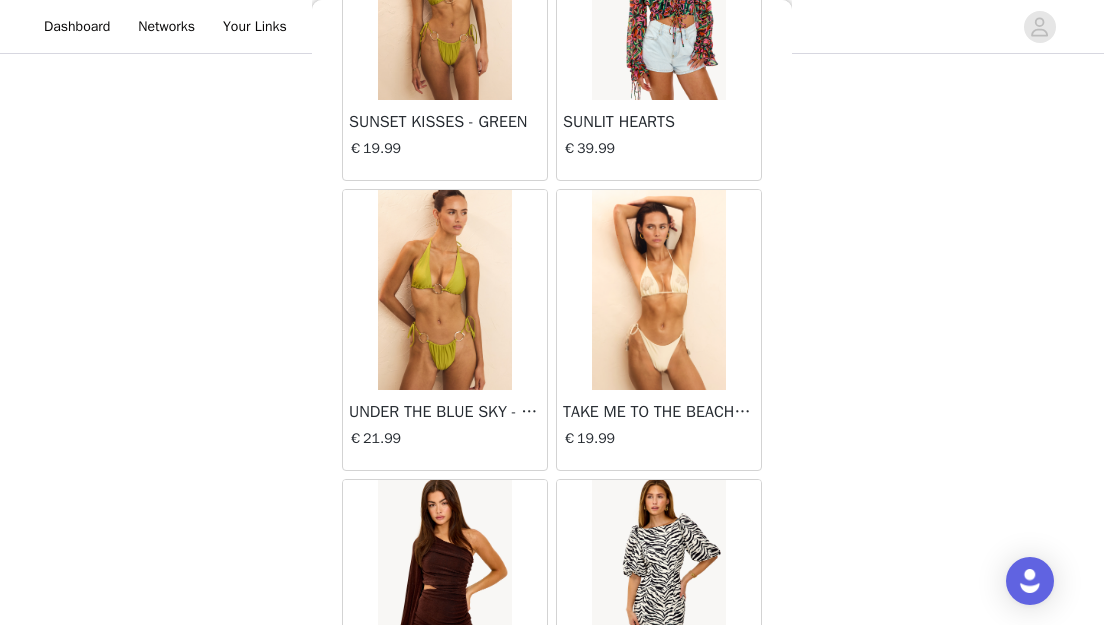 scroll, scrollTop: 16907, scrollLeft: 0, axis: vertical 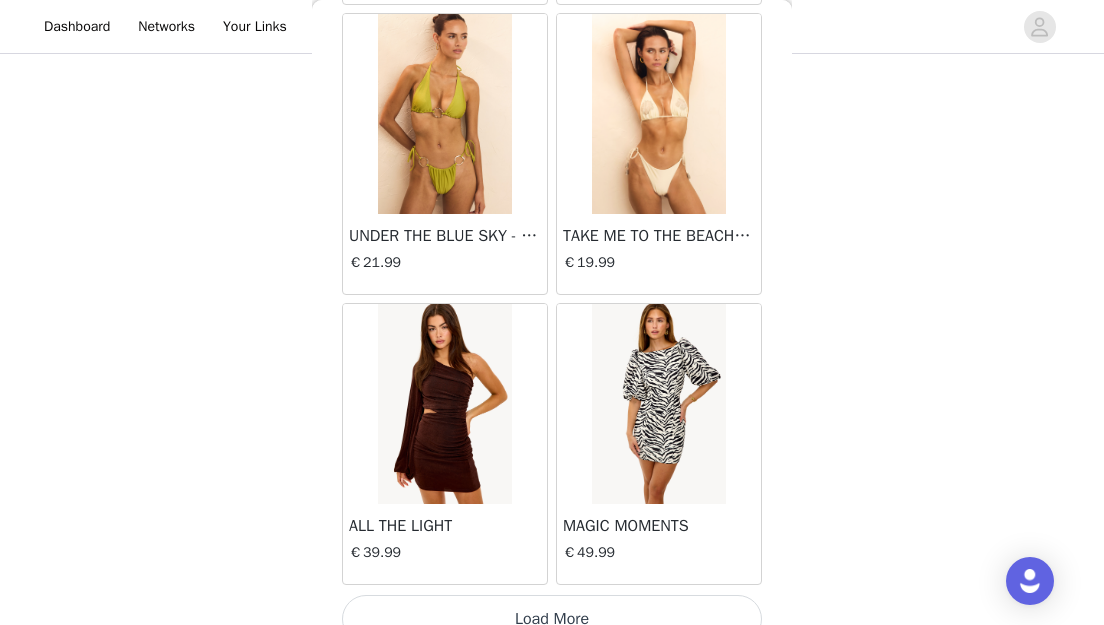 click on "Load More" at bounding box center (552, 619) 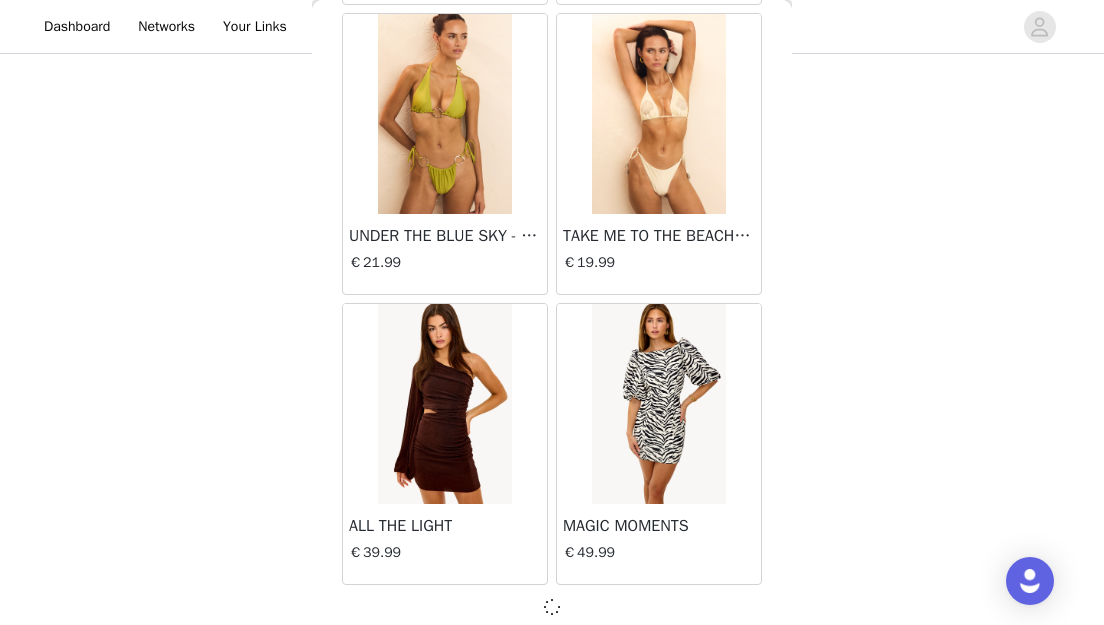 scroll, scrollTop: 16898, scrollLeft: 0, axis: vertical 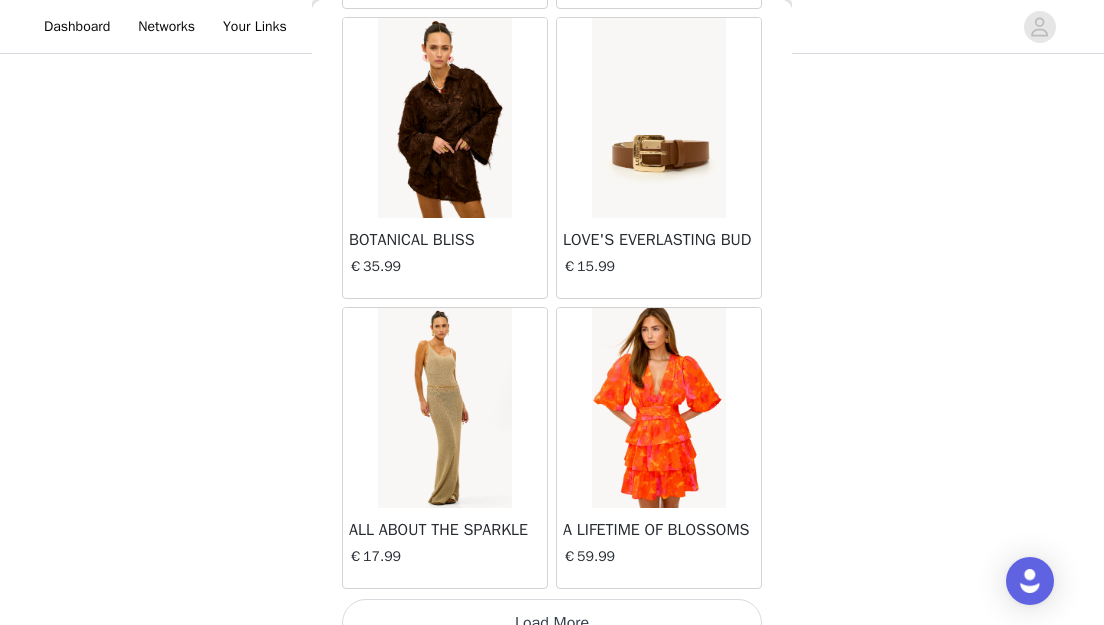 click on "Load More" at bounding box center [552, 623] 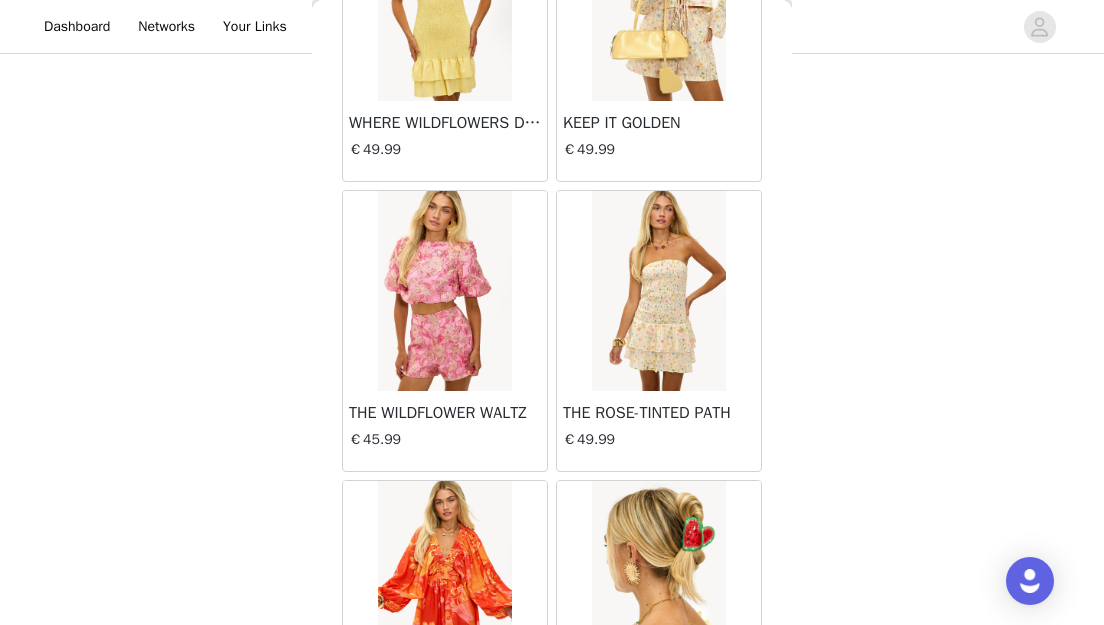 scroll, scrollTop: 22698, scrollLeft: 0, axis: vertical 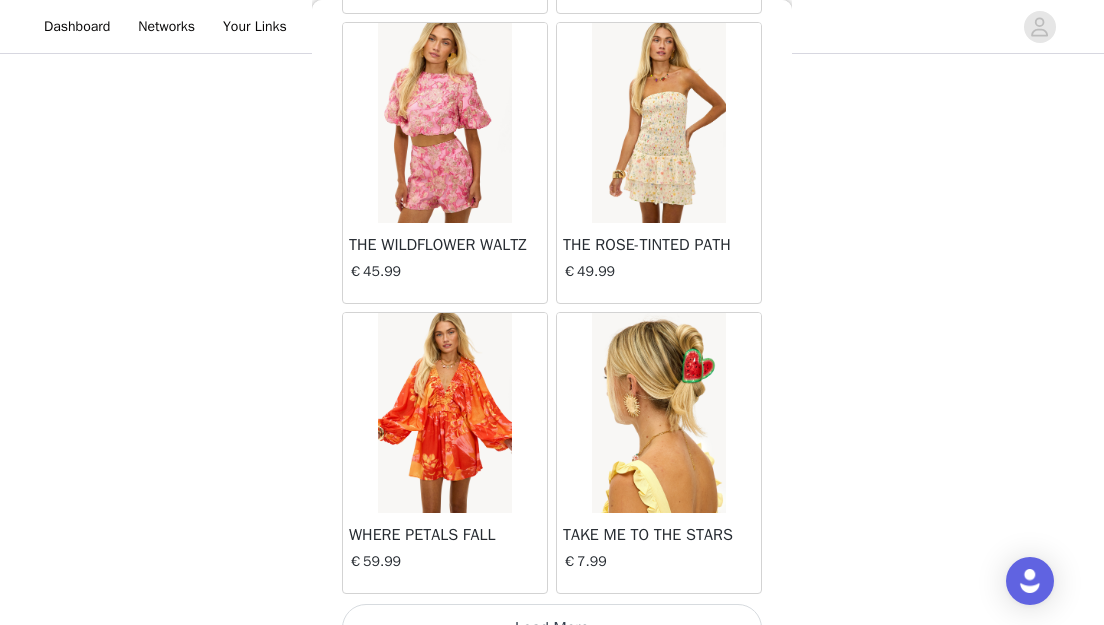 click on "Load More" at bounding box center [552, 628] 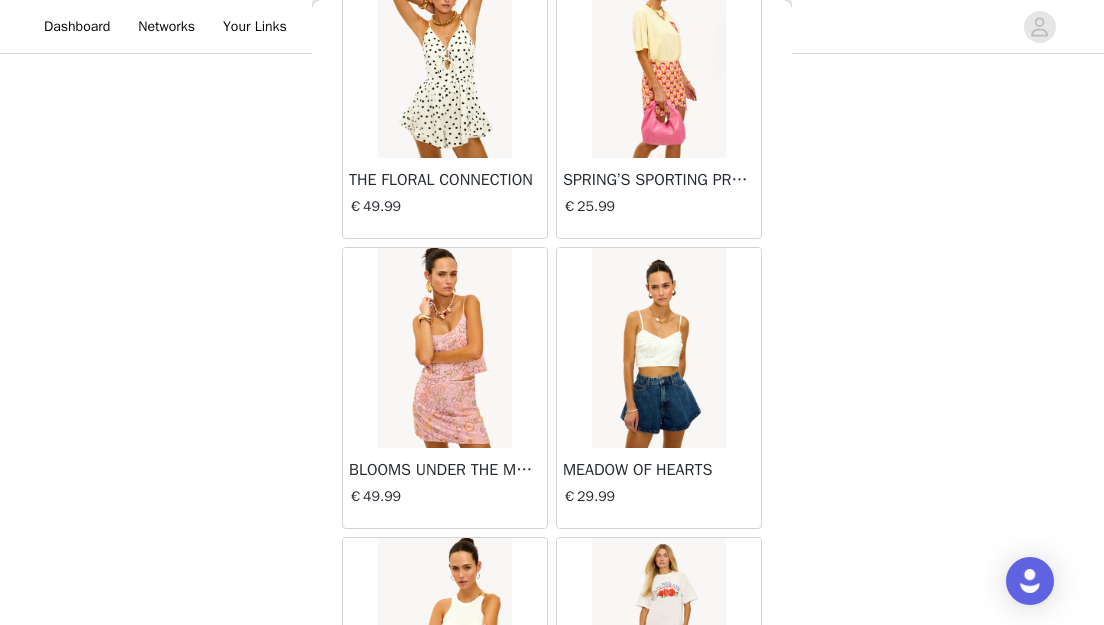 scroll, scrollTop: 25593, scrollLeft: 0, axis: vertical 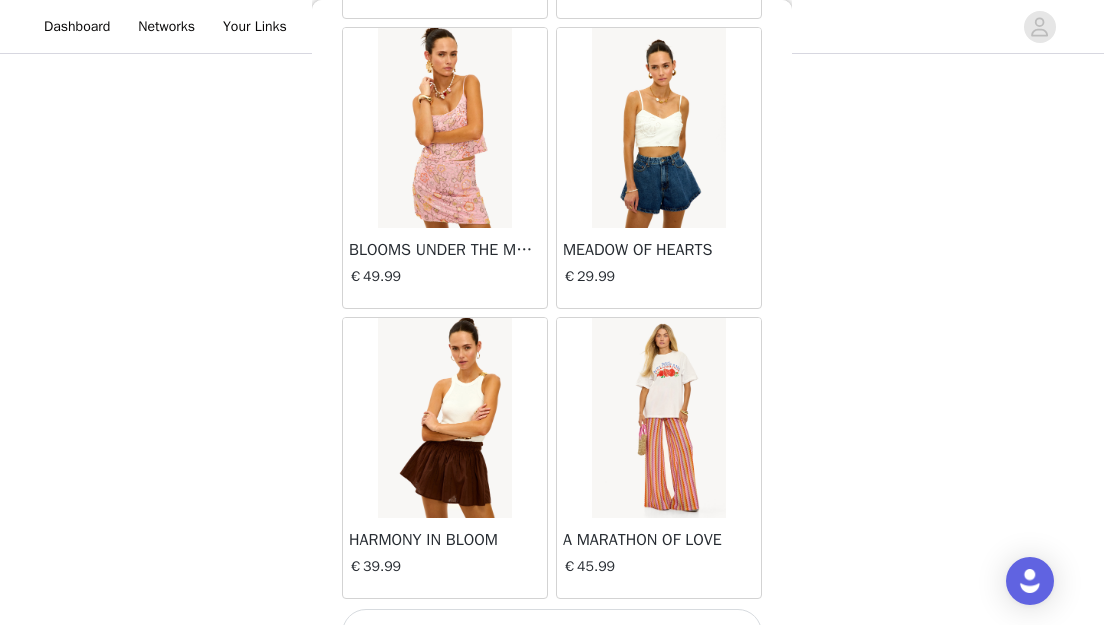 click on "Load More" at bounding box center [552, 633] 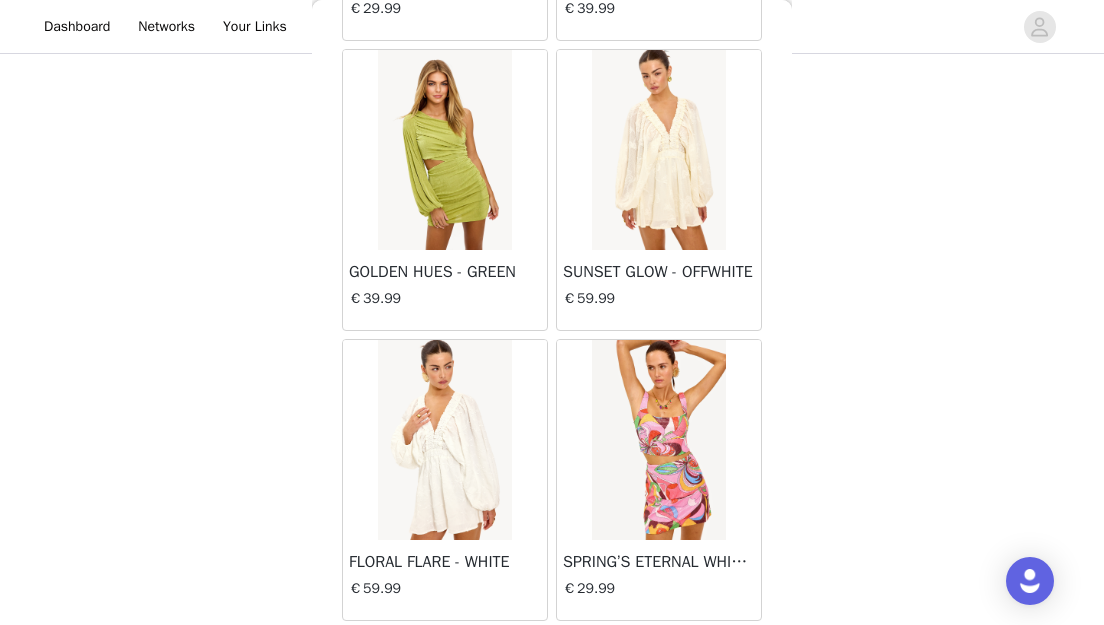 scroll, scrollTop: 28489, scrollLeft: 0, axis: vertical 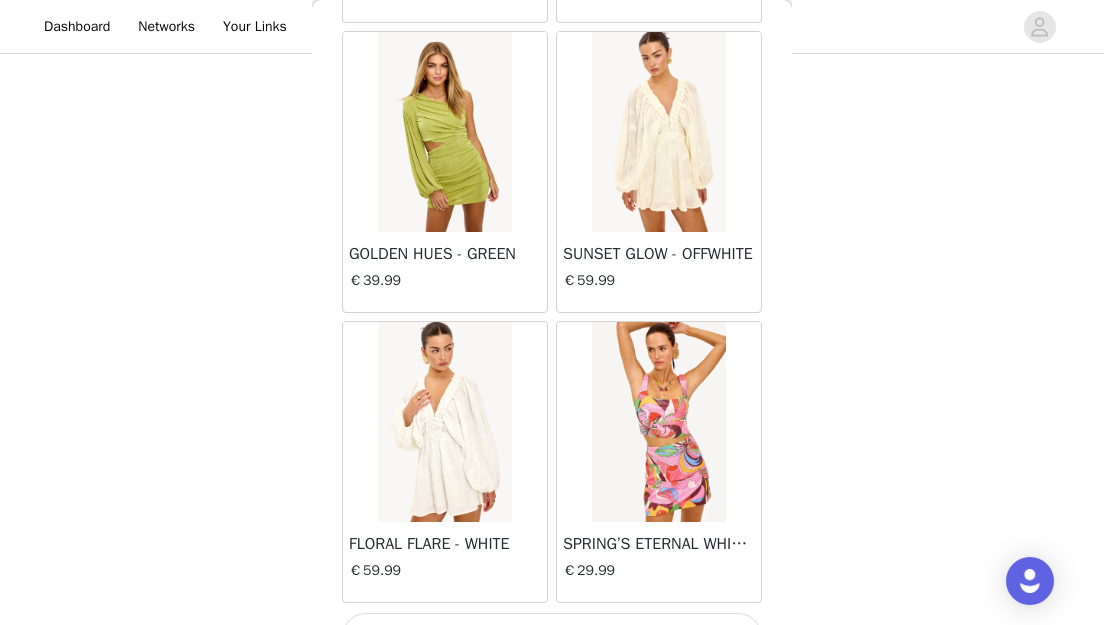 click on "Load More" at bounding box center [552, 637] 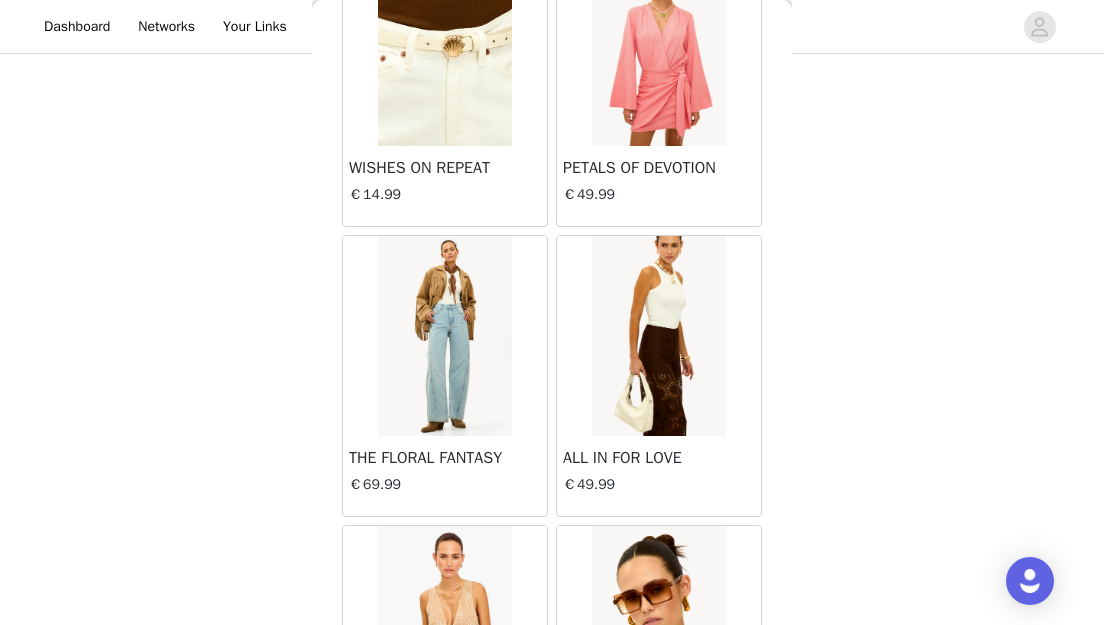 scroll, scrollTop: 31384, scrollLeft: 0, axis: vertical 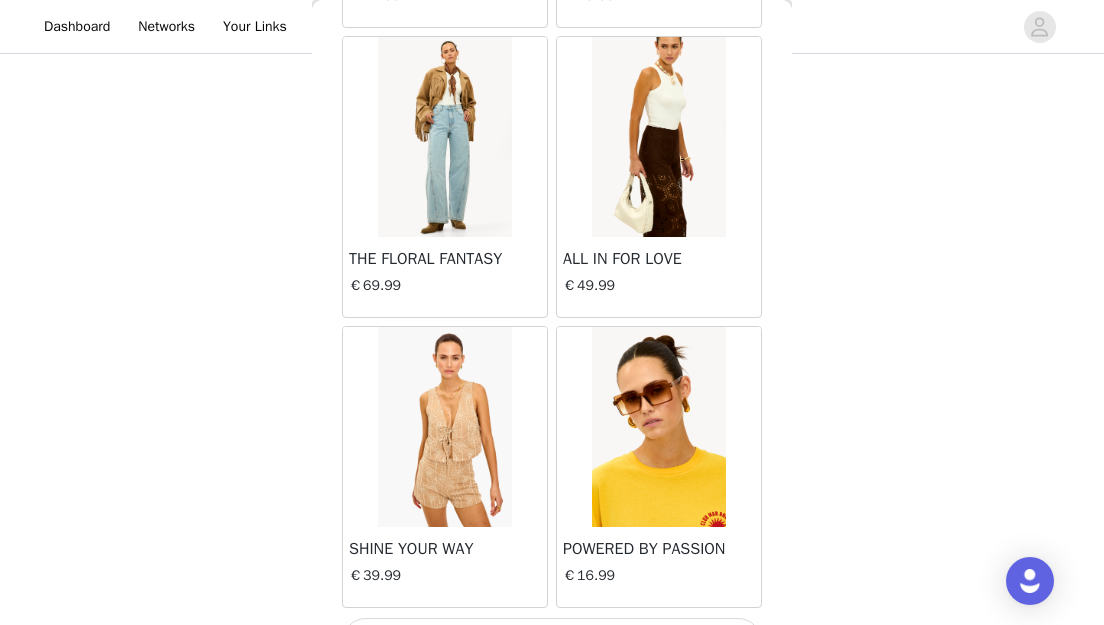 click on "Load More" at bounding box center [552, 642] 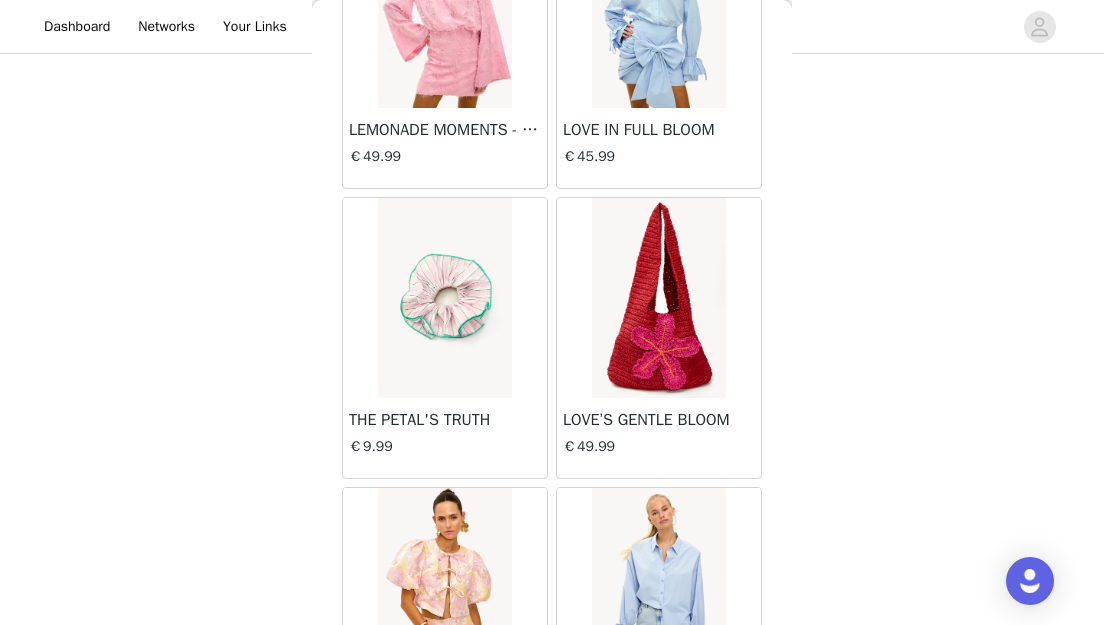 scroll, scrollTop: 30352, scrollLeft: 0, axis: vertical 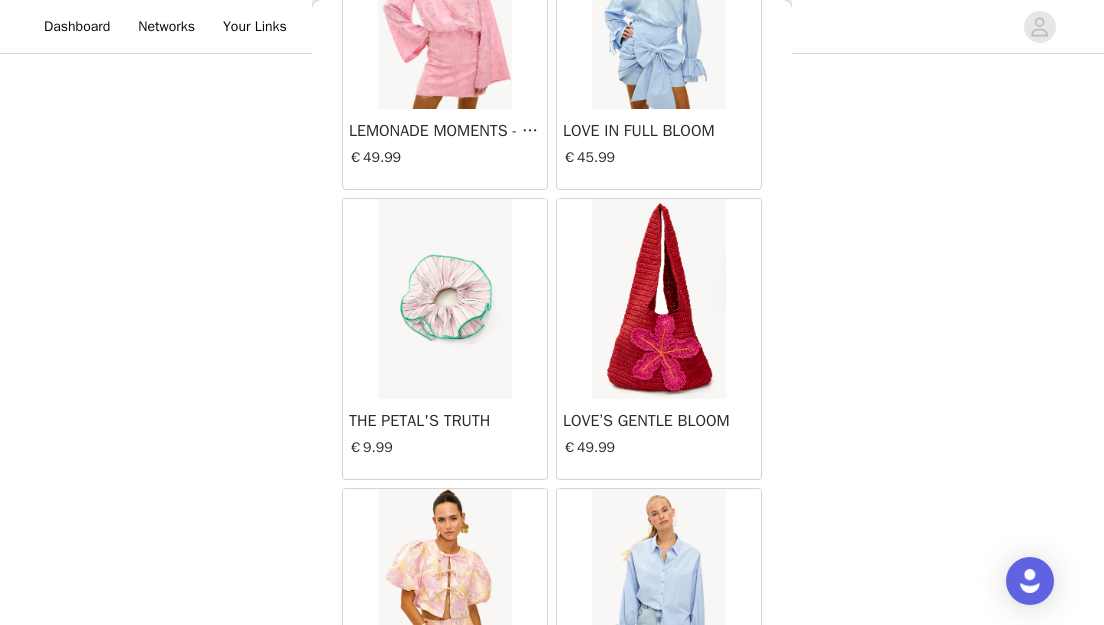 click at bounding box center (658, 299) 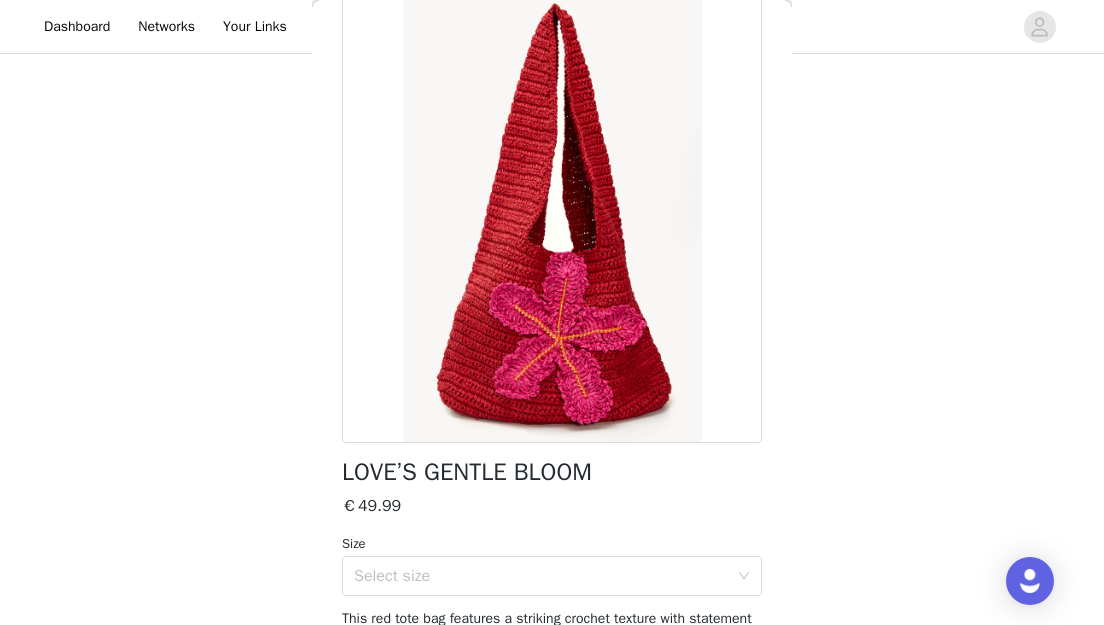 scroll, scrollTop: 156, scrollLeft: 0, axis: vertical 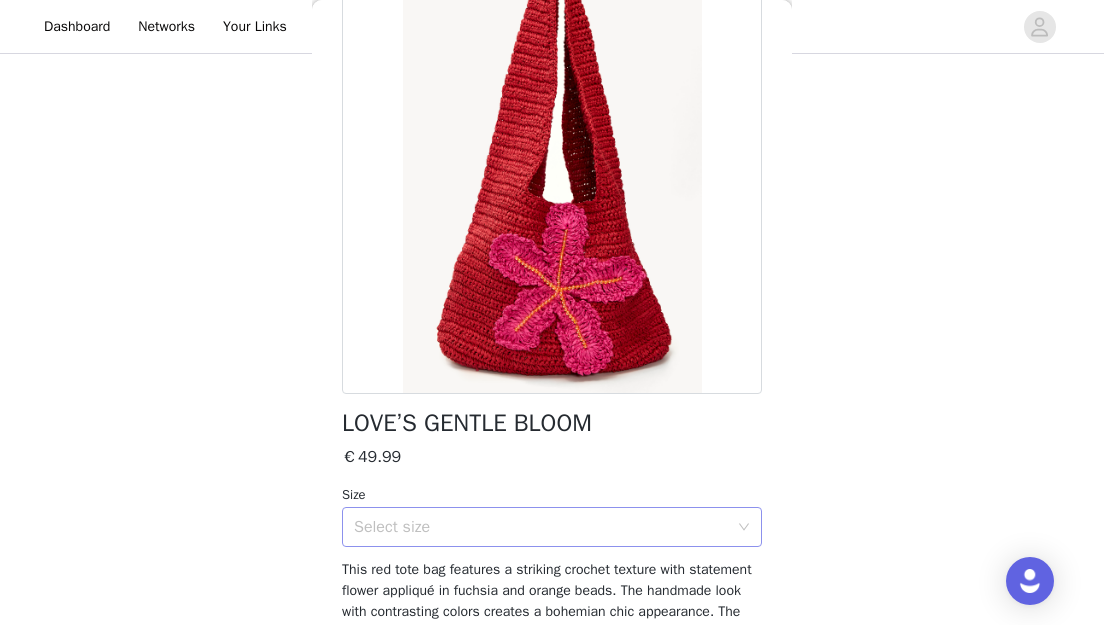 click on "Select size" at bounding box center (541, 527) 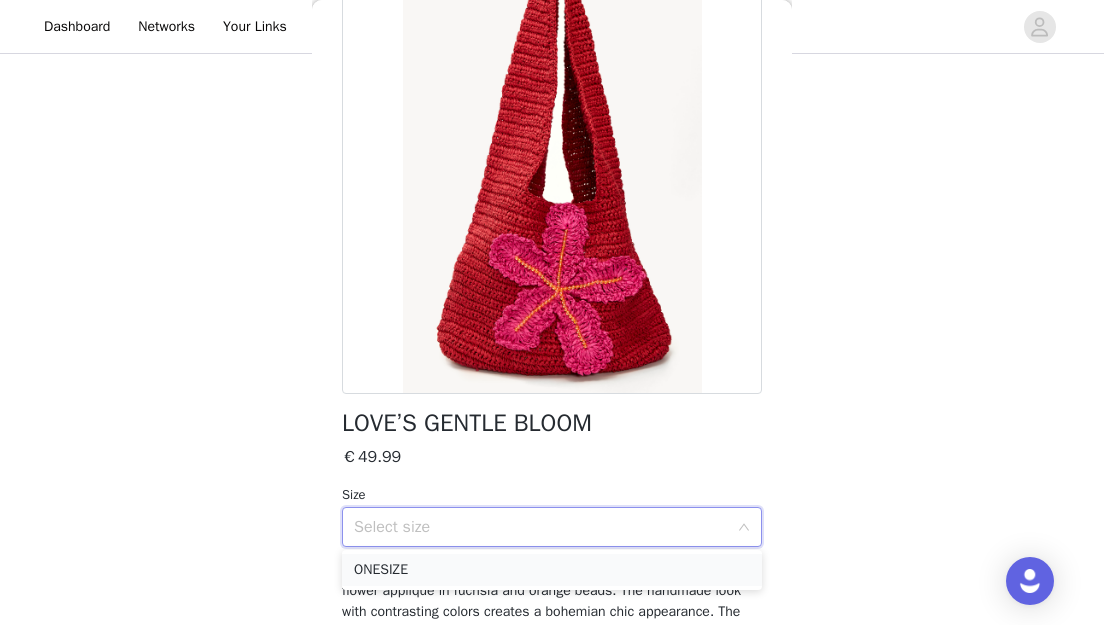 click on "ONESIZE" at bounding box center [552, 570] 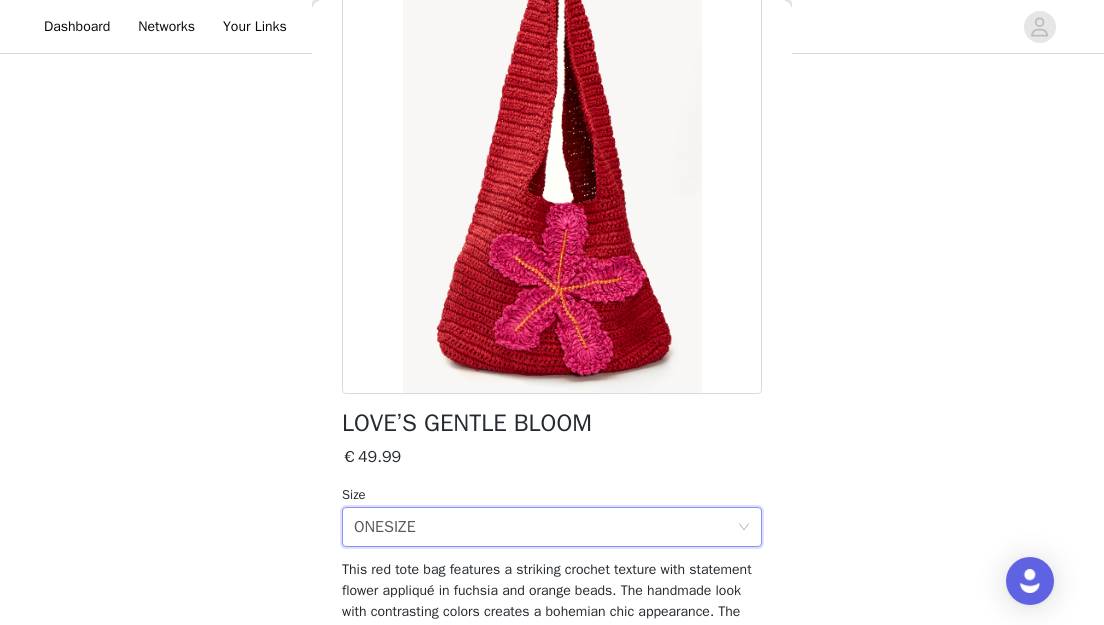 scroll, scrollTop: 300, scrollLeft: 0, axis: vertical 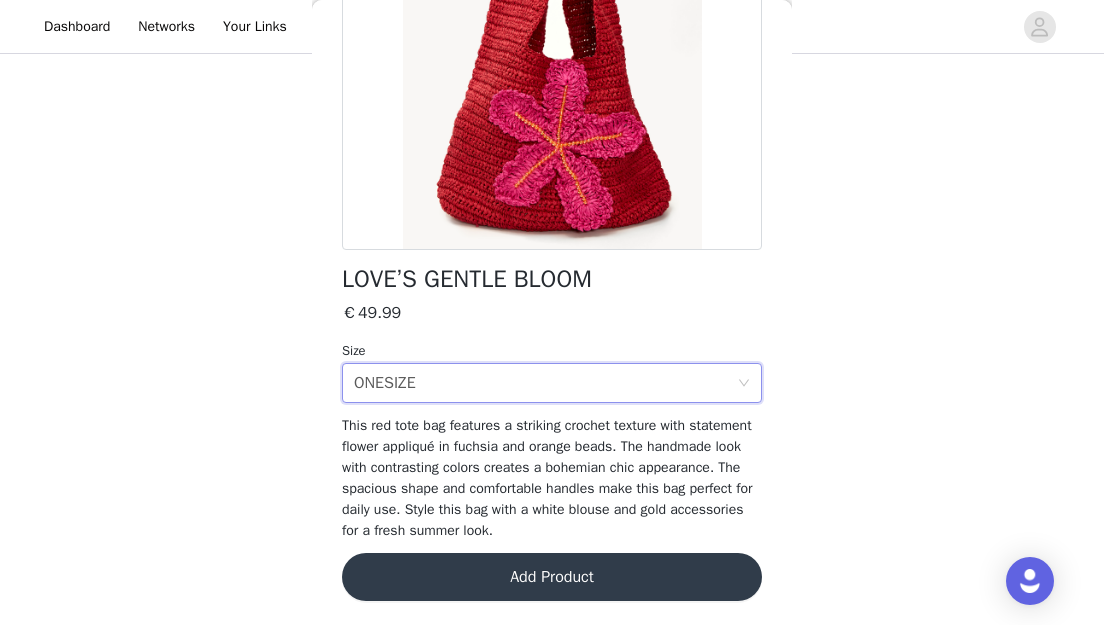 click on "Add Product" at bounding box center [552, 577] 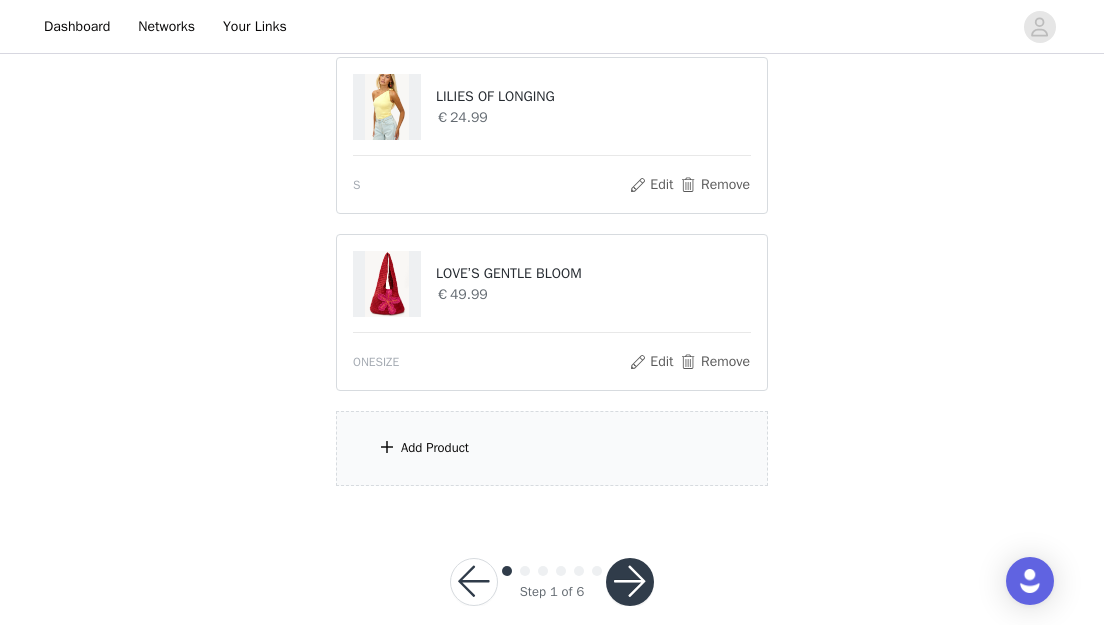 scroll, scrollTop: 599, scrollLeft: 0, axis: vertical 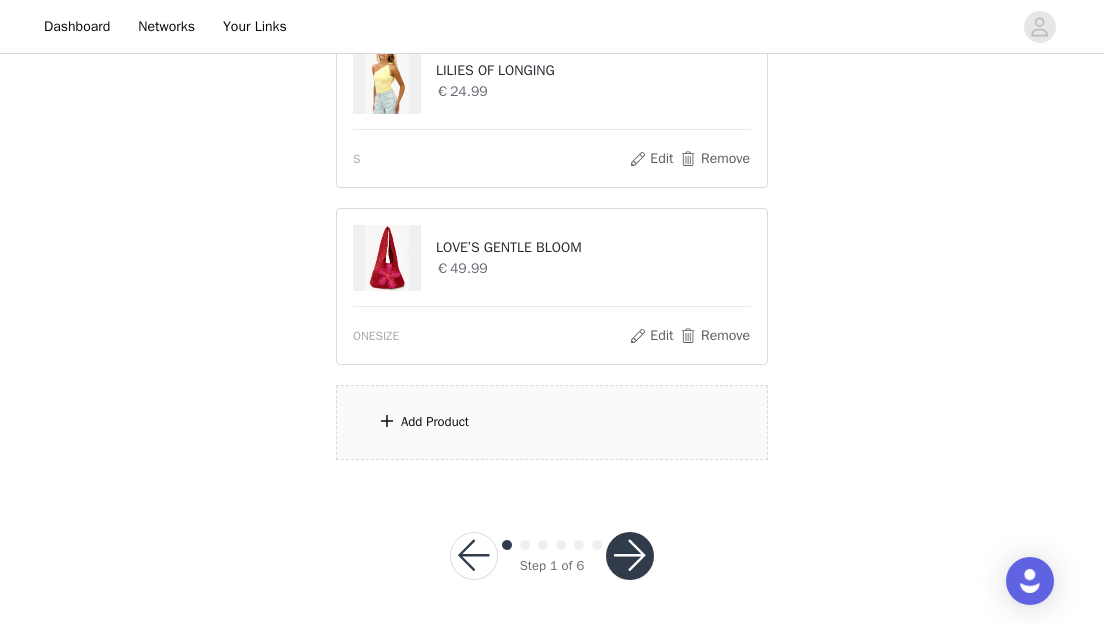 click on "Add Product" at bounding box center (552, 422) 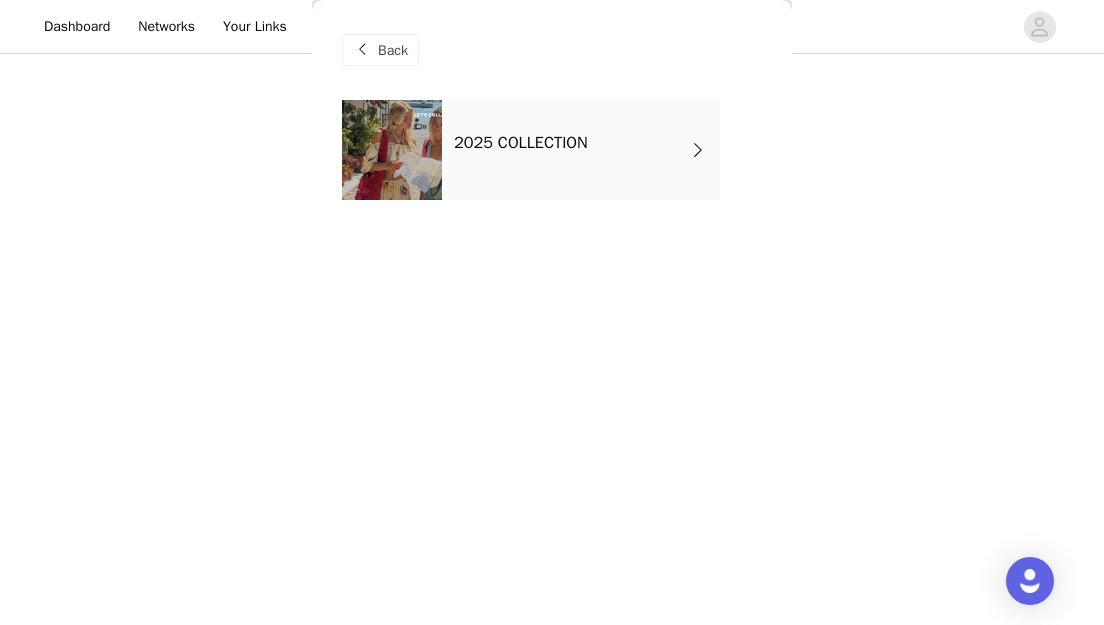 click on "2025 COLLECTION" at bounding box center (581, 150) 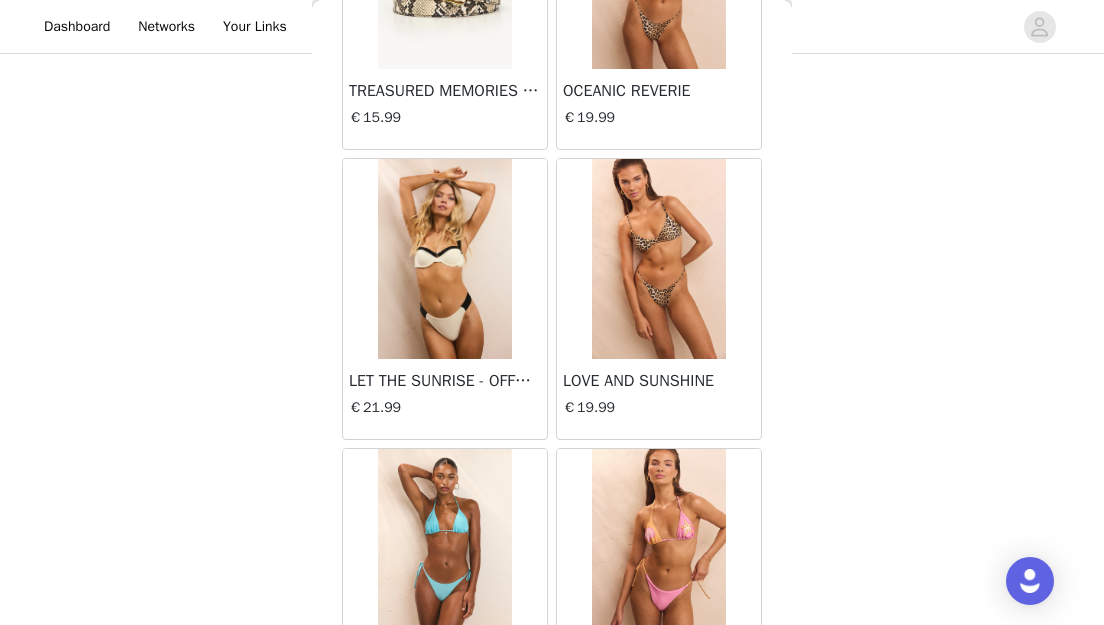 scroll, scrollTop: 2430, scrollLeft: 0, axis: vertical 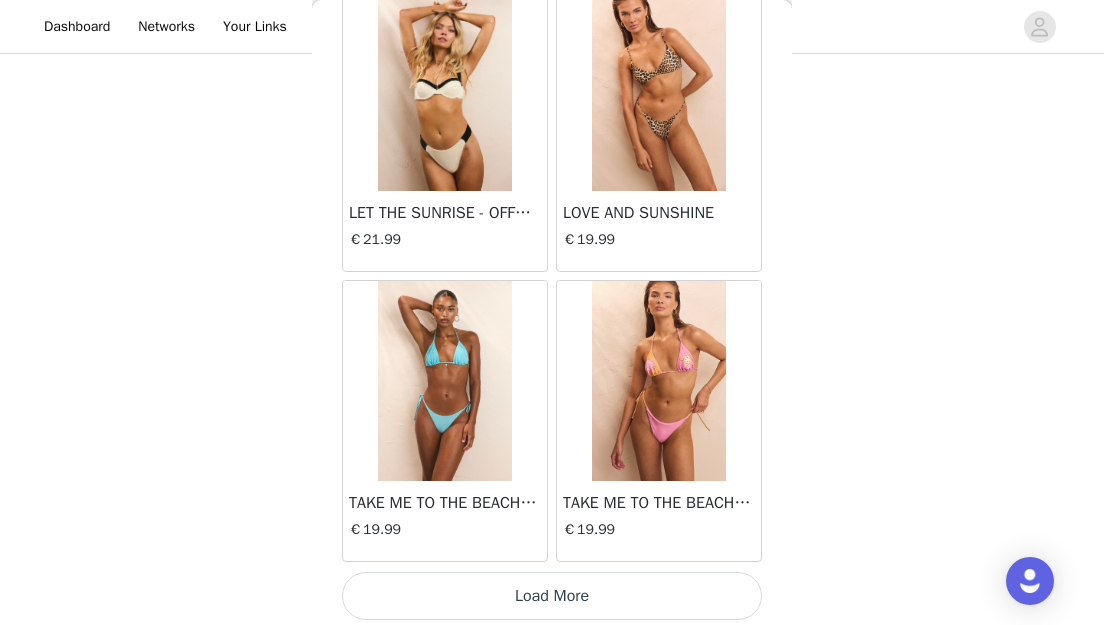 click on "Load More" at bounding box center [552, 596] 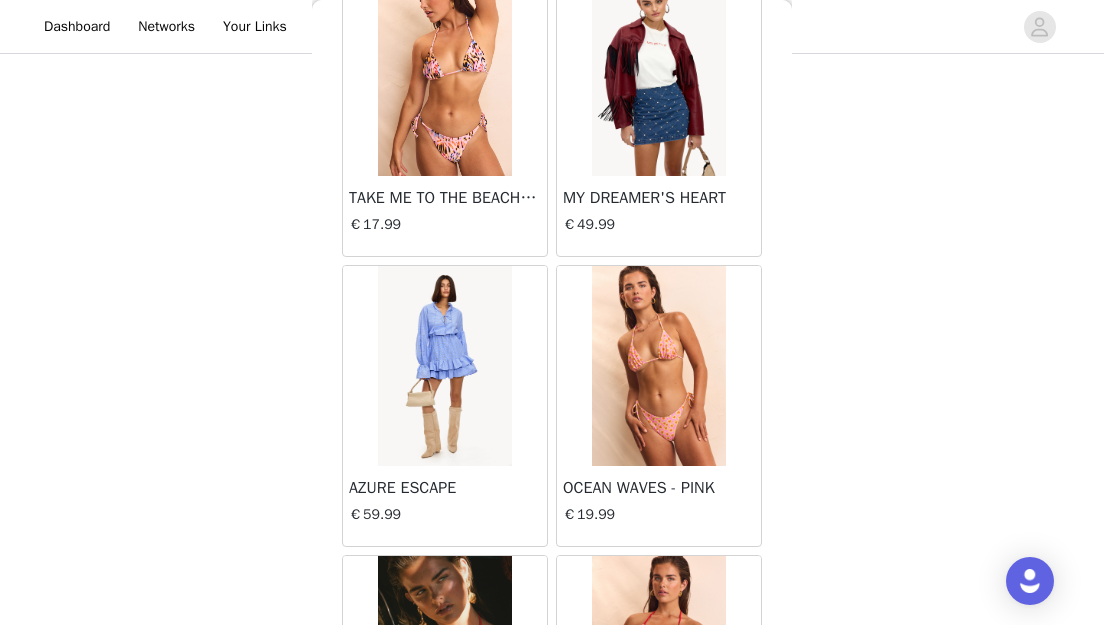 scroll, scrollTop: 5326, scrollLeft: 0, axis: vertical 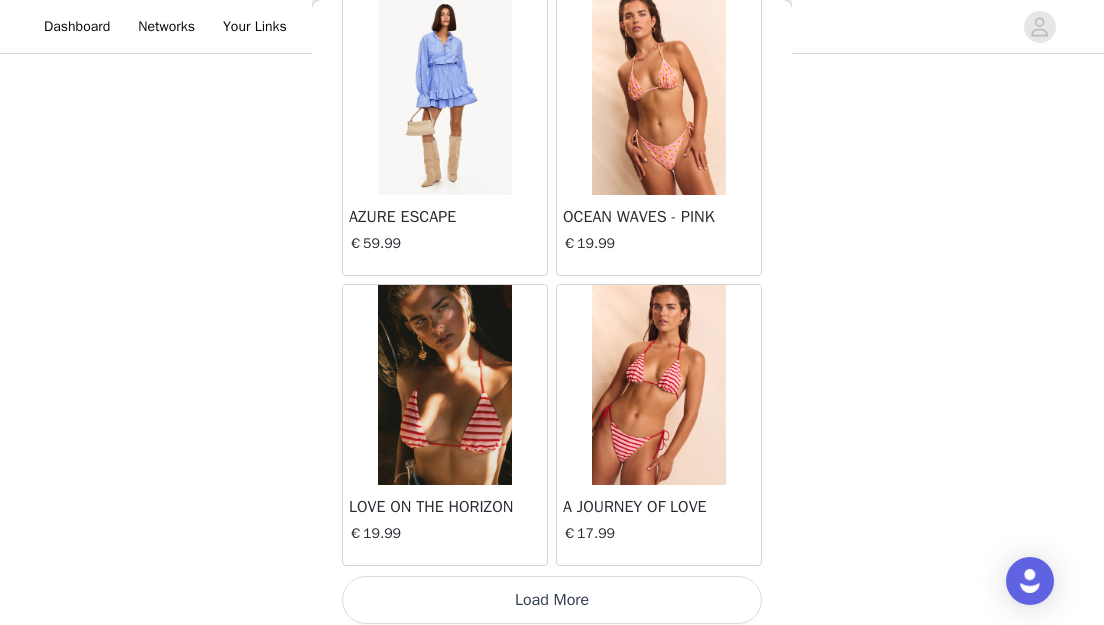 click on "LUMINOUS STARLIT   €14.99       DREAMING AWAKE   €59.99       DAZZLE YOUR WORLD   €14.99       DAZZLE IN STYLE   €17.99       UNVEILED SPLENDOR   €69.99       ENDEARING ELEGANCE   €14.99       KNITTED IN LOVE   €49.99       UNITED IN DESTINY   €12.99       HOME IS WHERE YOU ARE   €15.99       STILL BLOOMING   €59.99       SWEET ROMANCE   €49.99       MEMORY OF US   €59.99       STRONG IN LOVE   €59.99       SUNSET SHIMMER   €14.99       TREASURED MEMORIES FOREVER   €15.99       OCEANIC REVERIE   €19.99       LET THE SUNRISE - OFFWHITE   €21.99       LOVE AND SUNSHINE   €19.99       TAKE ME TO THE BEACH - TURQUOISE   €19.99       TAKE ME TO THE BEACH - PINK   €19.99       SEE YOU AT THE SHORE - BLACK   €19.99       SUNKISSED ESCAPE - DARK BROWN   €19.99       SUNKISSED ESCAPE - GREEN   €19.99       SPARKLE QUEEN   €21.99       WILD ZEBRA DREAMS - DARK BROWN   €19.99       TWINKLE AND SHINE   €19.99       LOVE’S TIDE   €24.99       SUNSHINE IN MY SOUL" at bounding box center [552, -2298] 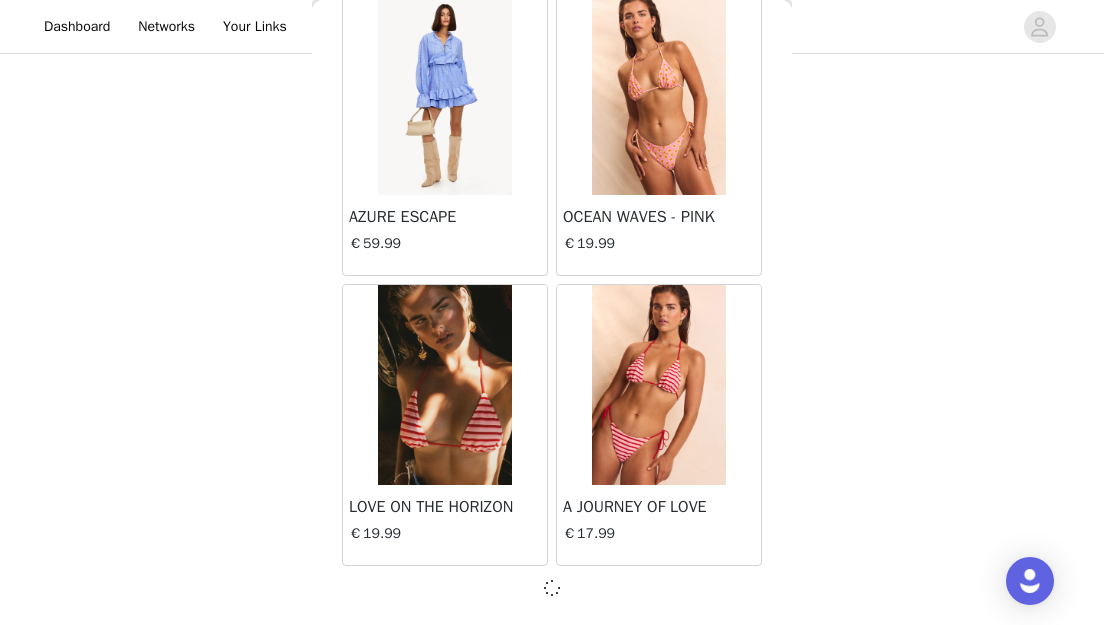 scroll, scrollTop: 5317, scrollLeft: 0, axis: vertical 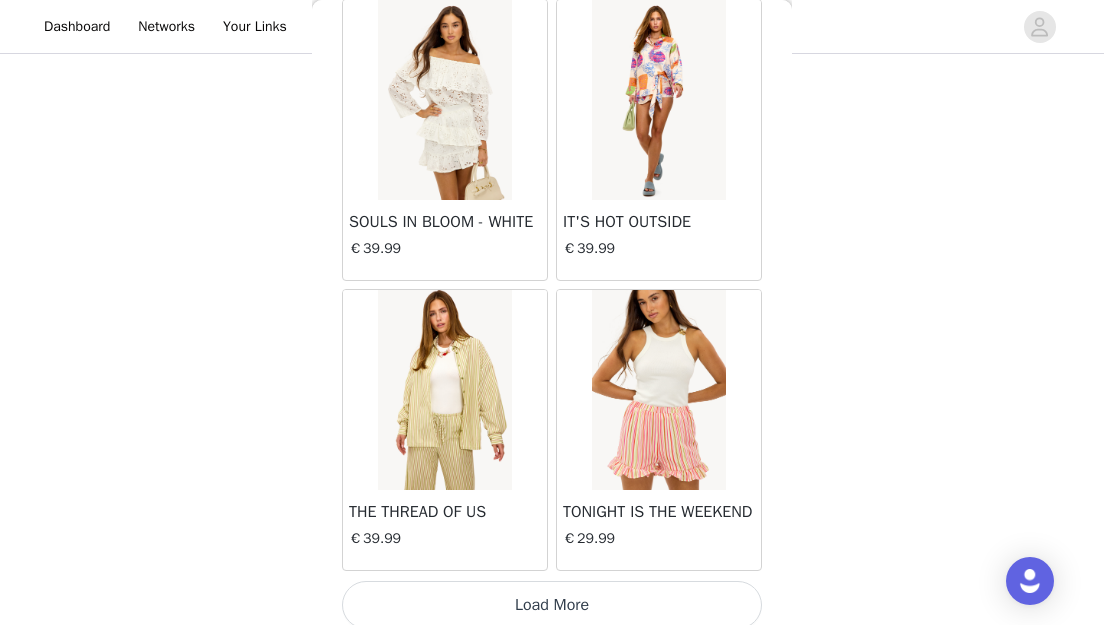 click on "Load More" at bounding box center [552, 605] 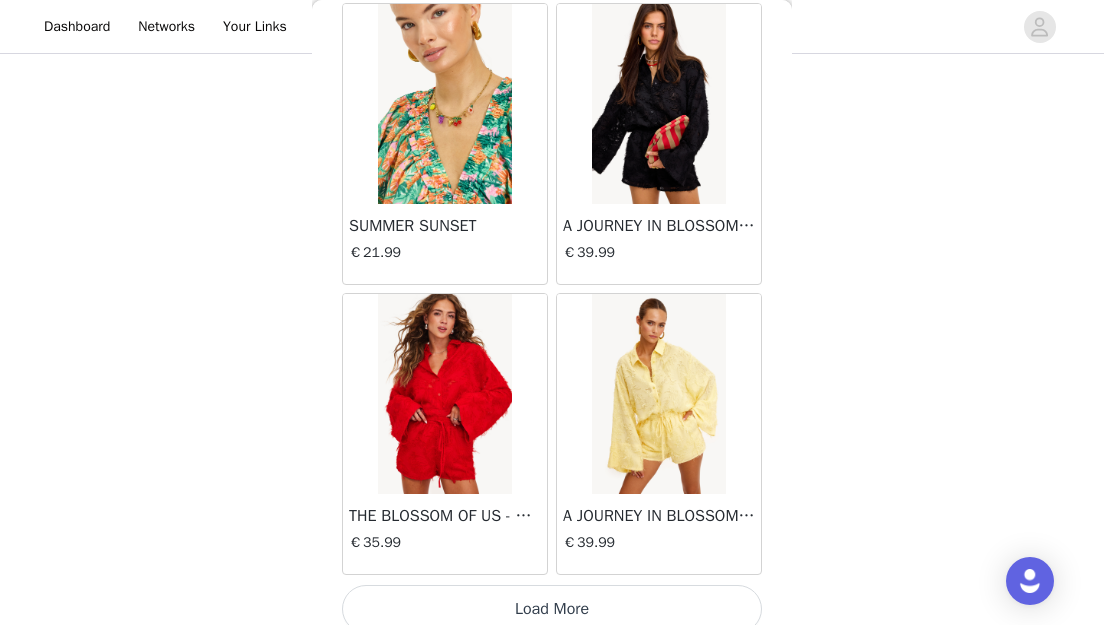 click on "Load More" at bounding box center [552, 609] 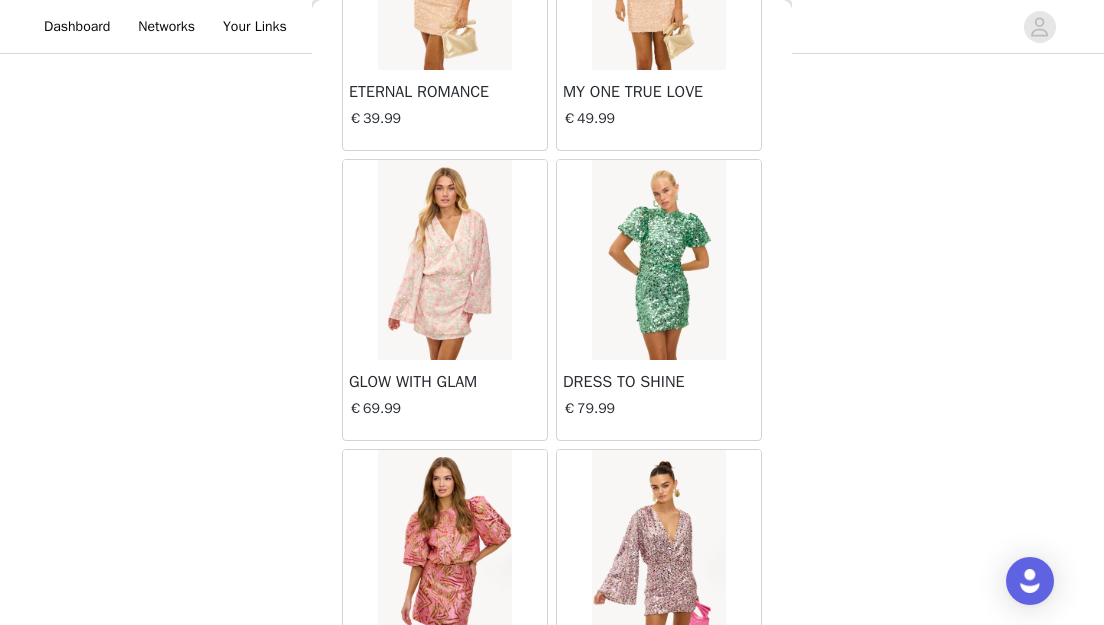 scroll, scrollTop: 14012, scrollLeft: 0, axis: vertical 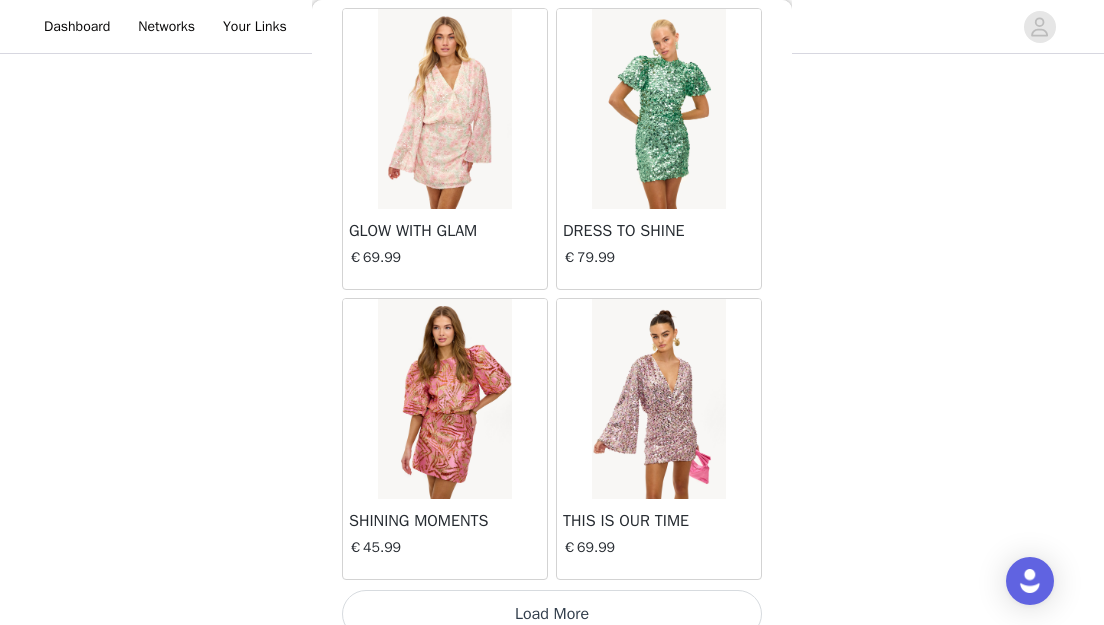 click on "Load More" at bounding box center (552, 614) 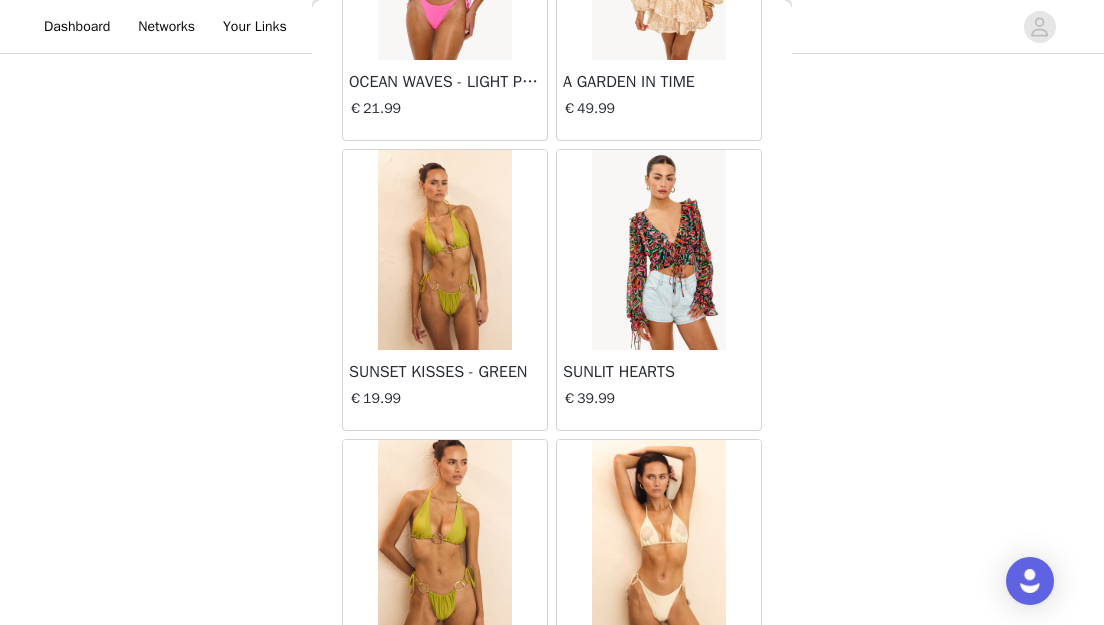 scroll, scrollTop: 16907, scrollLeft: 0, axis: vertical 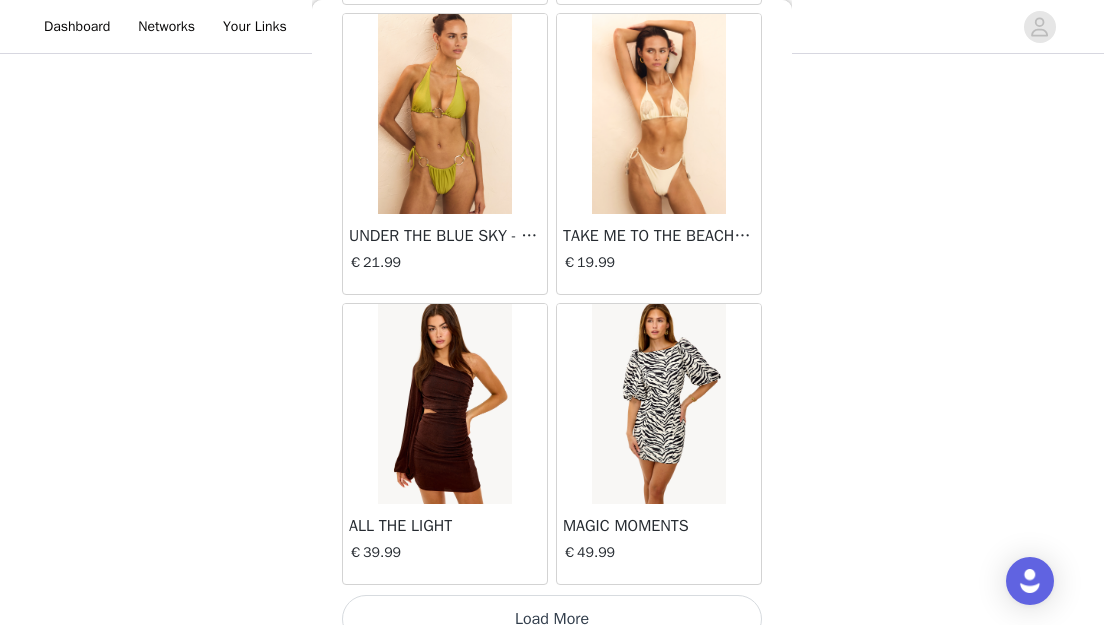 click on "Load More" at bounding box center [552, 619] 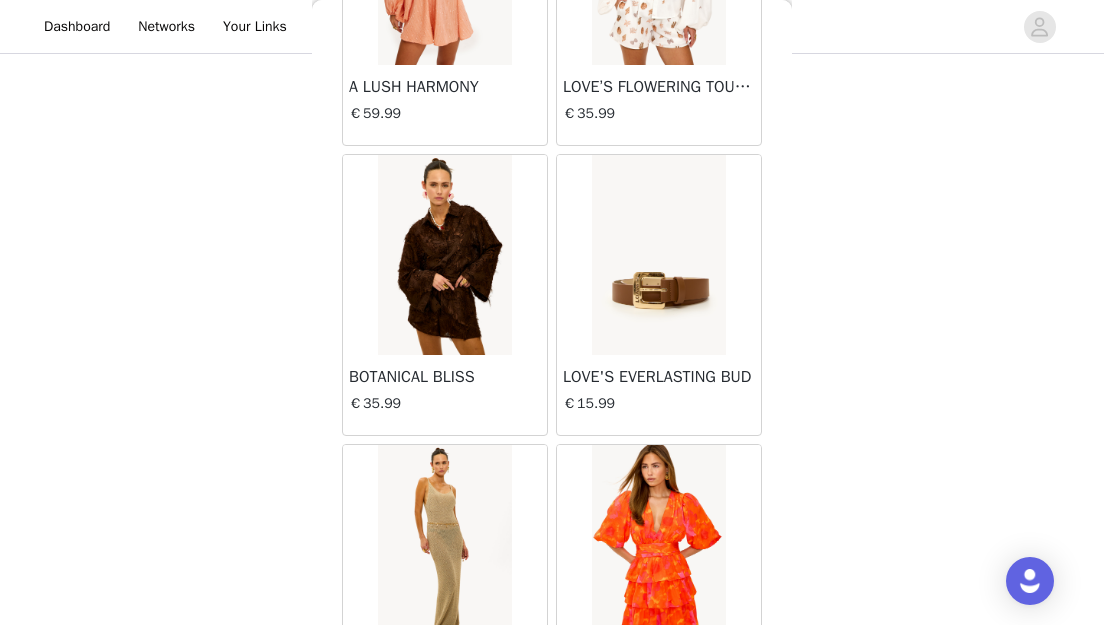scroll, scrollTop: 19803, scrollLeft: 0, axis: vertical 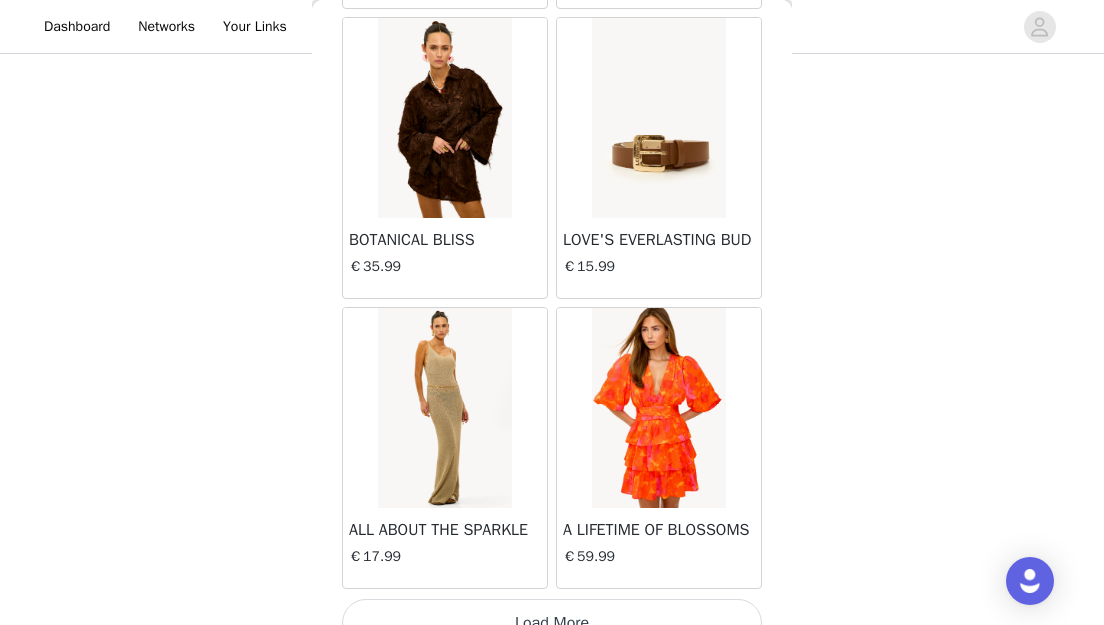 click on "Load More" at bounding box center [552, 623] 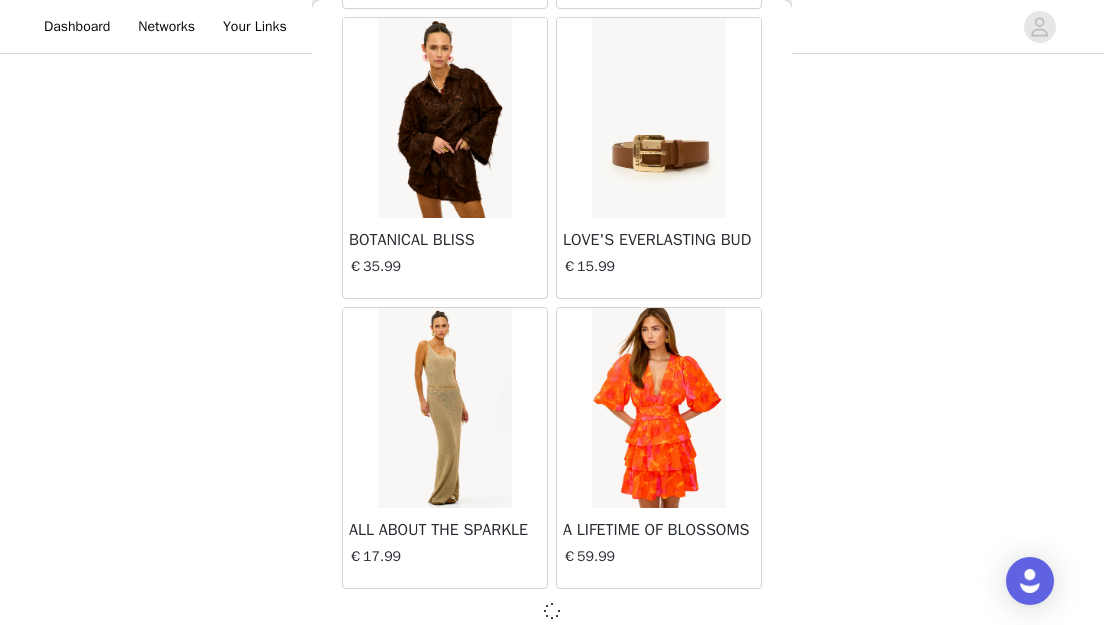 scroll, scrollTop: 19793, scrollLeft: 0, axis: vertical 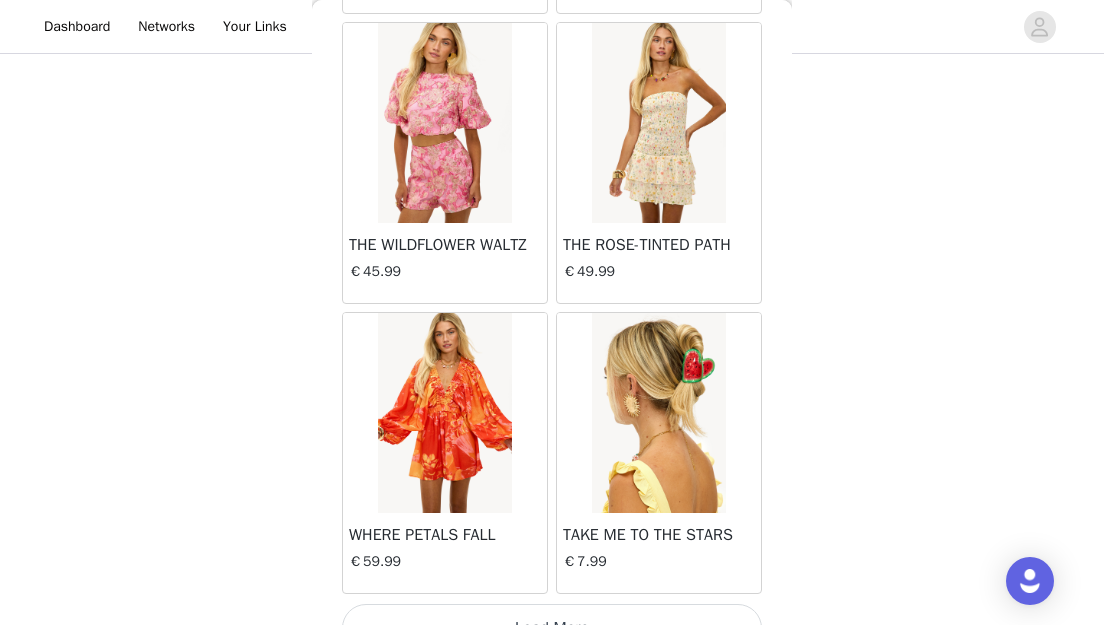 click on "Load More" at bounding box center [552, 628] 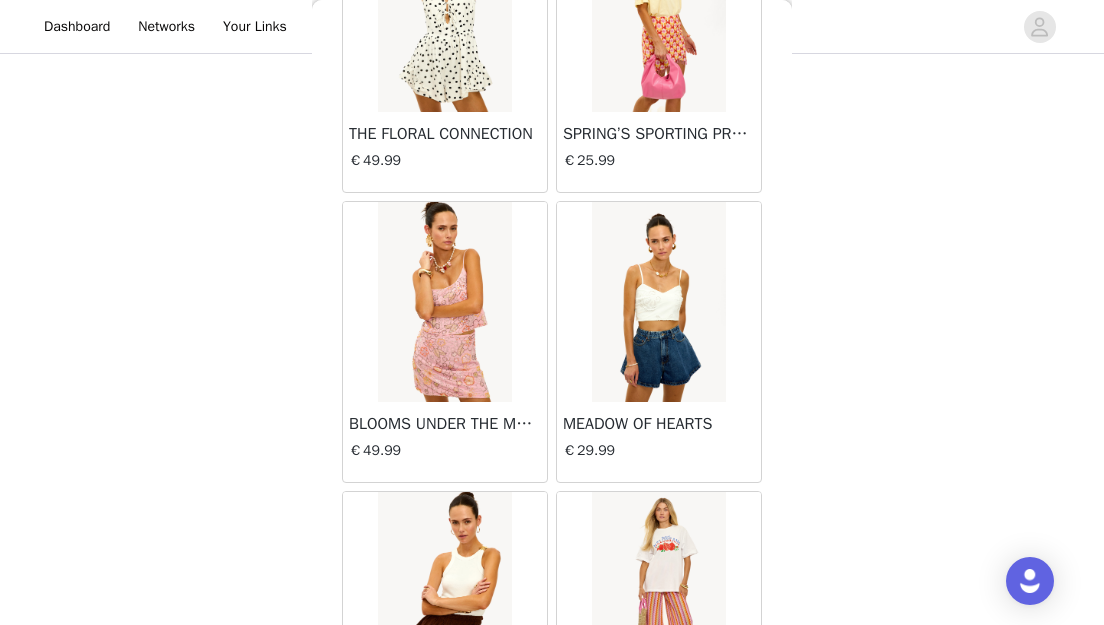 scroll, scrollTop: 25593, scrollLeft: 0, axis: vertical 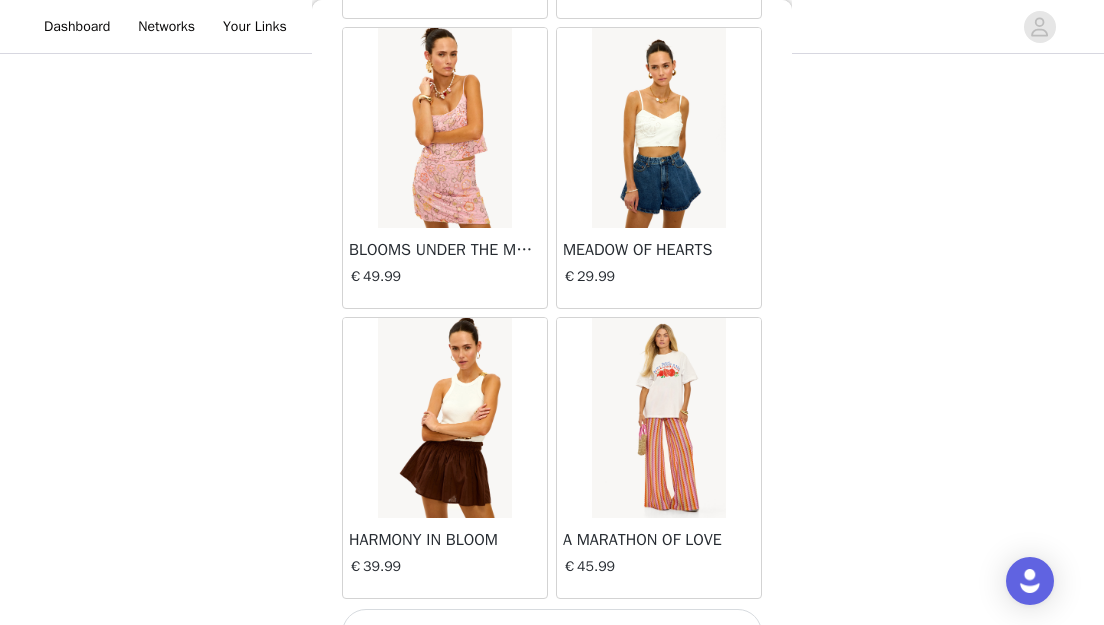 click on "Load More" at bounding box center [552, 633] 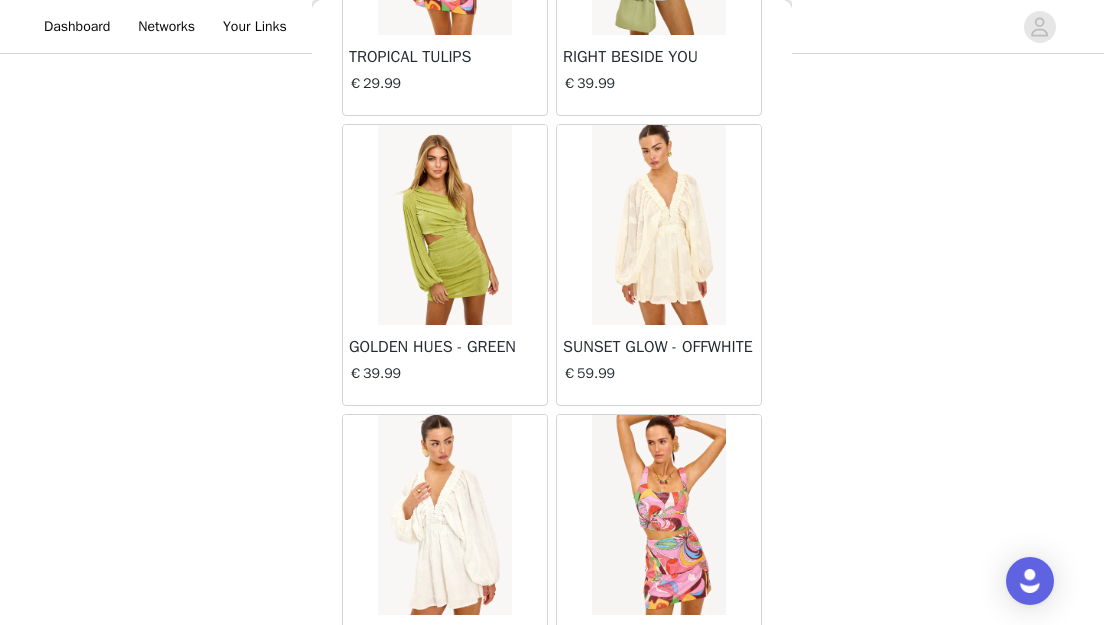 scroll, scrollTop: 28489, scrollLeft: 0, axis: vertical 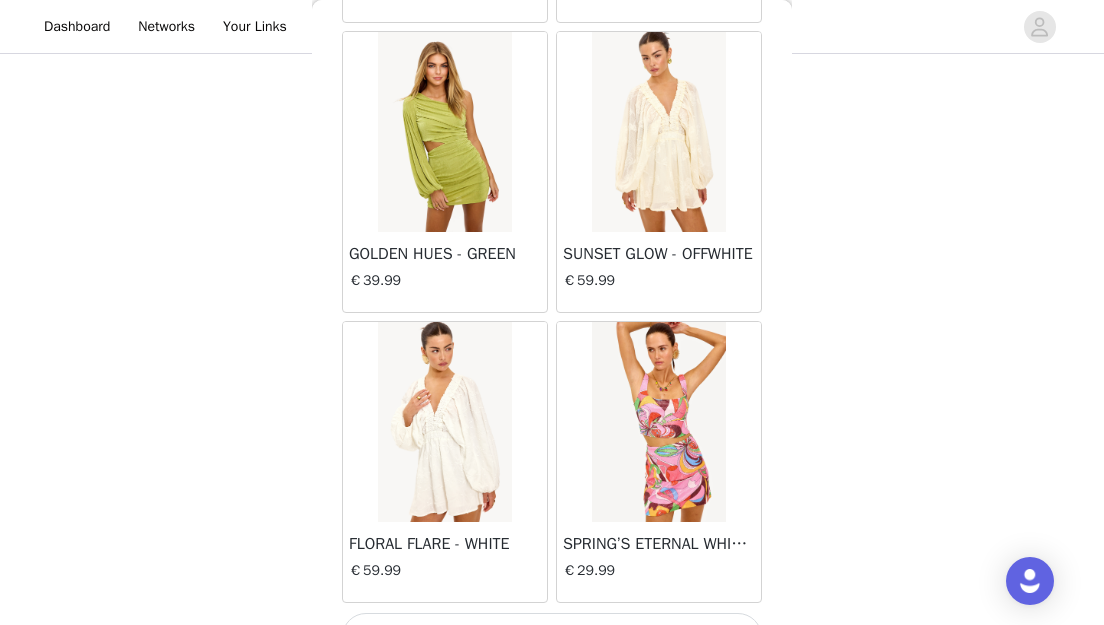 click on "Load More" at bounding box center (552, 637) 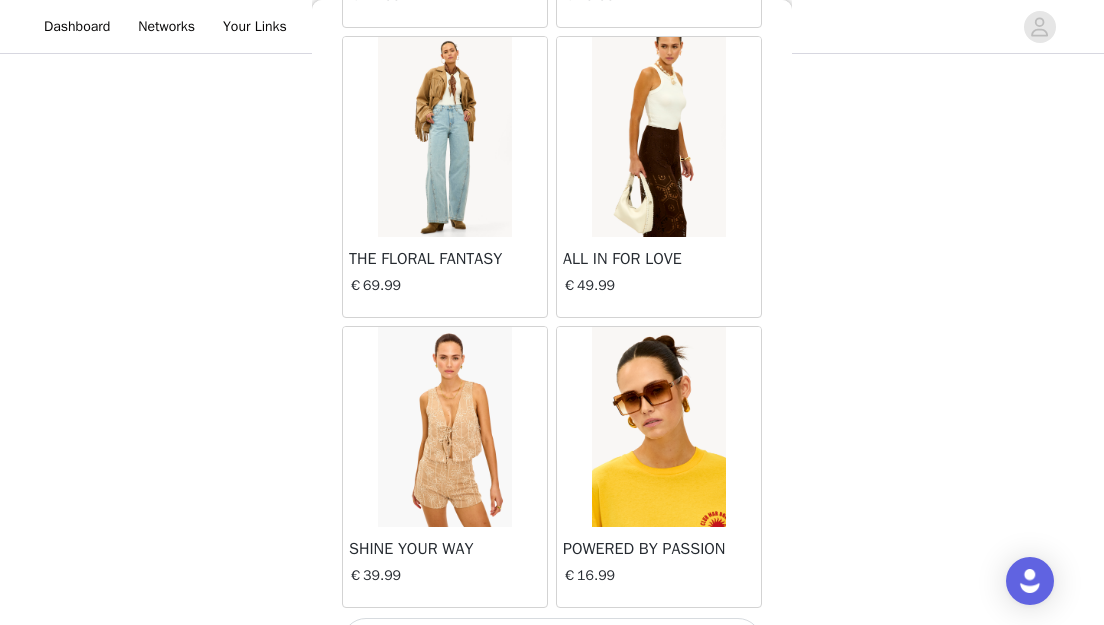 click on "Load More" at bounding box center (552, 642) 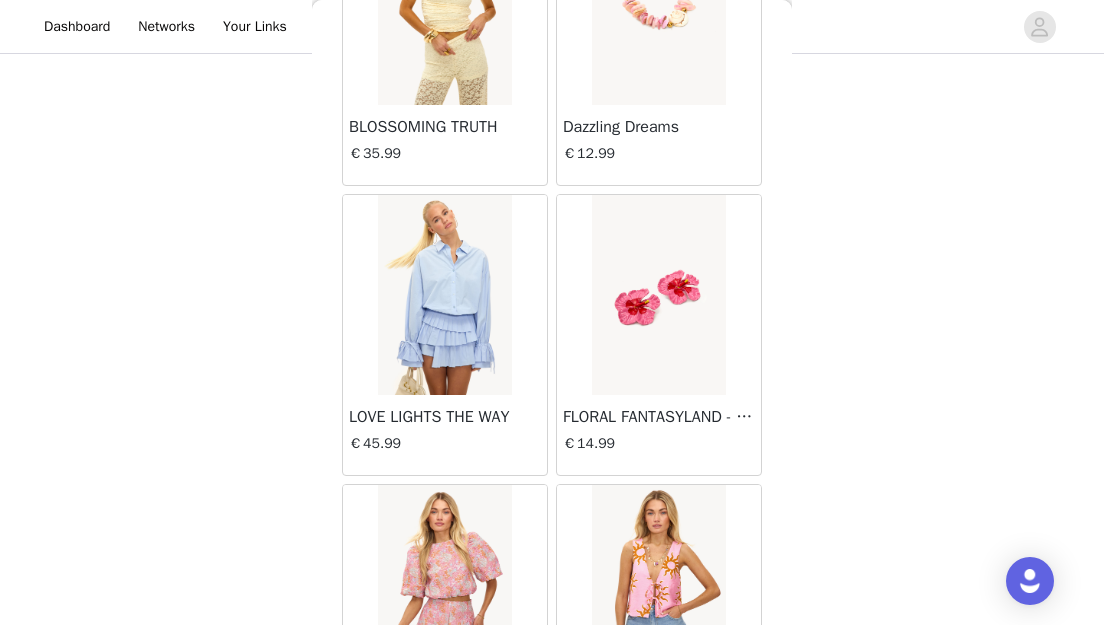 scroll, scrollTop: 34279, scrollLeft: 0, axis: vertical 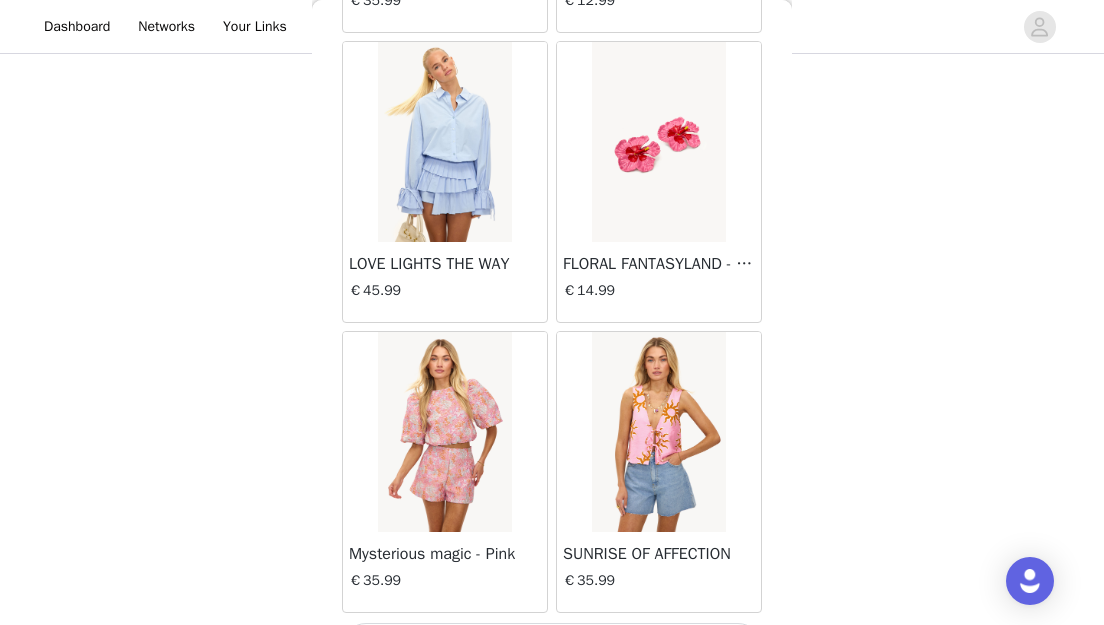 click on "Load More" at bounding box center [552, 647] 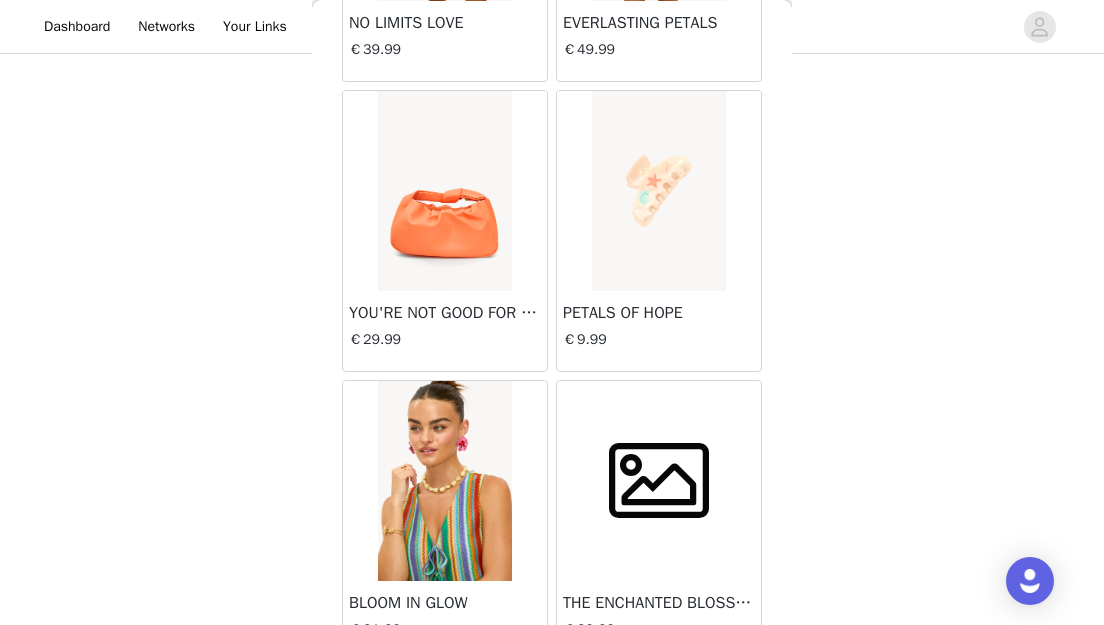 scroll, scrollTop: 37175, scrollLeft: 0, axis: vertical 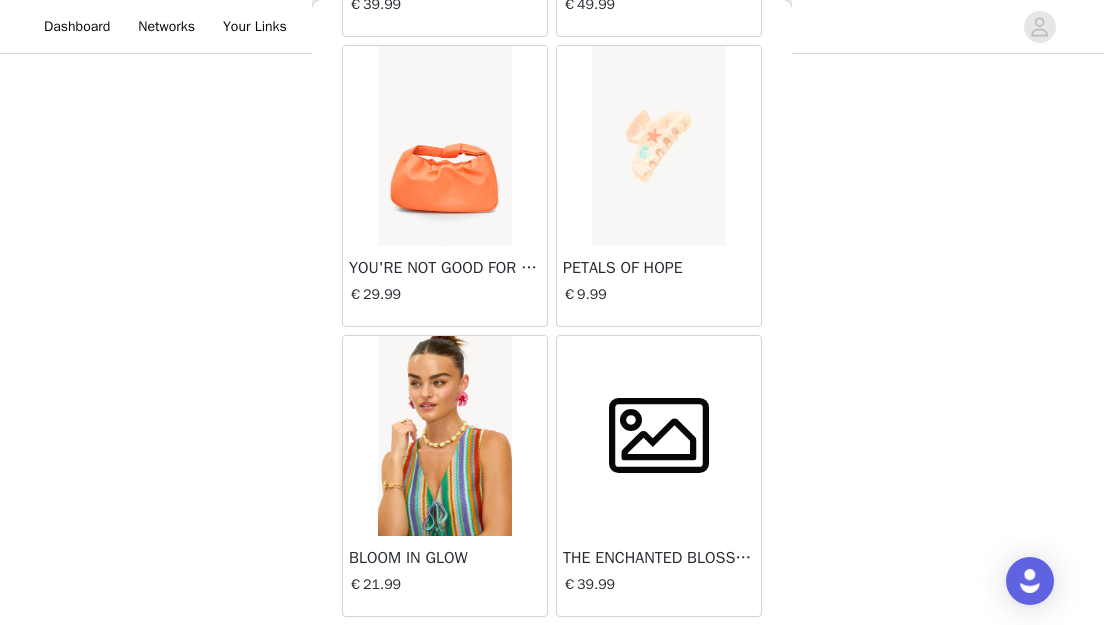 click on "Load More" at bounding box center [552, 651] 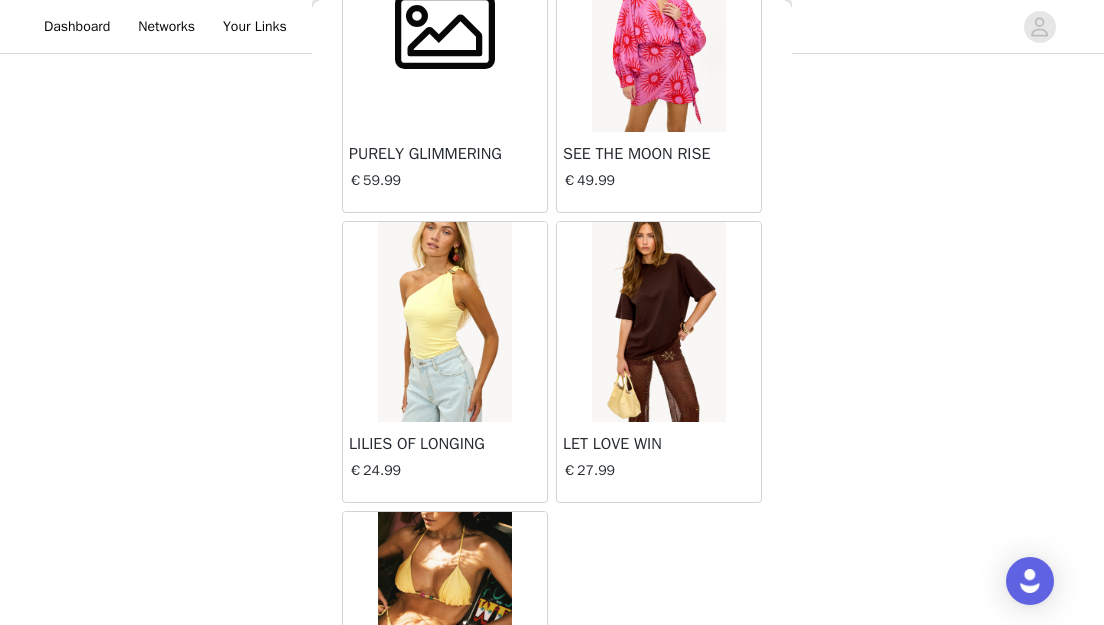scroll, scrollTop: 38558, scrollLeft: 0, axis: vertical 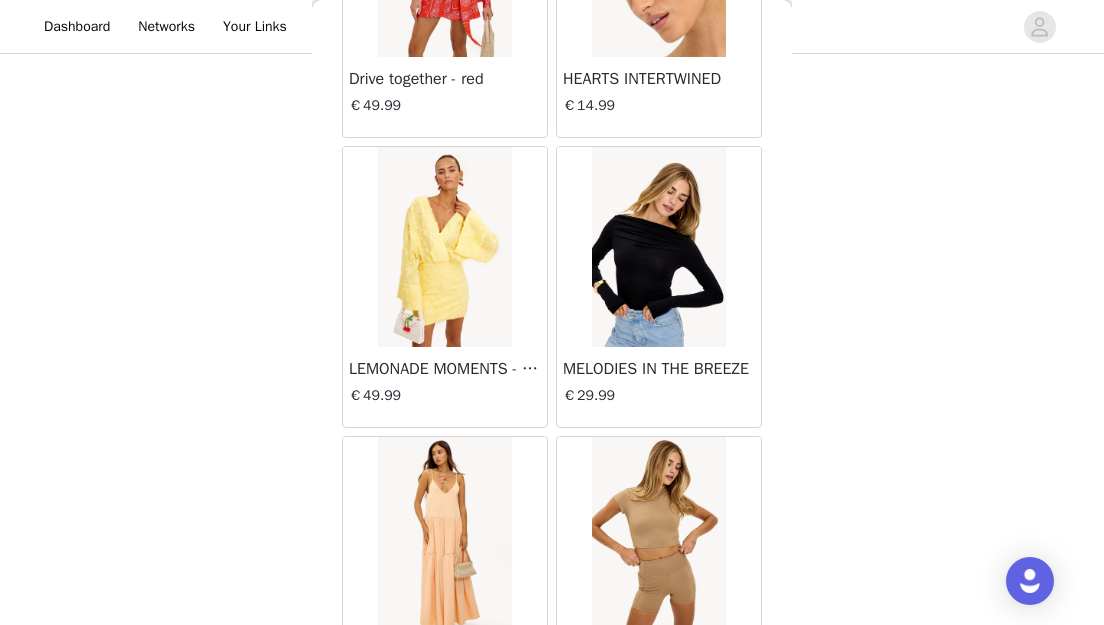 drag, startPoint x: 787, startPoint y: 121, endPoint x: 795, endPoint y: 625, distance: 504.06348 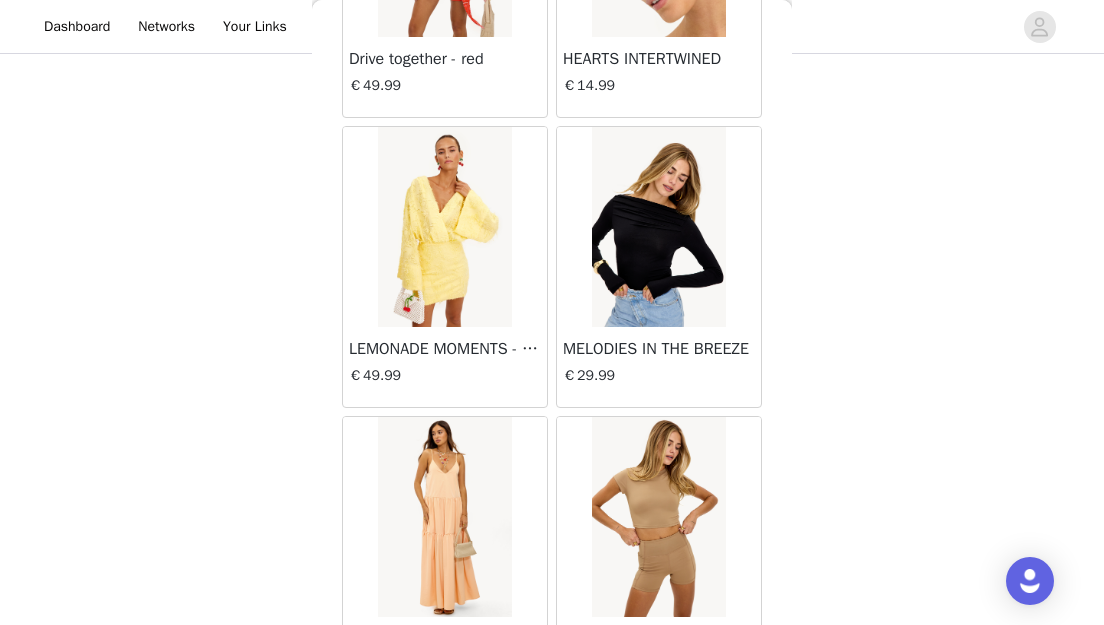 click on "STEP 1 OF 6
Styles
Kies je fave LOAVIES items!       4/15 Selected   Remaining Funds: €59.04         SCENT OF A MEMORY     €39.99       S       Edit   Remove     JUST LET GO     €25.99       S       Edit   Remove     LILIES OF LONGING     €24.99       S       Edit   Remove     LOVE’S GENTLE BLOOM     €49.99       ONESIZE       Edit   Remove     Add Product       Back       LUMINOUS STARLIT   €14.99       DREAMING AWAKE   €59.99       DAZZLE YOUR WORLD   €14.99       DAZZLE IN STYLE   €17.99       UNVEILED SPLENDOR   €69.99       ENDEARING ELEGANCE   €14.99       KNITTED IN LOVE   €49.99       UNITED IN DESTINY   €12.99       HOME IS WHERE YOU ARE   €15.99       STILL BLOOMING   €59.99       SWEET ROMANCE   €49.99       MEMORY OF US   €59.99       STRONG IN LOVE   €59.99       SUNSET SHIMMER   €14.99       TREASURED MEMORIES FOREVER   €15.99       OCEANIC REVERIE   €19.99" at bounding box center [552, -29] 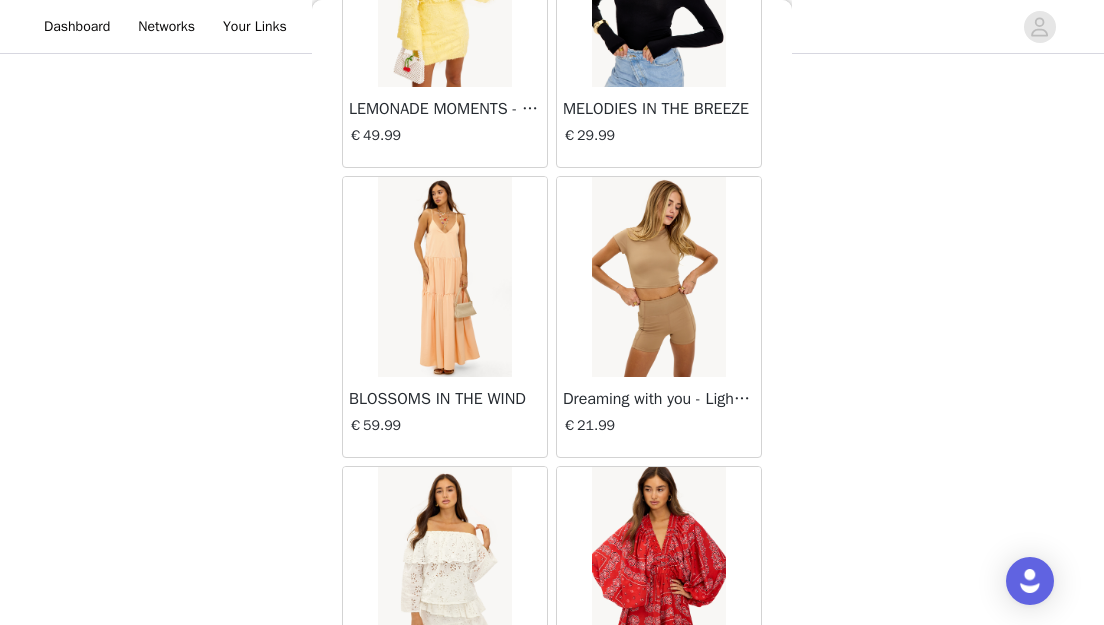 scroll, scrollTop: 38558, scrollLeft: 0, axis: vertical 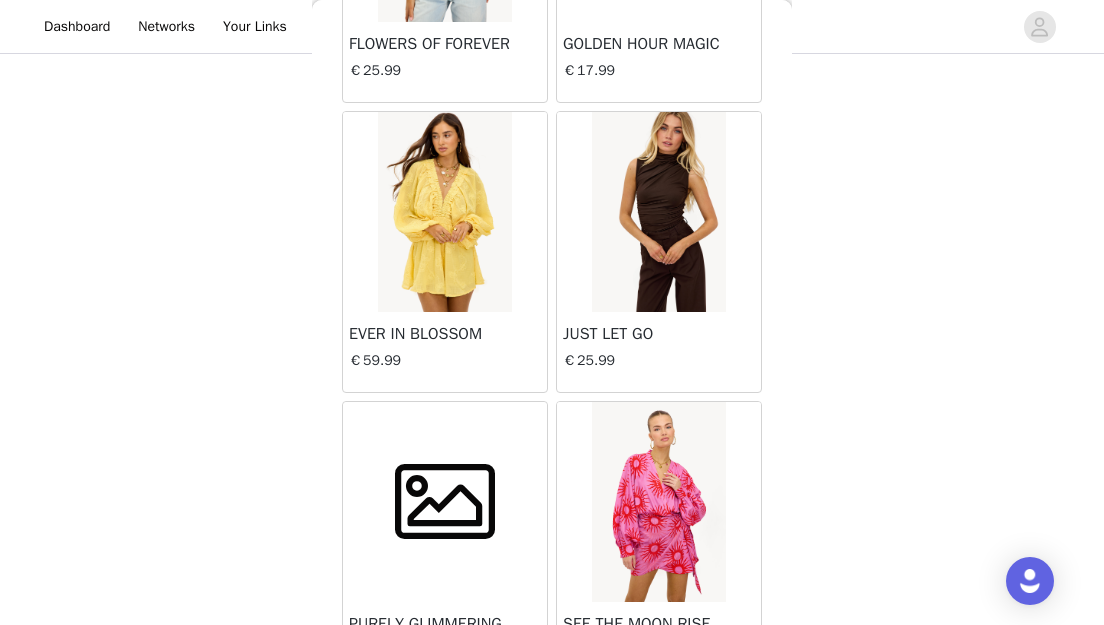 click at bounding box center (445, 502) 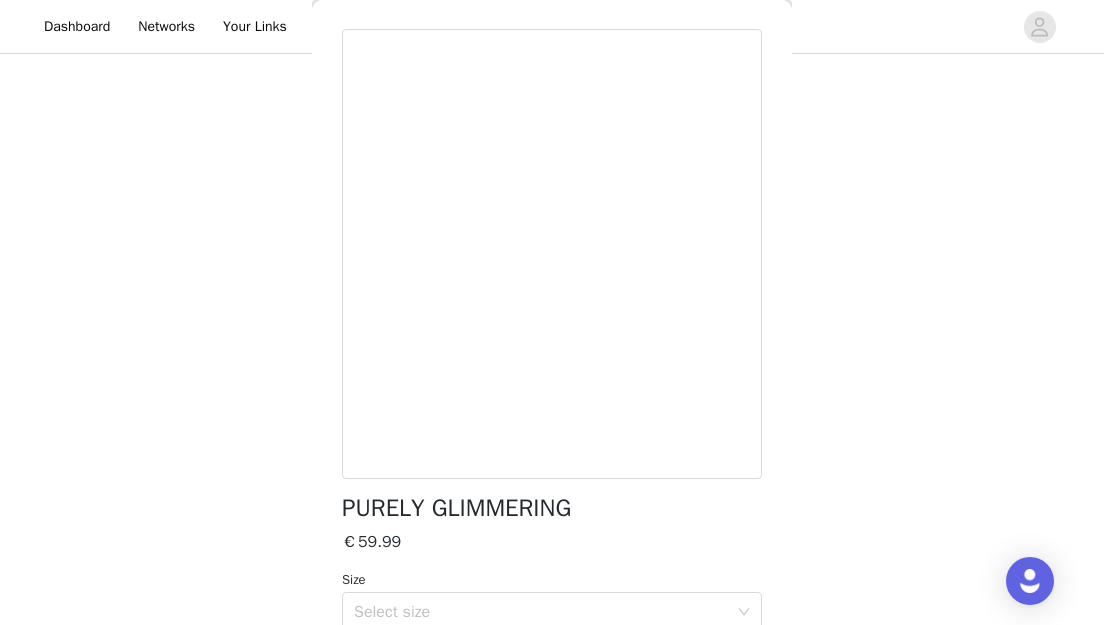scroll, scrollTop: 0, scrollLeft: 0, axis: both 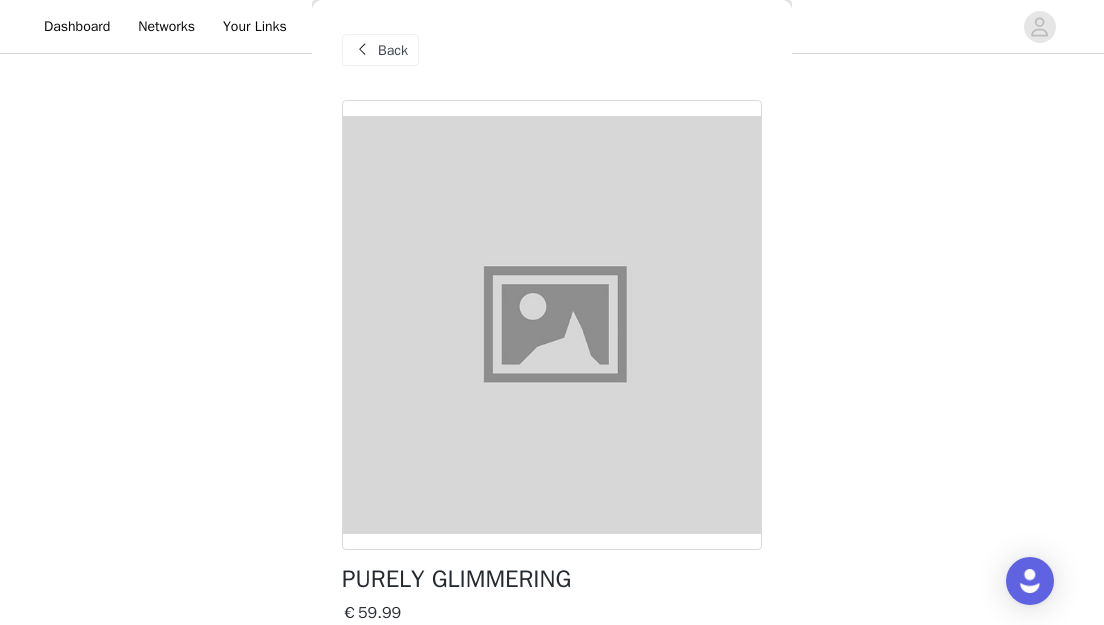 click at bounding box center [362, 50] 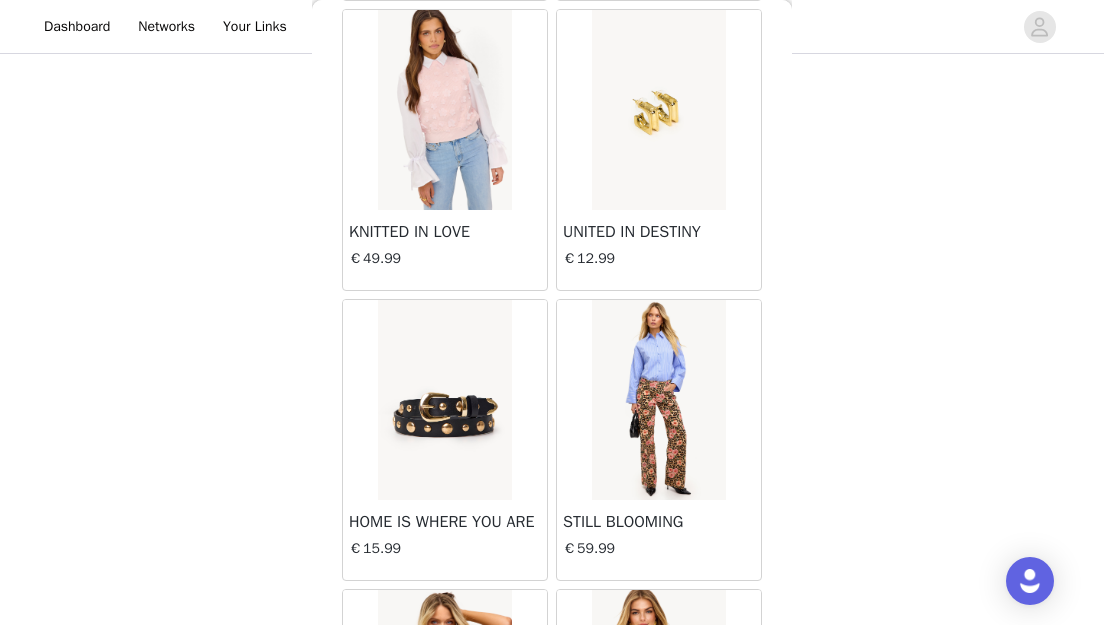scroll, scrollTop: 1113, scrollLeft: 0, axis: vertical 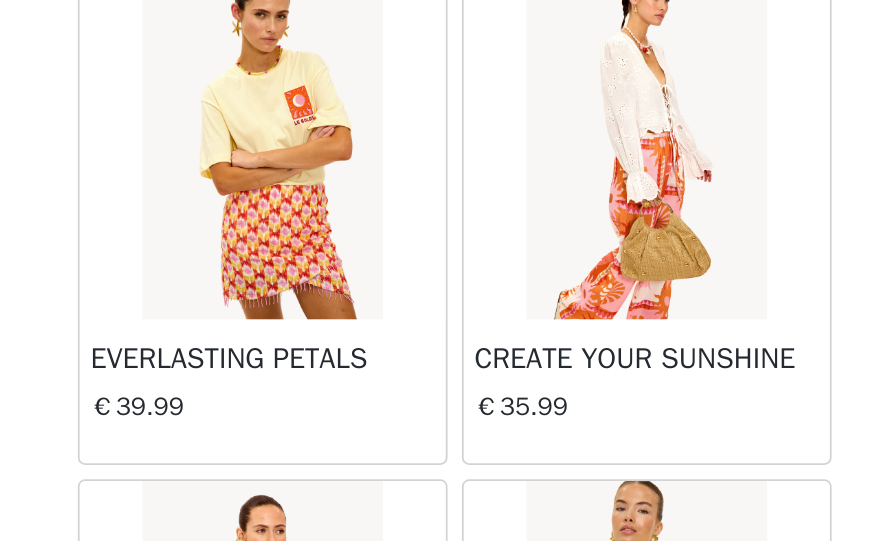 click at bounding box center (549, 181) 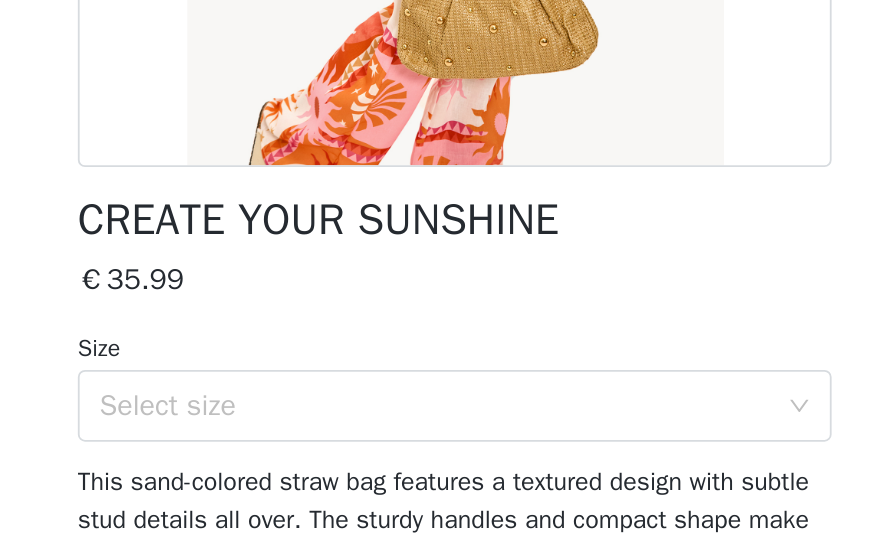 scroll, scrollTop: 384, scrollLeft: 0, axis: vertical 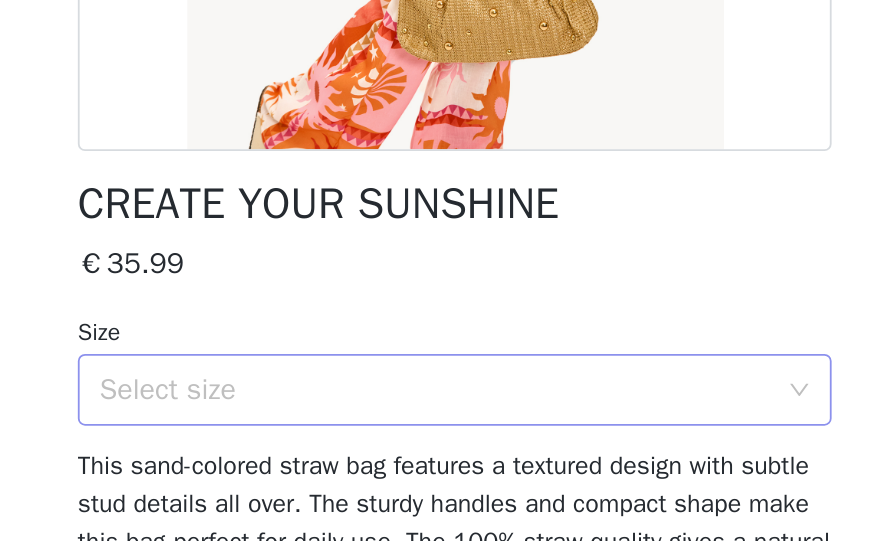 click on "Select size" at bounding box center [436, 320] 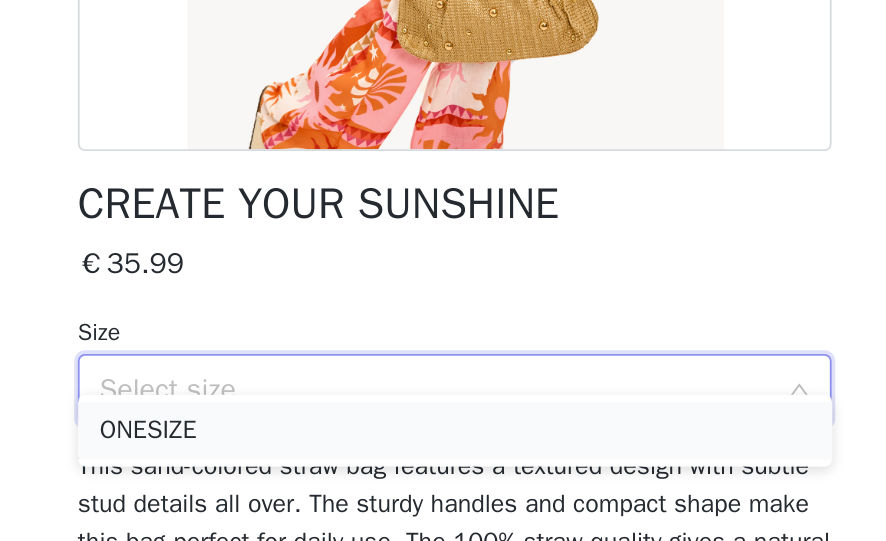 click on "ONESIZE" at bounding box center [443, 343] 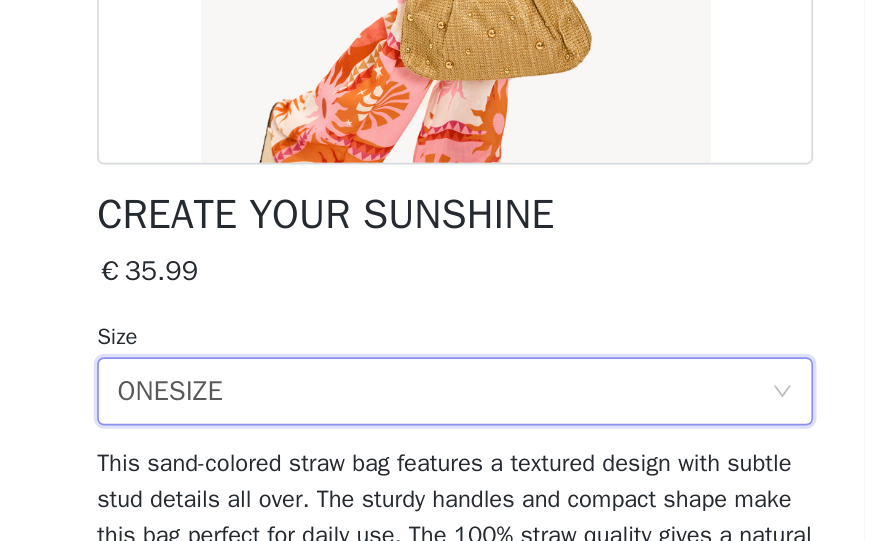 scroll, scrollTop: 384, scrollLeft: 0, axis: vertical 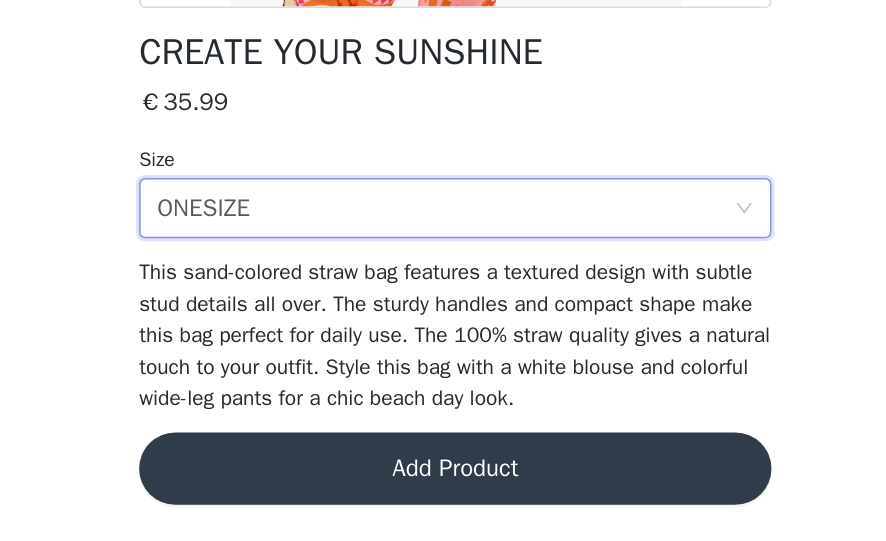 click on "Add Product" at bounding box center [443, 493] 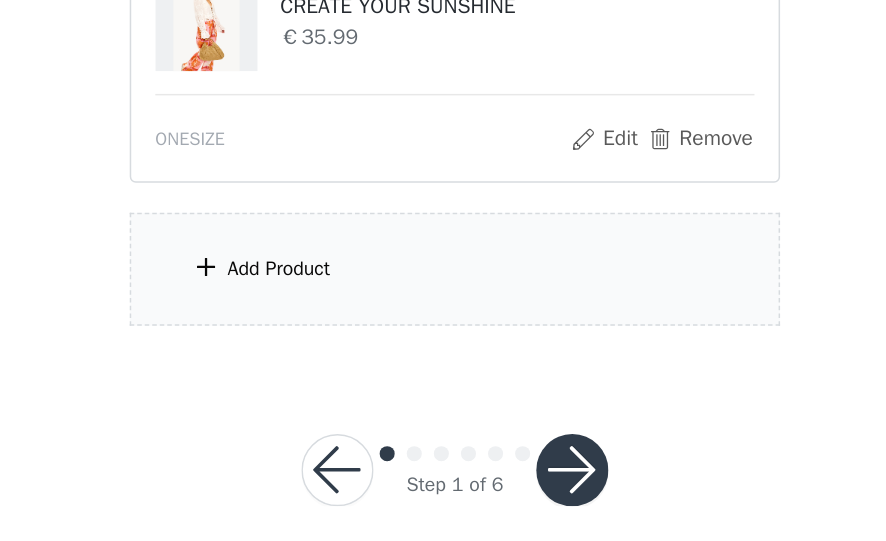 scroll, scrollTop: 860, scrollLeft: 0, axis: vertical 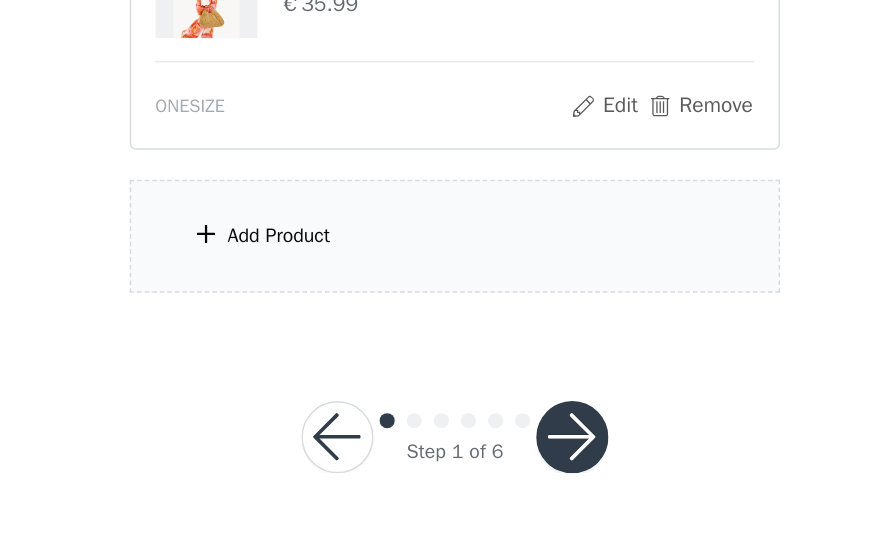 click on "Add Product" at bounding box center [443, 338] 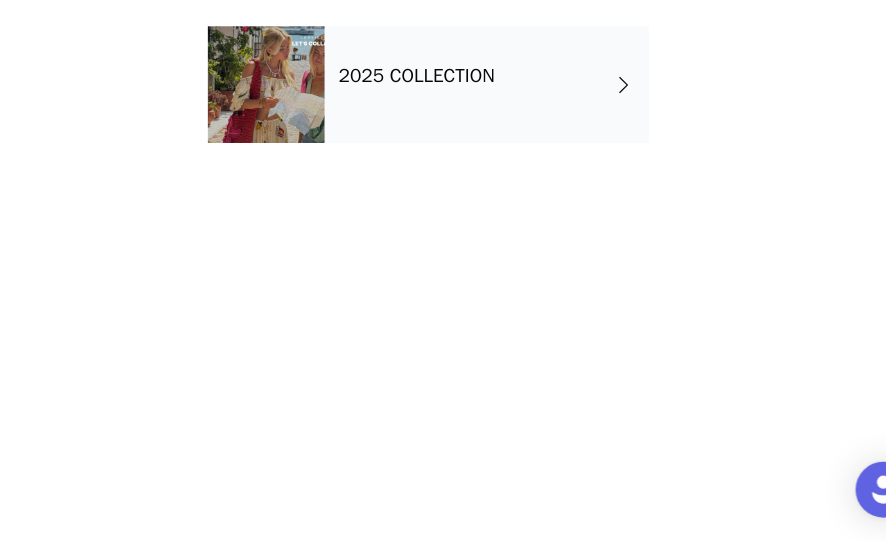 click on "2025 COLLECTION" at bounding box center [412, 143] 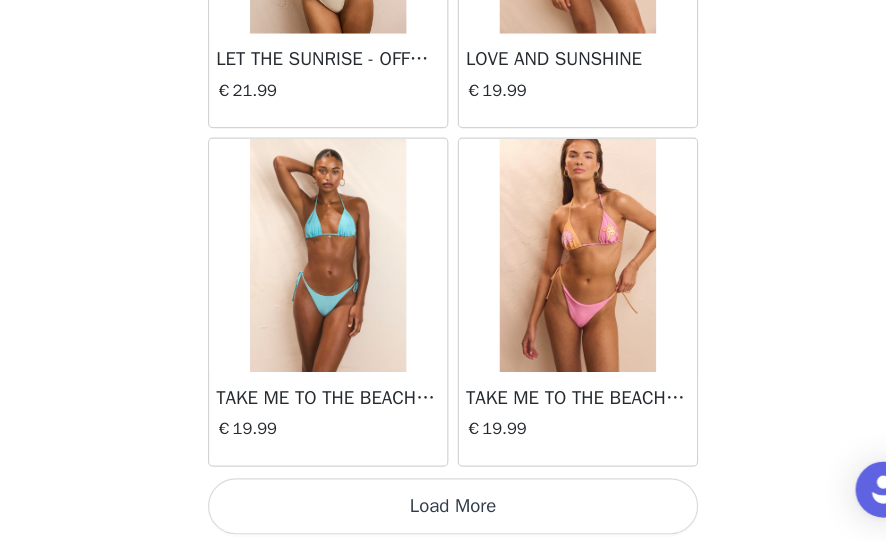 click on "Load More" at bounding box center (443, 511) 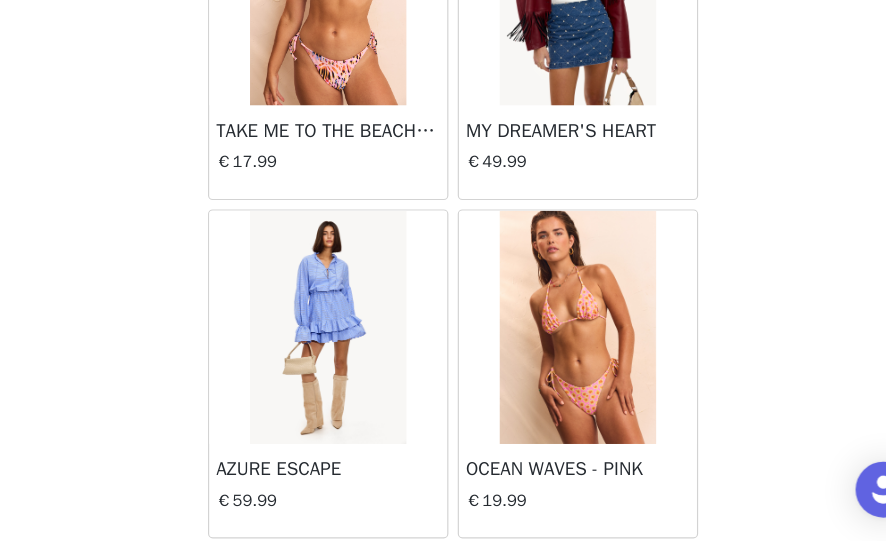 scroll, scrollTop: 5410, scrollLeft: 0, axis: vertical 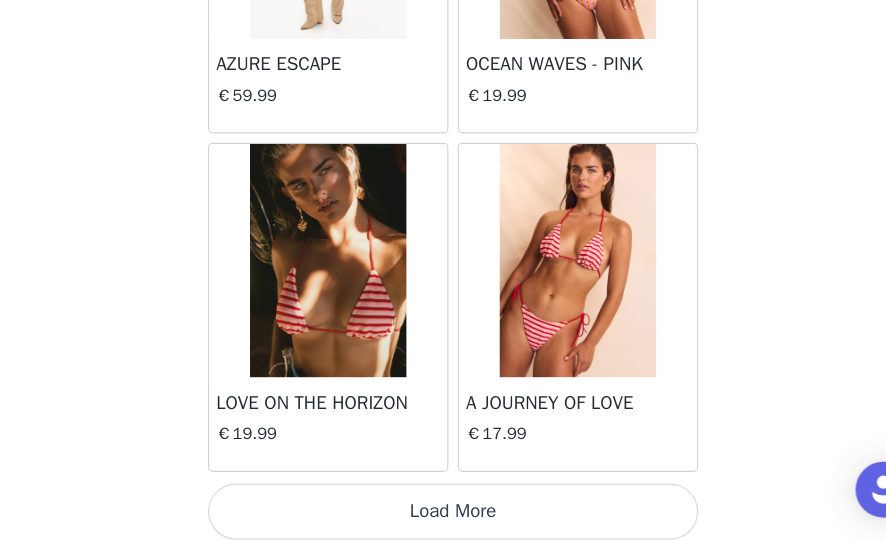click on "Load More" at bounding box center [443, 516] 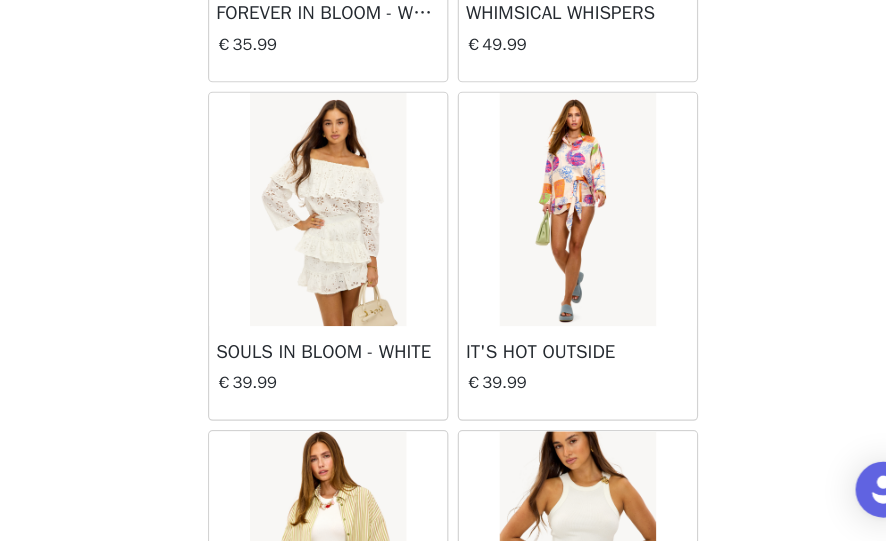 scroll, scrollTop: 8306, scrollLeft: 0, axis: vertical 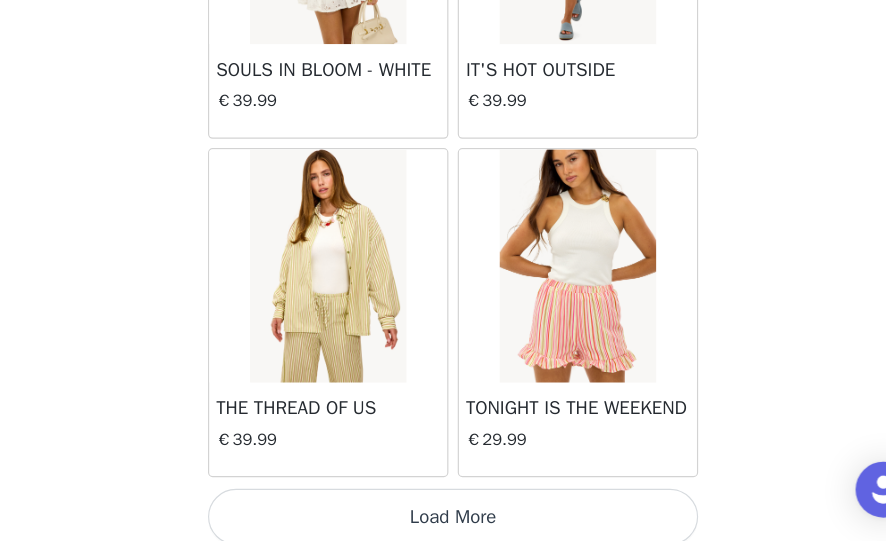 click on "Load More" at bounding box center (443, 520) 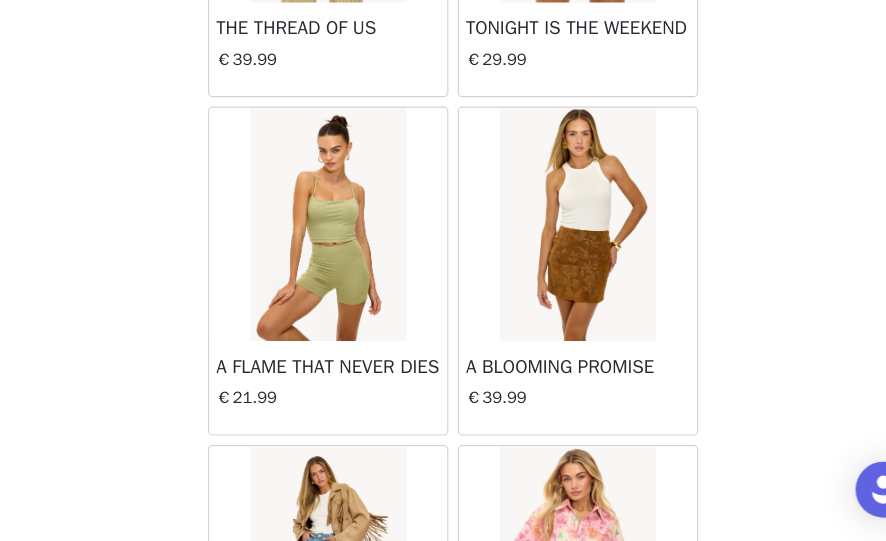 scroll, scrollTop: 8632, scrollLeft: 0, axis: vertical 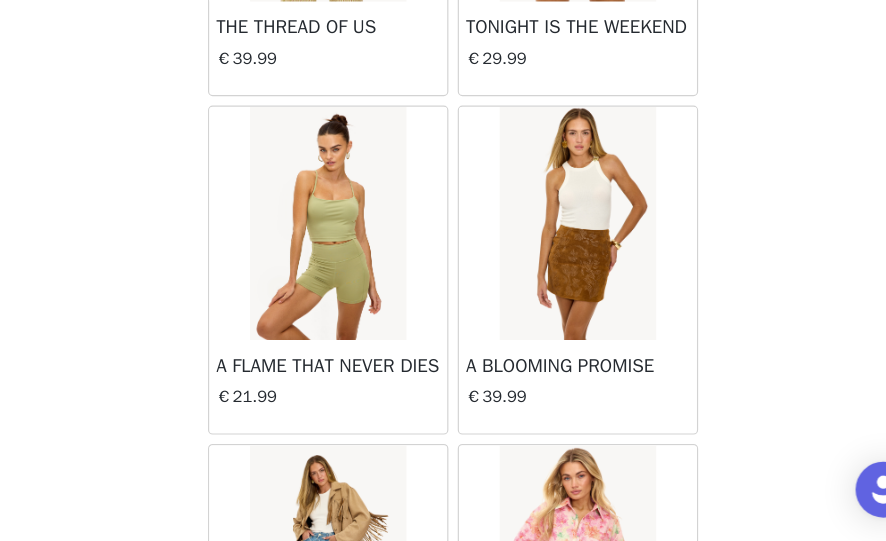 click at bounding box center (335, 269) 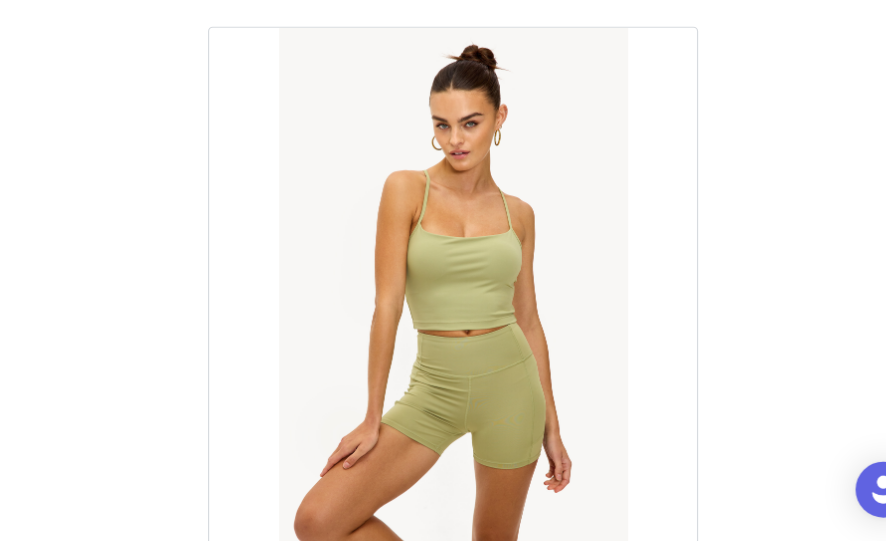scroll, scrollTop: 342, scrollLeft: 0, axis: vertical 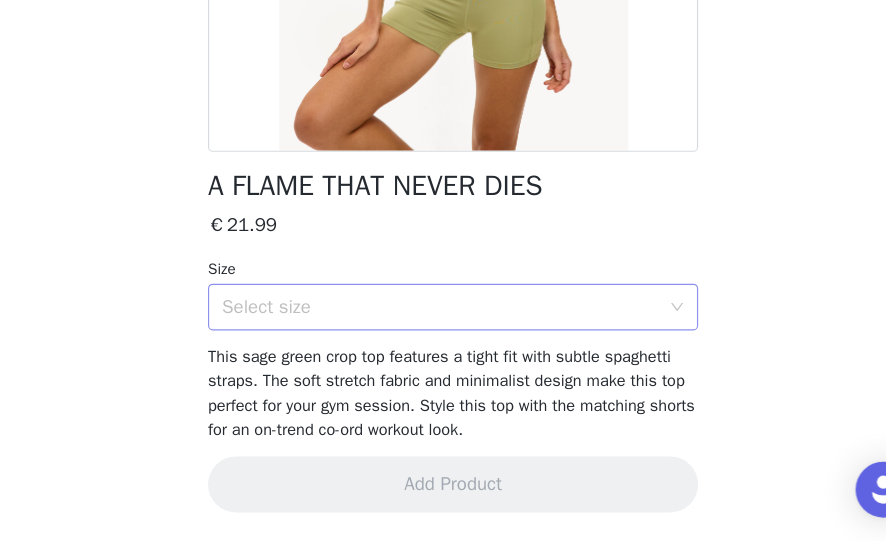 click on "Select size" at bounding box center (432, 341) 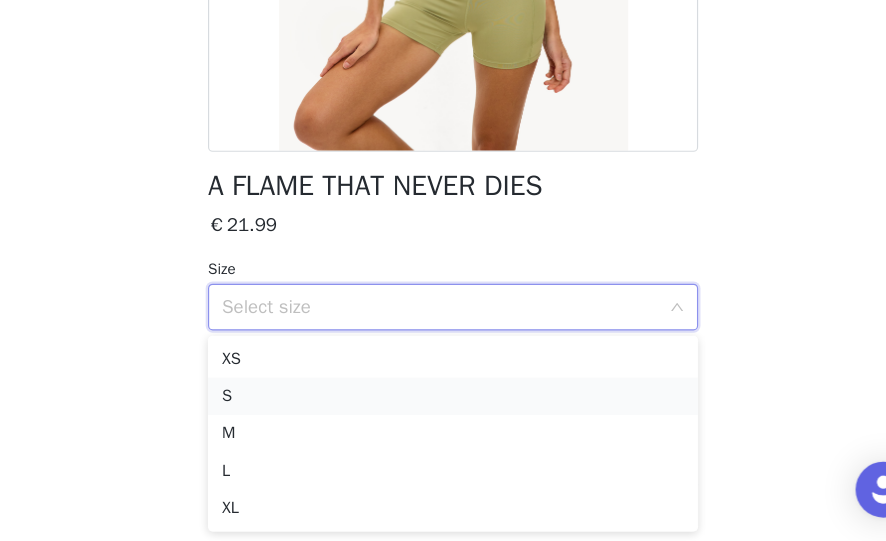 click on "S" at bounding box center [443, 417] 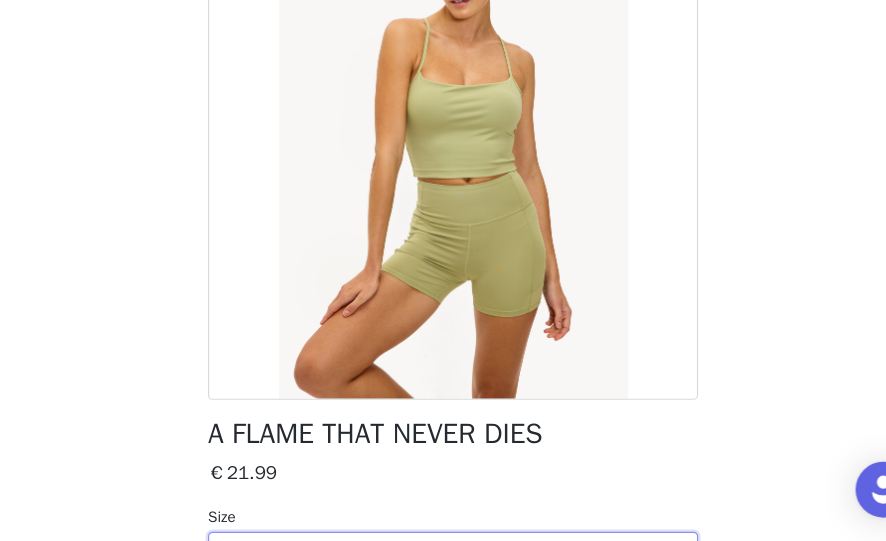scroll, scrollTop: 0, scrollLeft: 0, axis: both 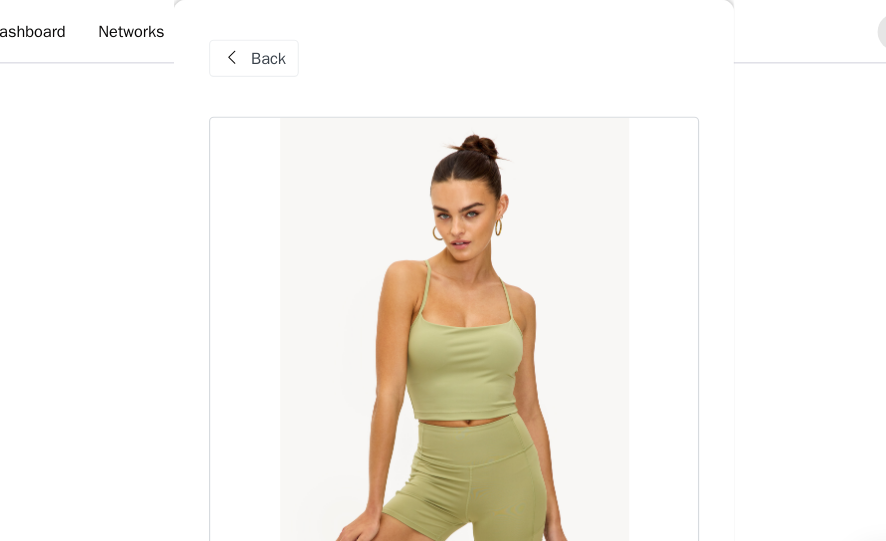 click on "Back" at bounding box center (284, 50) 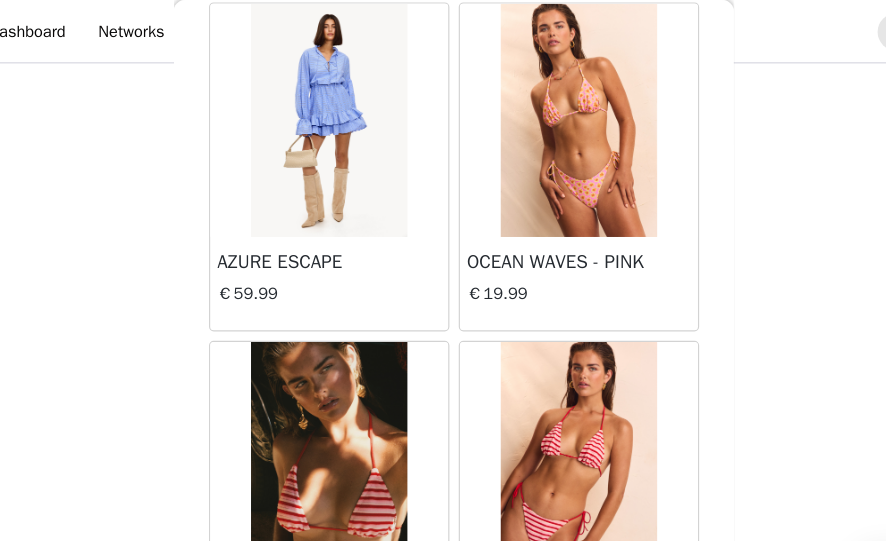 scroll, scrollTop: 7157, scrollLeft: 0, axis: vertical 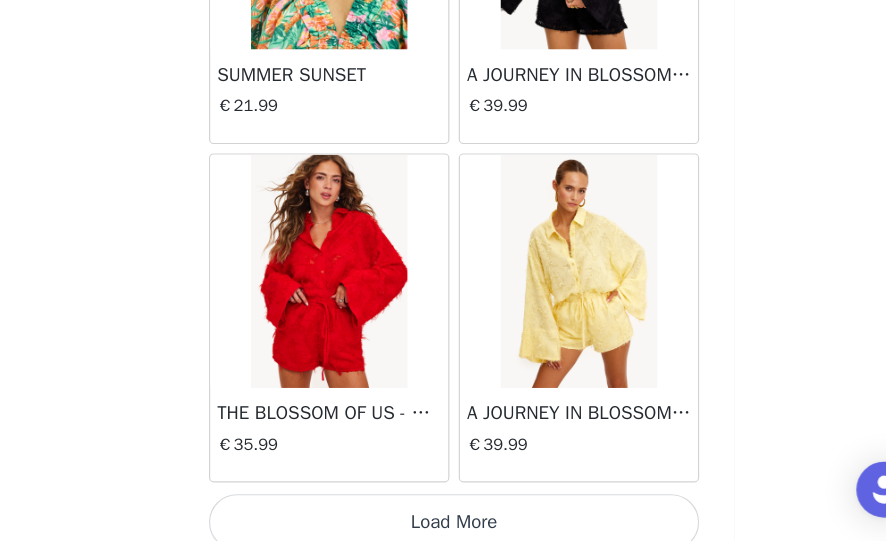 click on "Load More" at bounding box center [443, 525] 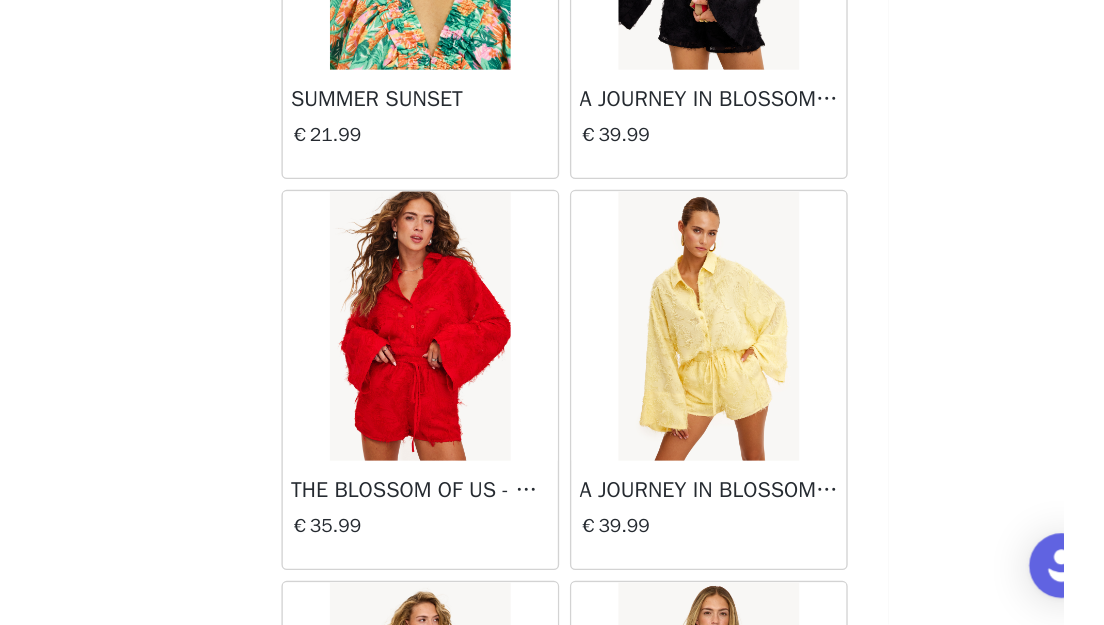 scroll, scrollTop: 776, scrollLeft: 0, axis: vertical 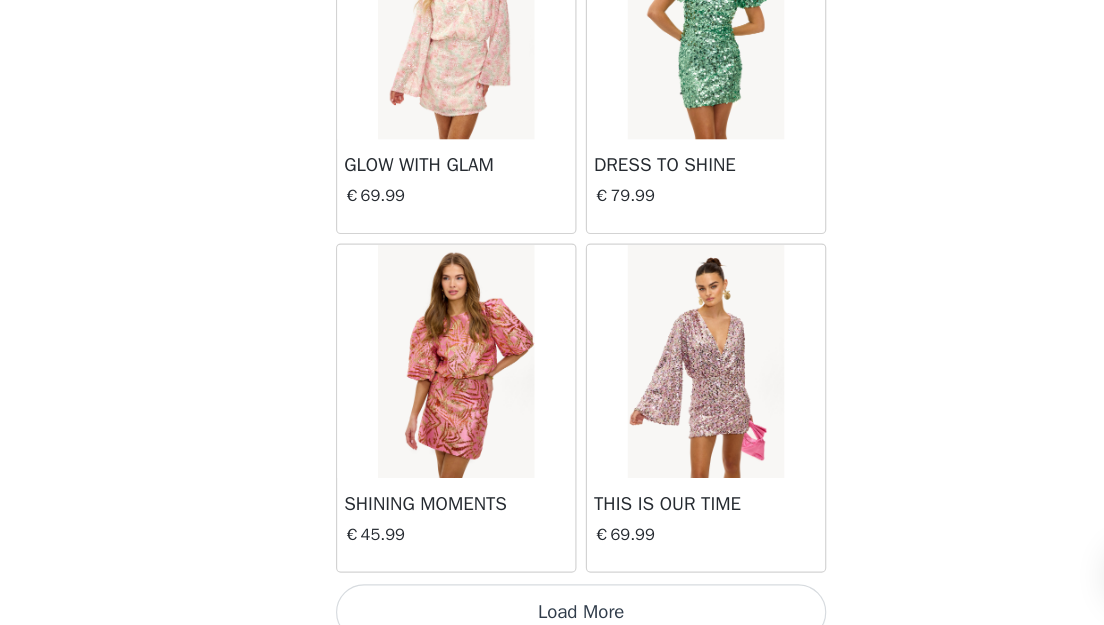 click on "Load More" at bounding box center (552, 614) 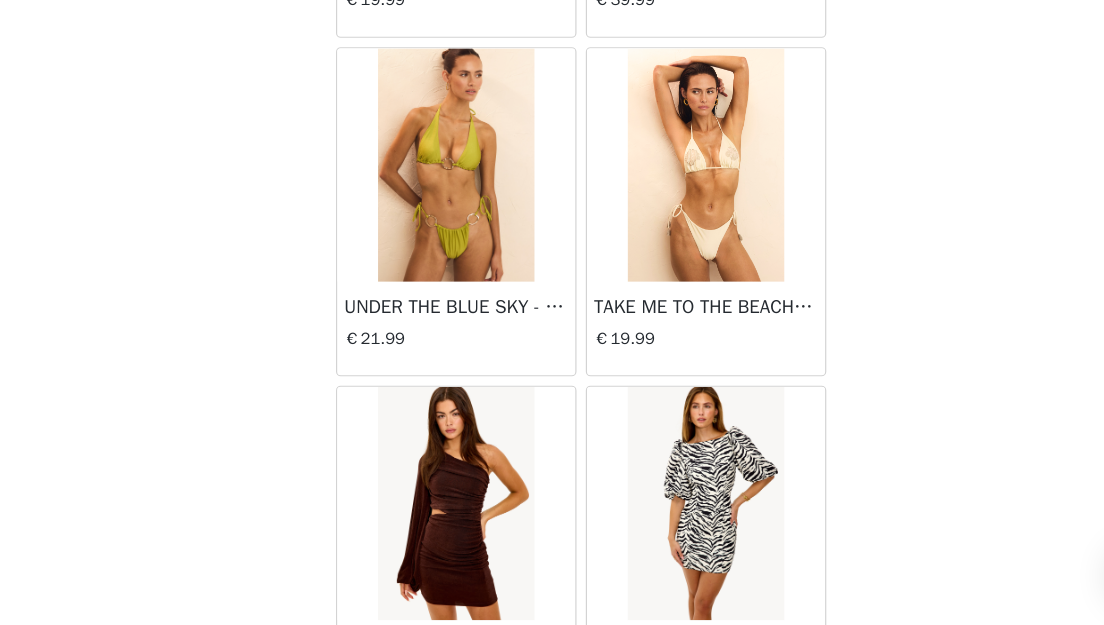 scroll, scrollTop: 16907, scrollLeft: 0, axis: vertical 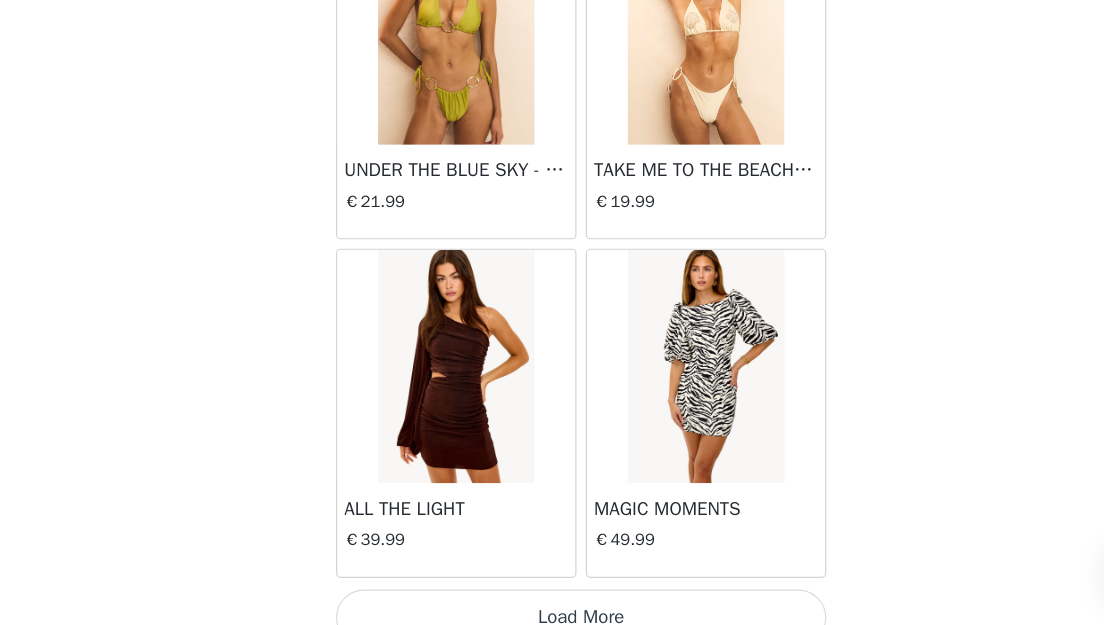 click on "Load More" at bounding box center [552, 619] 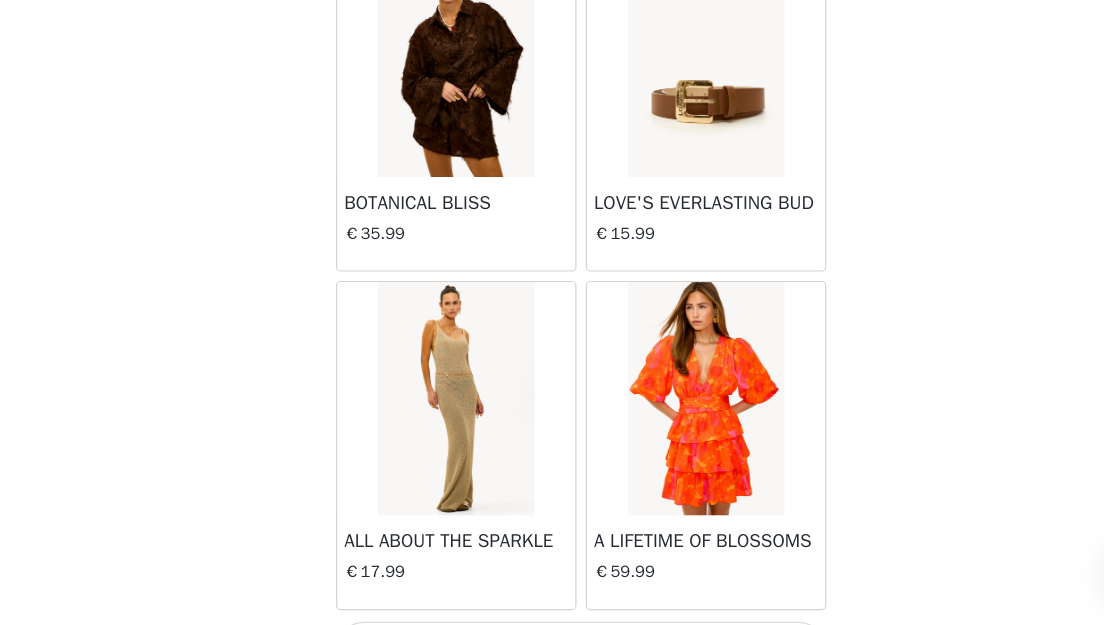 scroll, scrollTop: 19786, scrollLeft: 0, axis: vertical 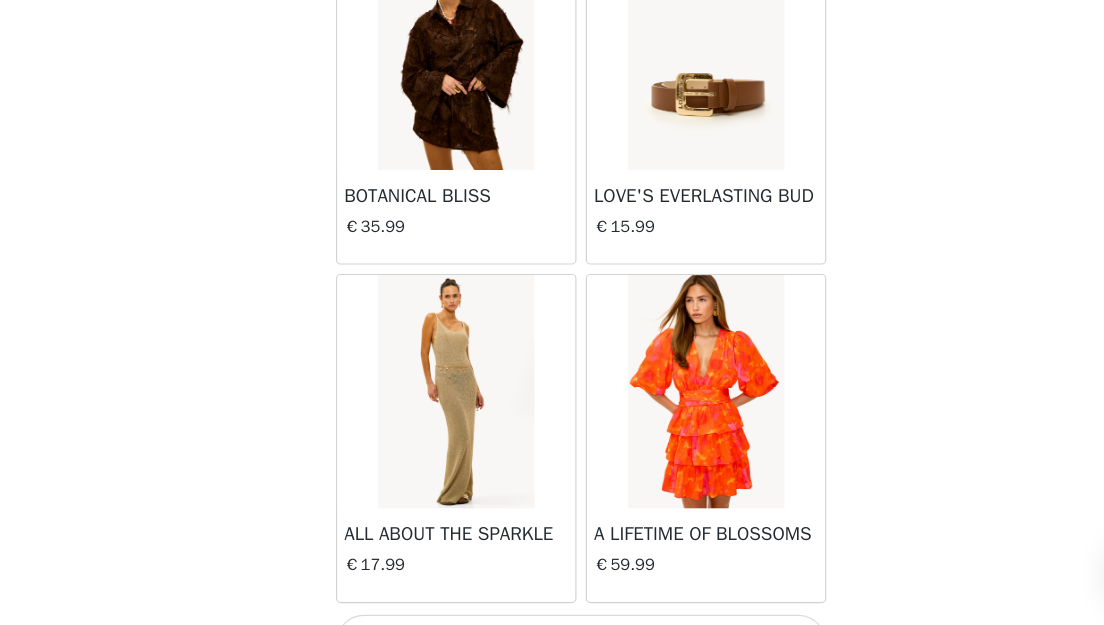 click at bounding box center (444, 425) 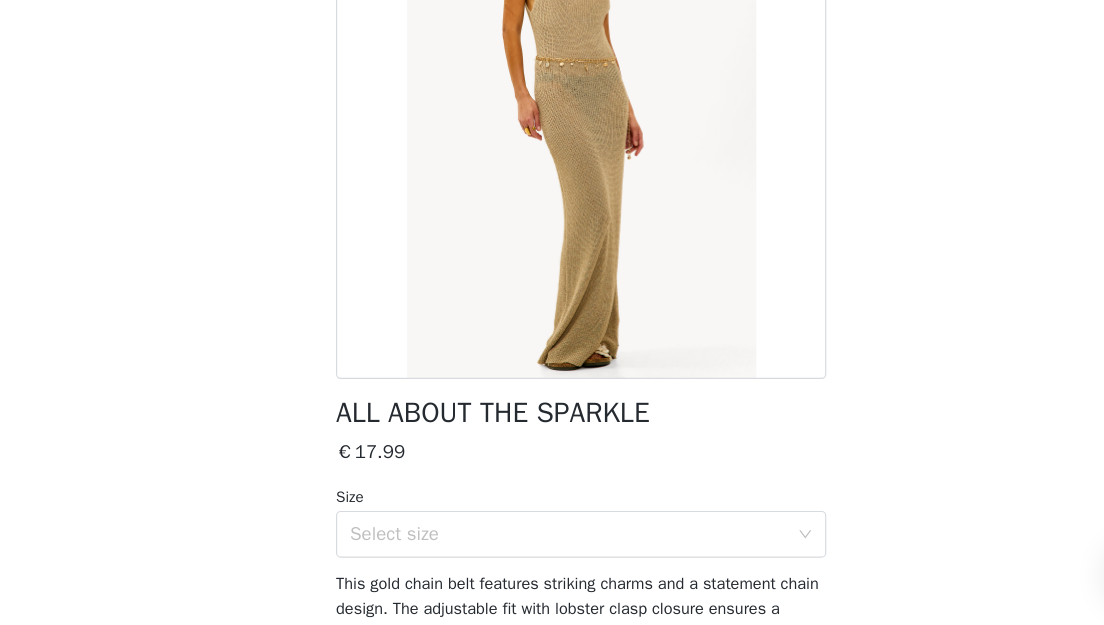 scroll, scrollTop: 143, scrollLeft: 0, axis: vertical 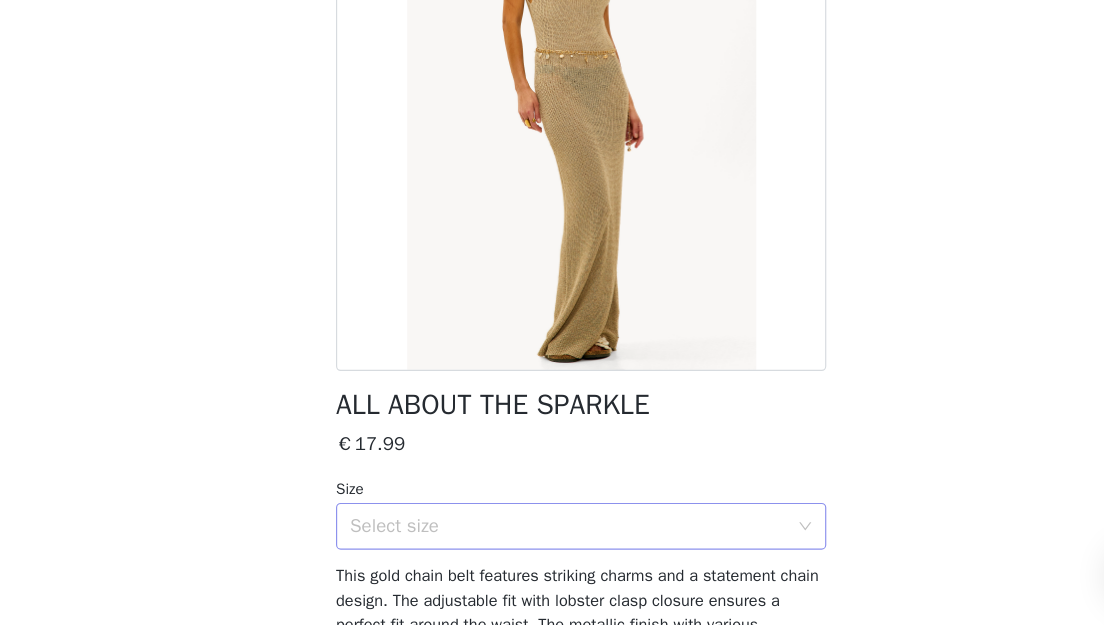 click on "Select size" at bounding box center (545, 540) 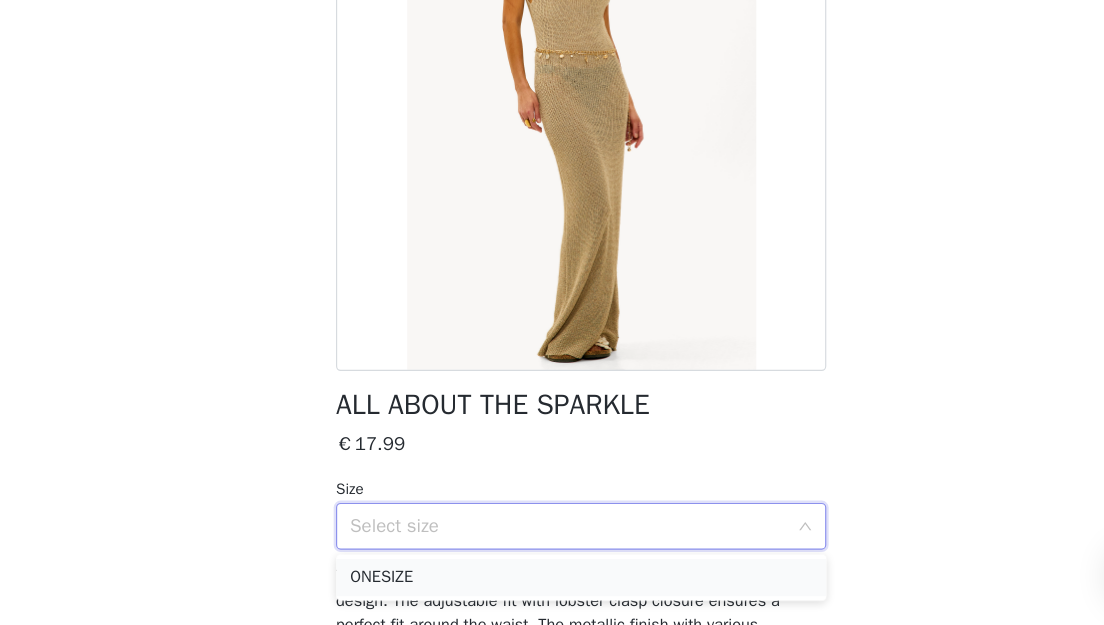 click on "ONESIZE" at bounding box center (552, 584) 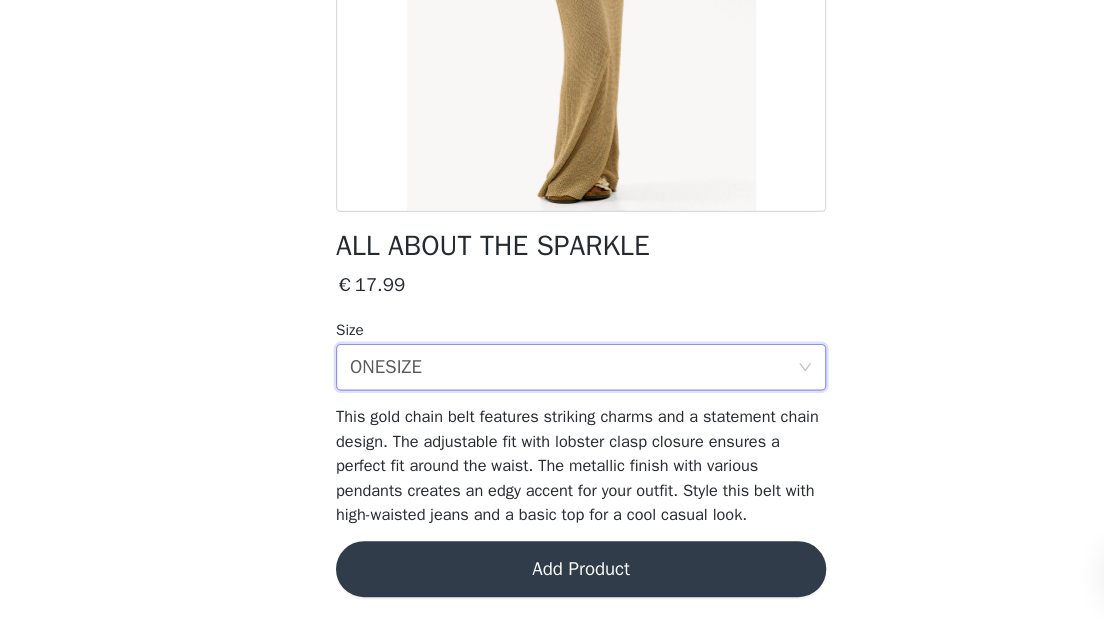 scroll, scrollTop: 299, scrollLeft: 0, axis: vertical 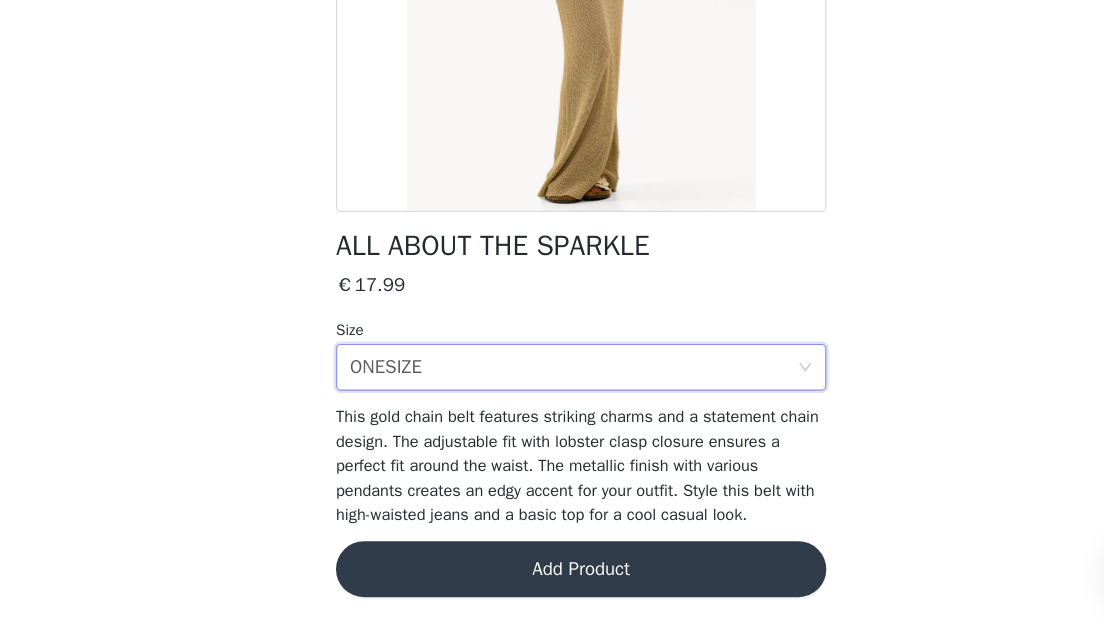 click on "Add Product" at bounding box center [552, 577] 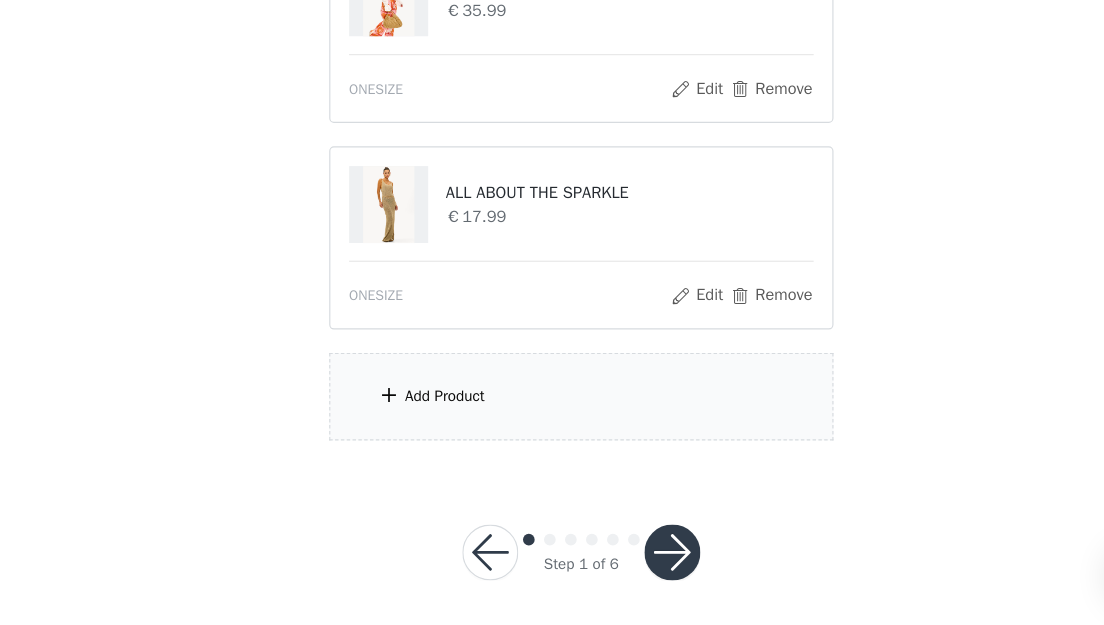 scroll, scrollTop: 952, scrollLeft: 0, axis: vertical 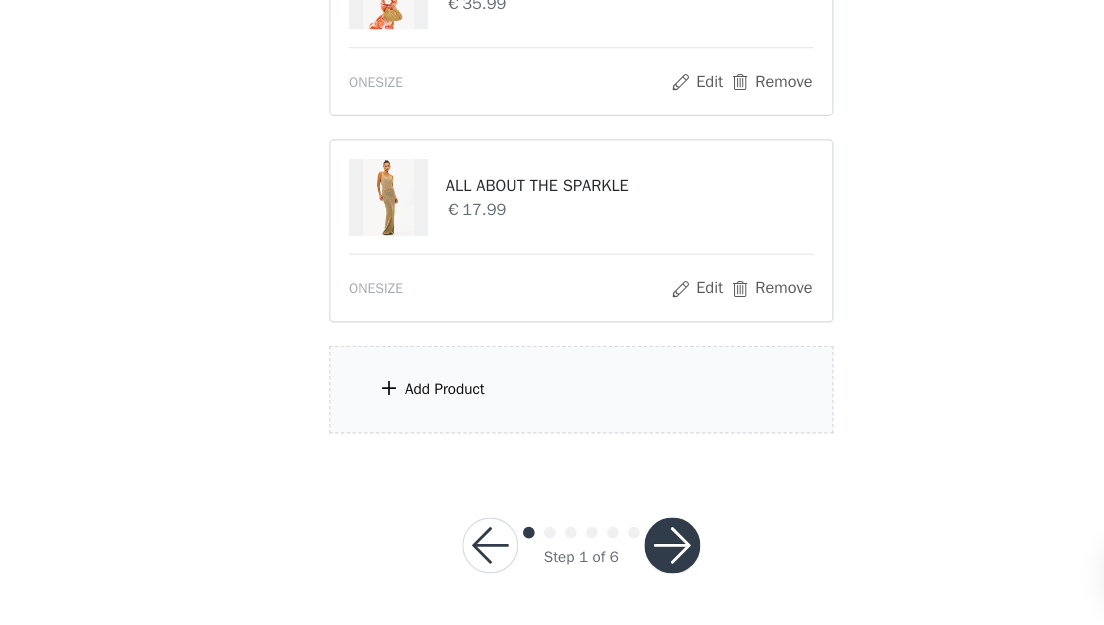 click at bounding box center [630, 557] 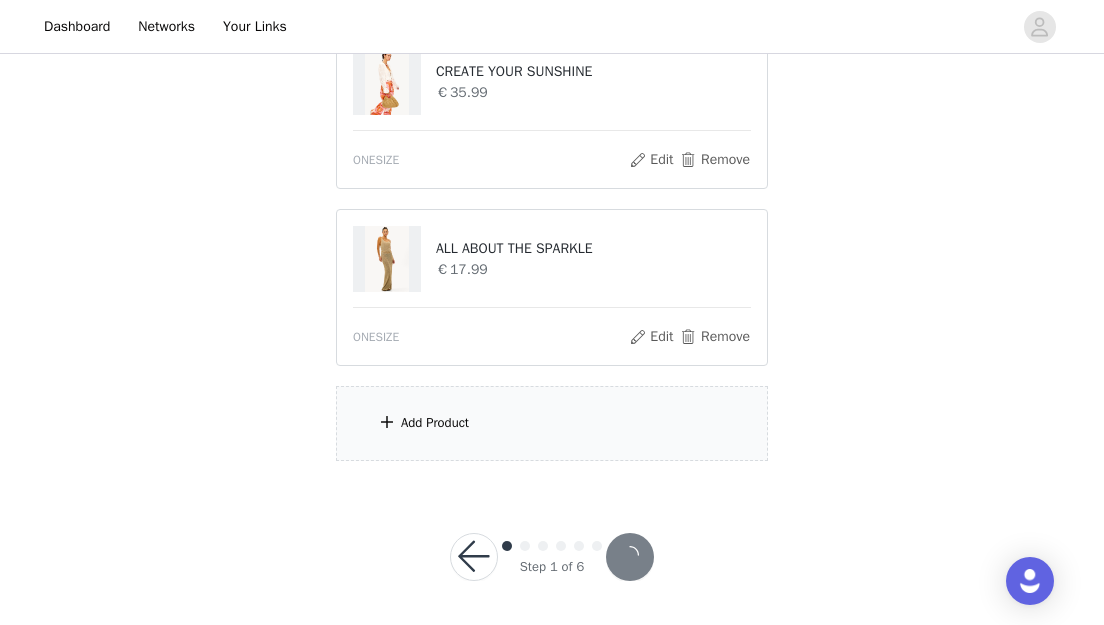 scroll, scrollTop: 805, scrollLeft: 0, axis: vertical 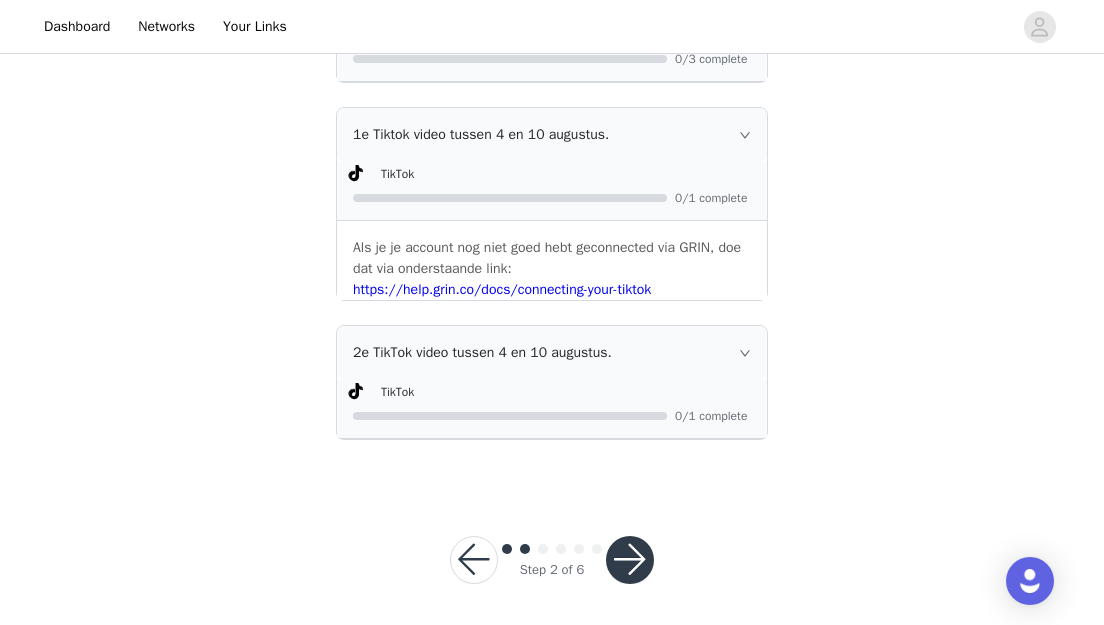 click at bounding box center (630, 560) 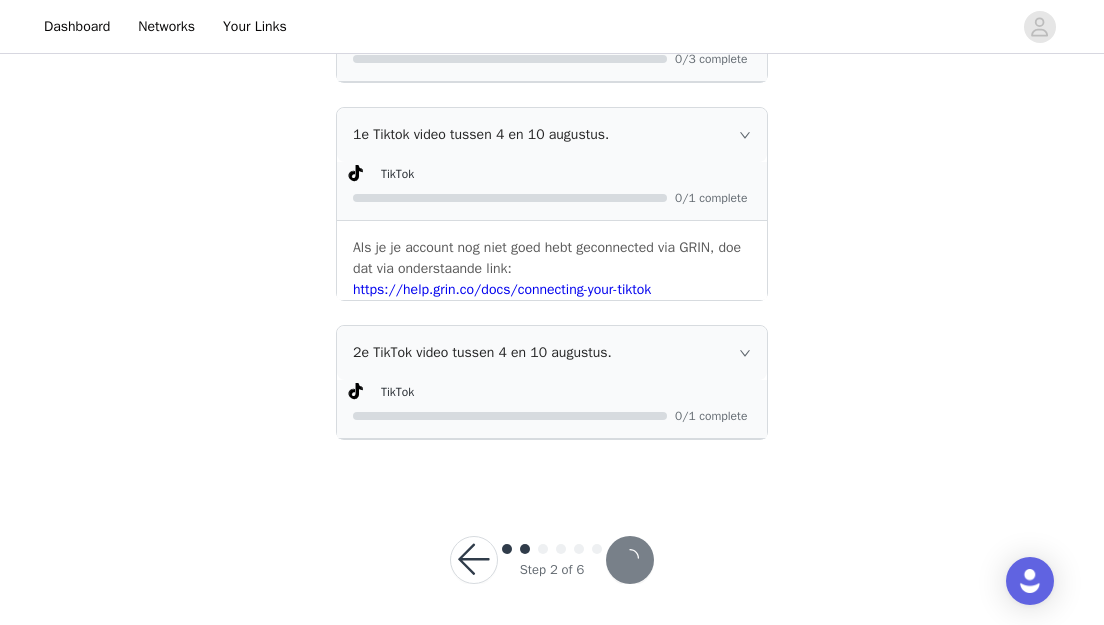 scroll, scrollTop: 1092, scrollLeft: 0, axis: vertical 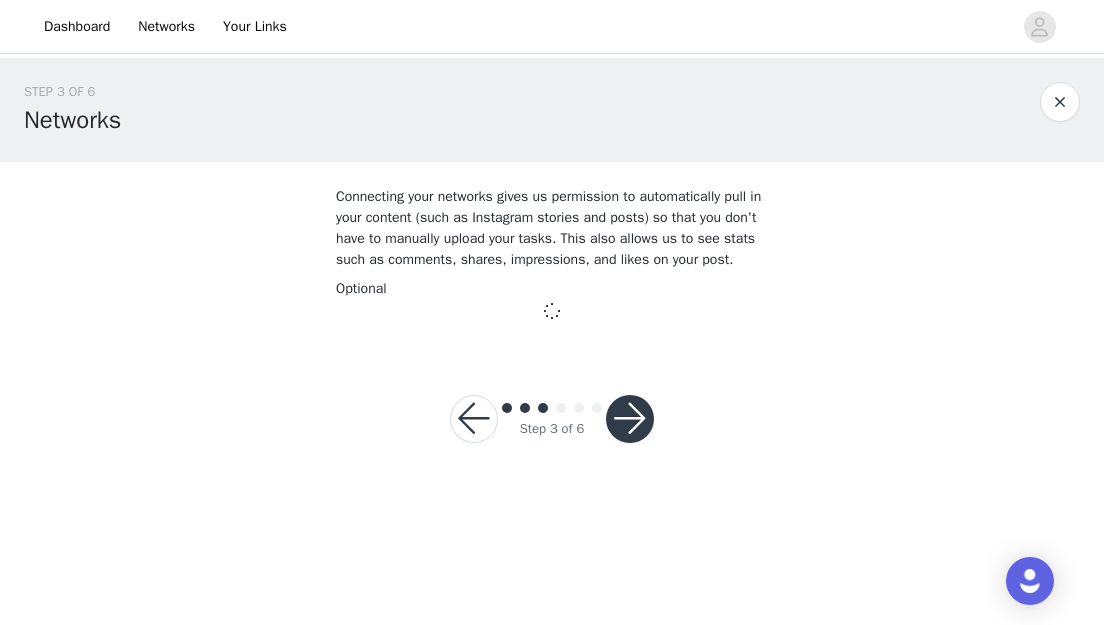 click at bounding box center [630, 419] 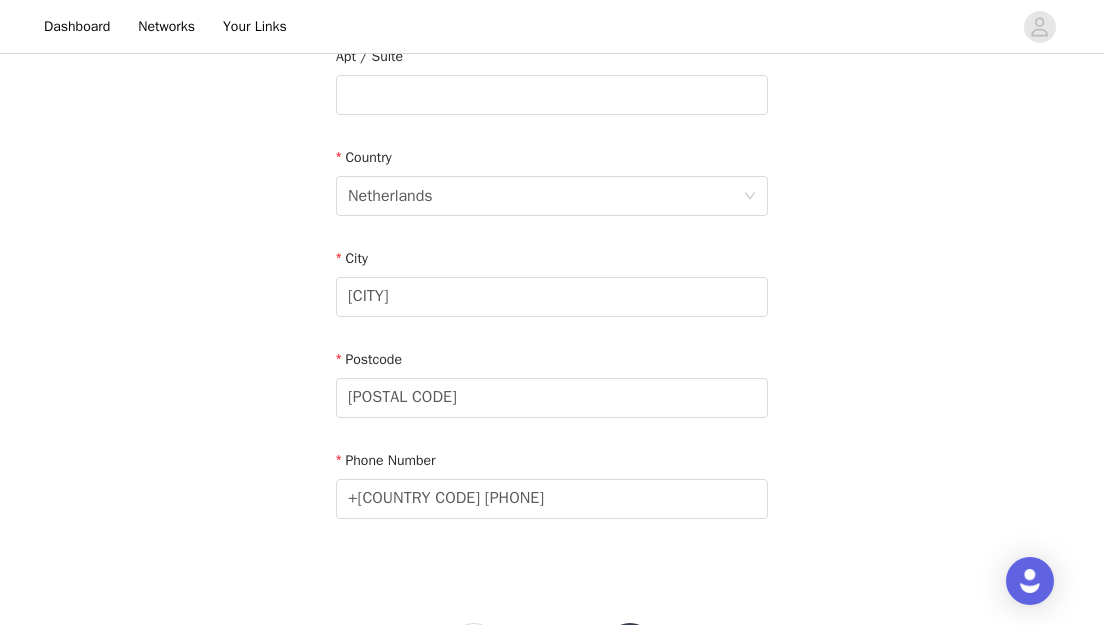 scroll, scrollTop: 658, scrollLeft: 0, axis: vertical 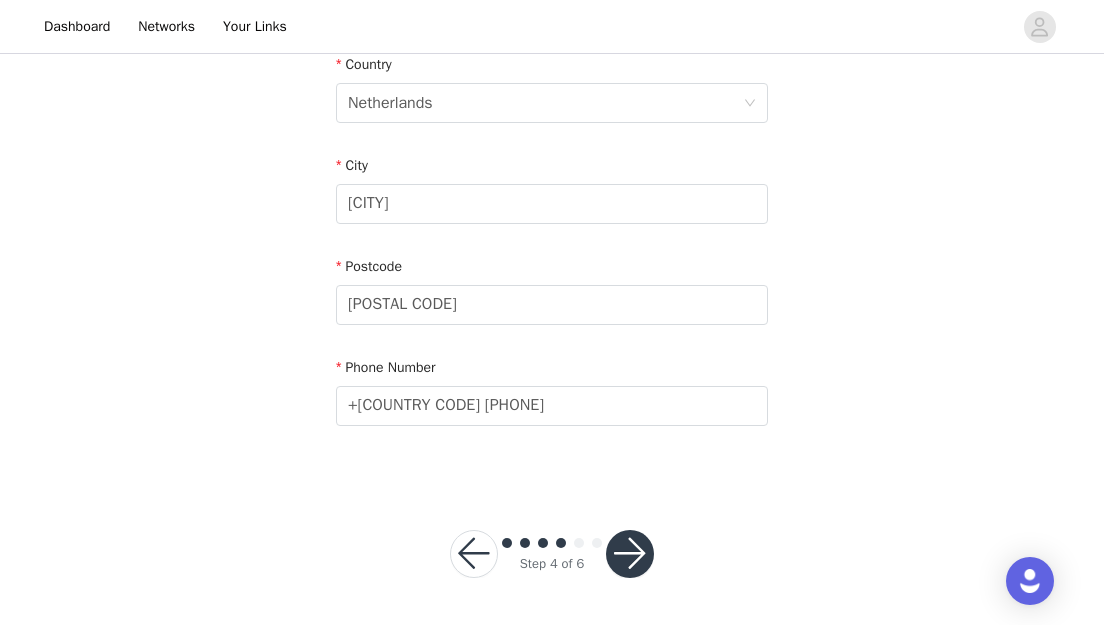 click at bounding box center (630, 554) 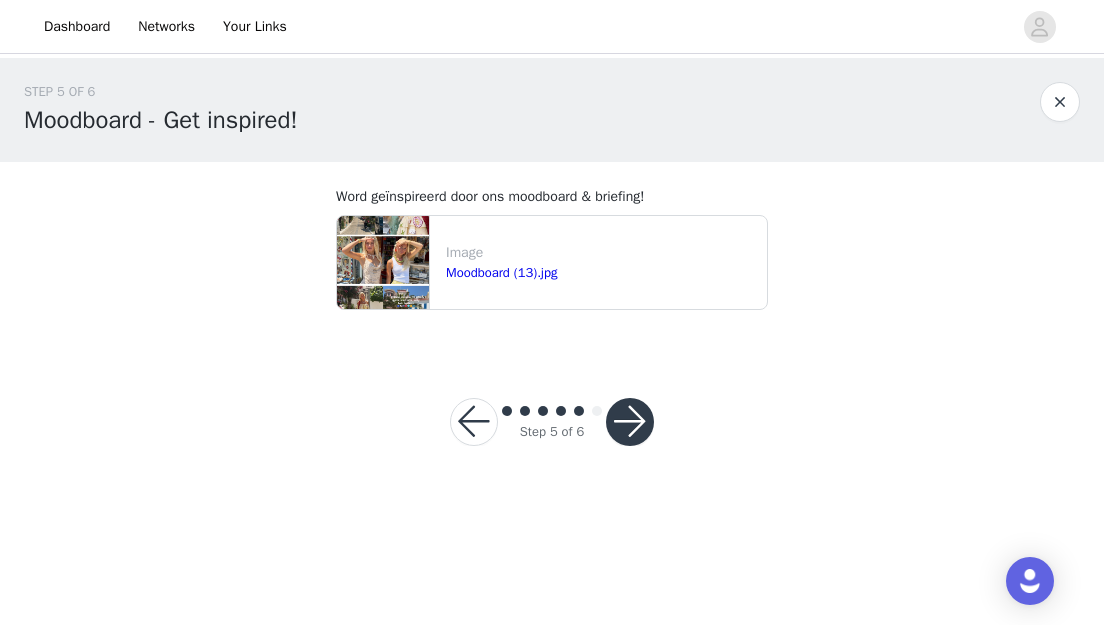 scroll, scrollTop: 0, scrollLeft: 0, axis: both 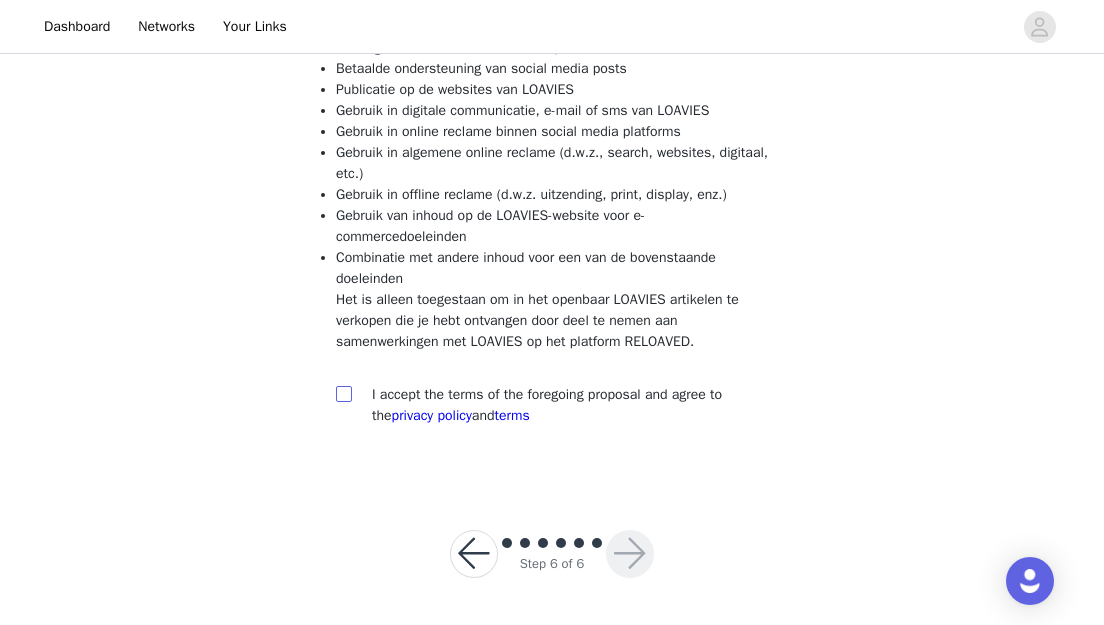 click at bounding box center [343, 393] 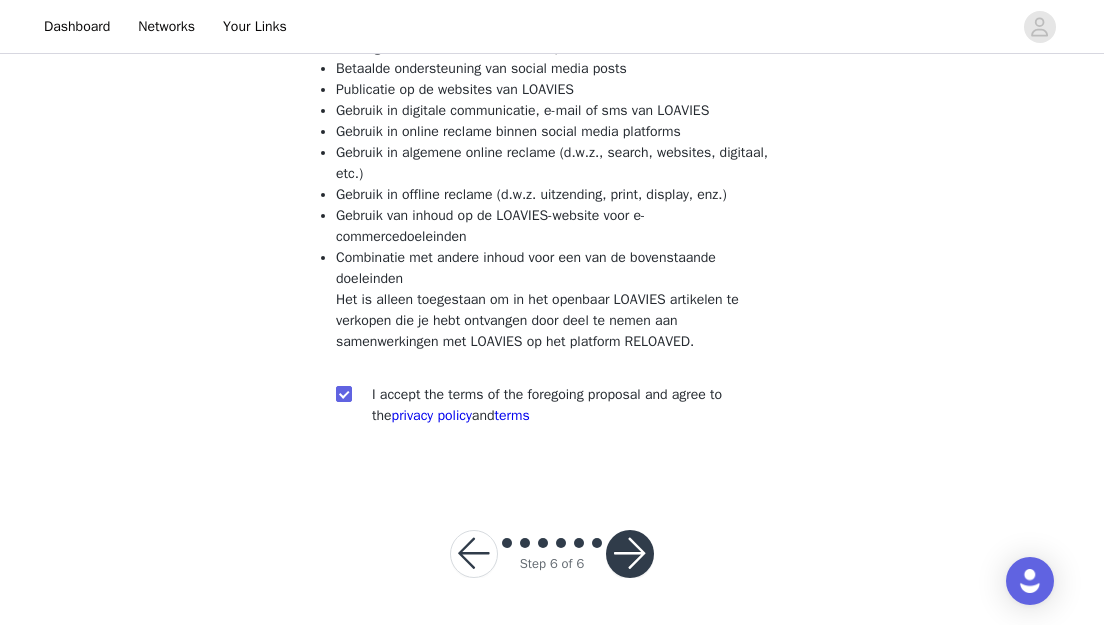 click at bounding box center [630, 554] 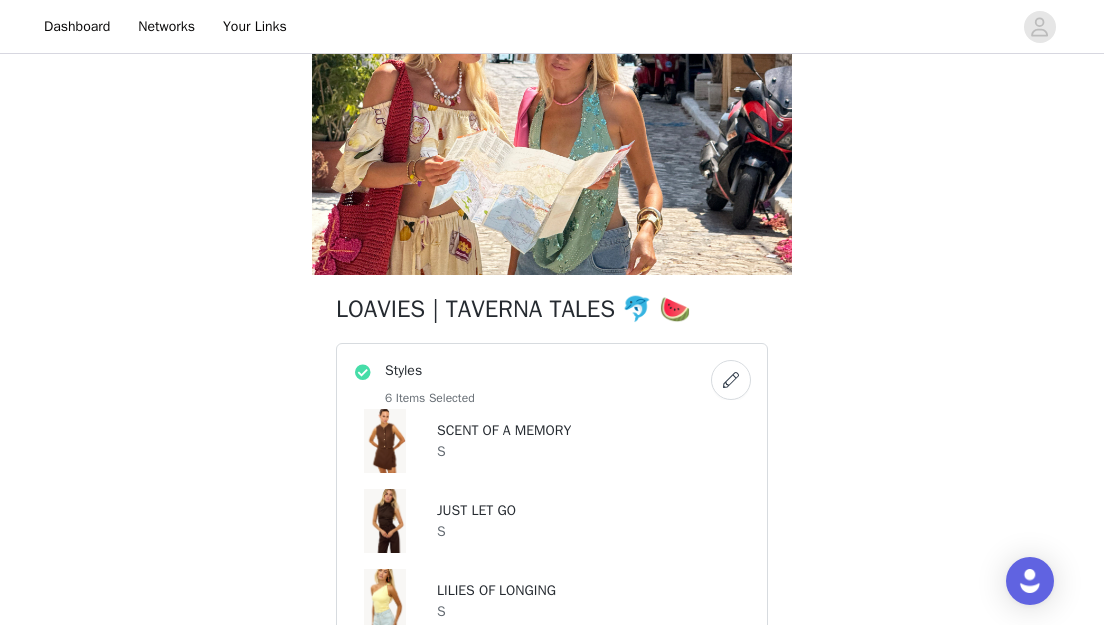 scroll, scrollTop: 614, scrollLeft: 0, axis: vertical 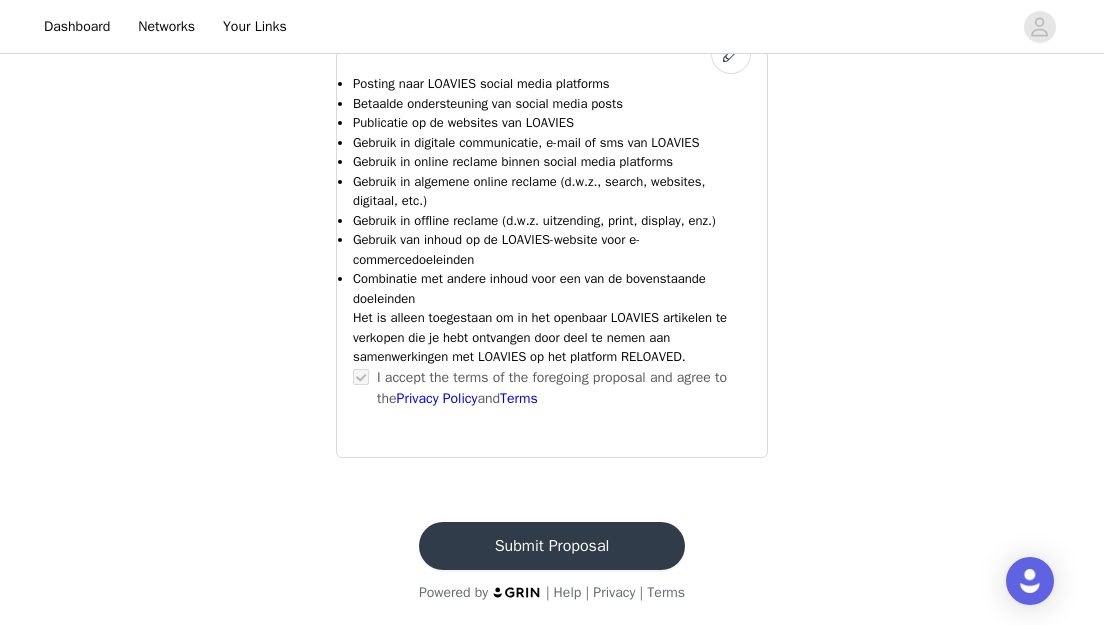 click on "Submit Proposal" at bounding box center [552, 546] 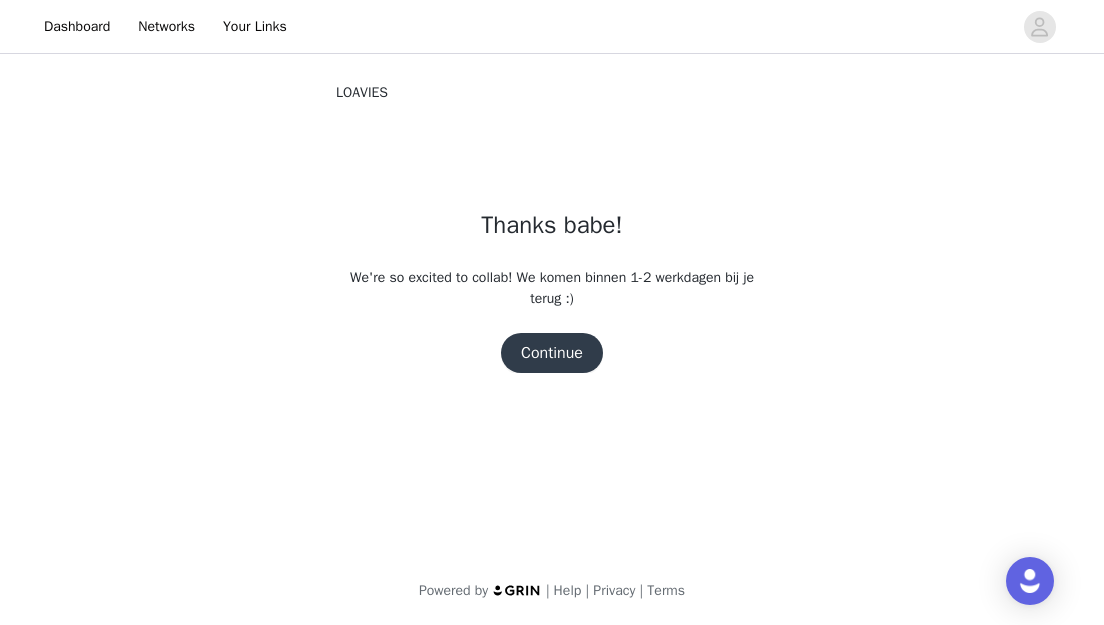 scroll, scrollTop: 0, scrollLeft: 0, axis: both 